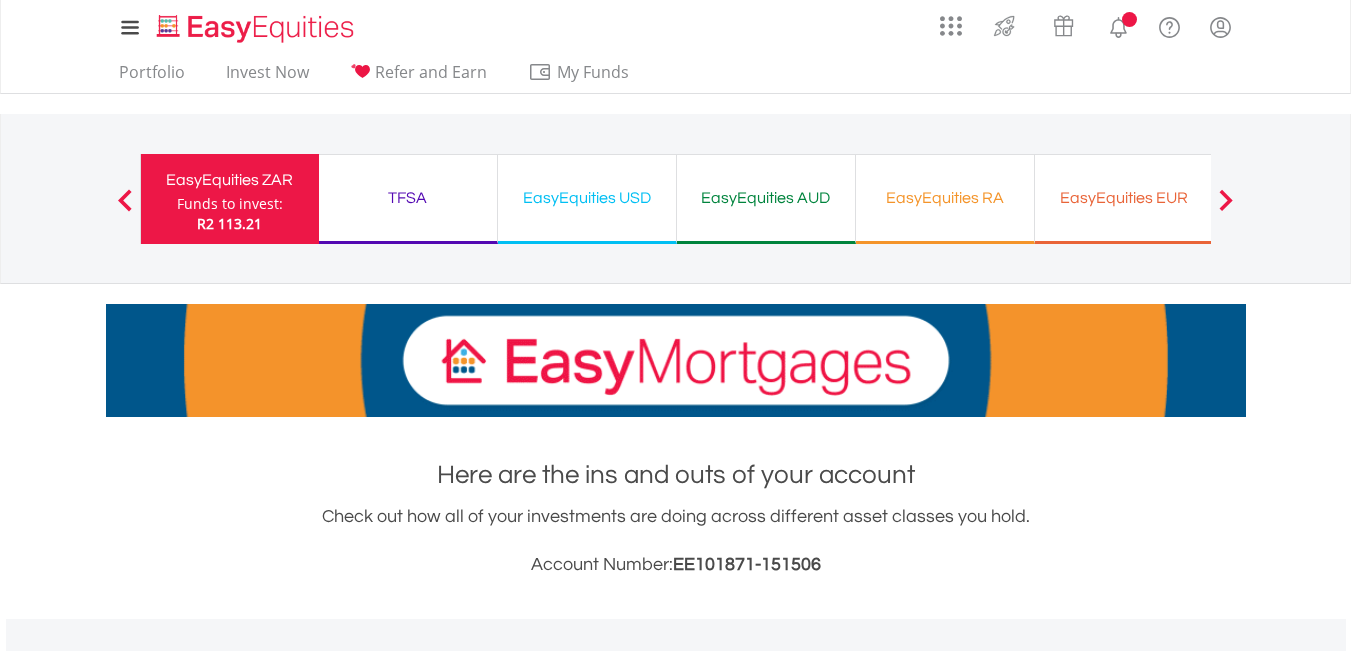 scroll, scrollTop: 0, scrollLeft: 0, axis: both 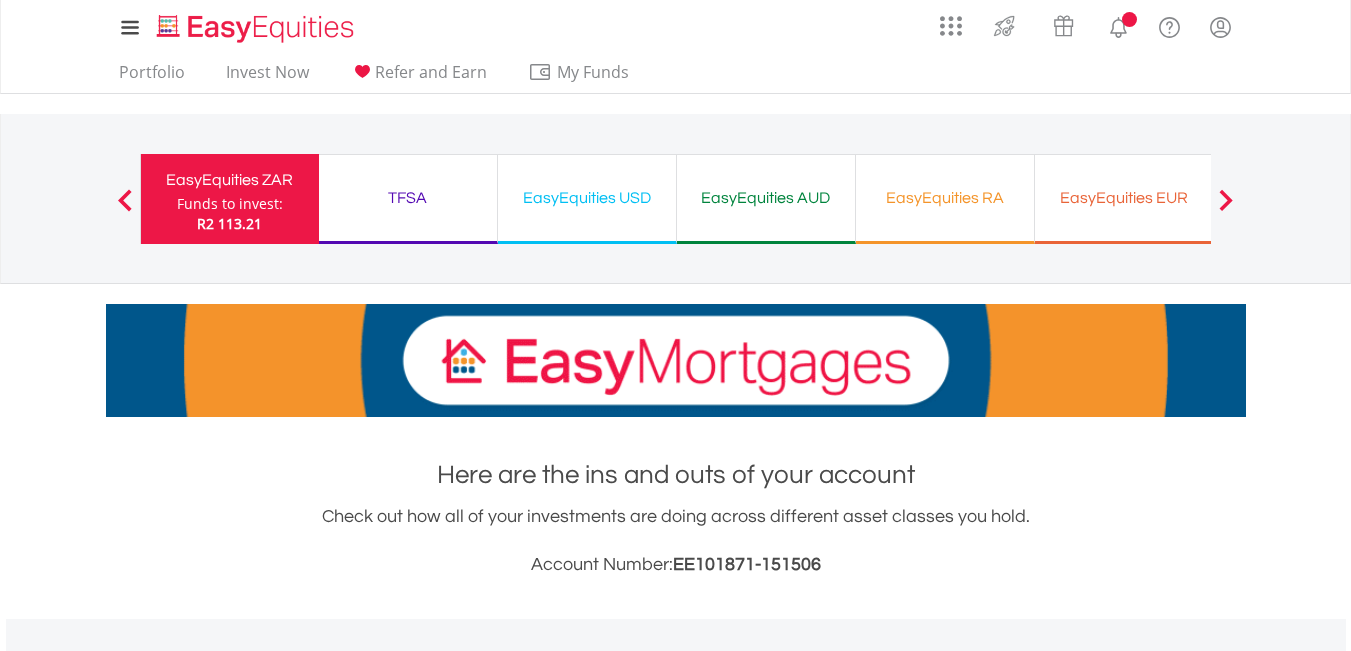 drag, startPoint x: 227, startPoint y: 214, endPoint x: 268, endPoint y: 223, distance: 41.976185 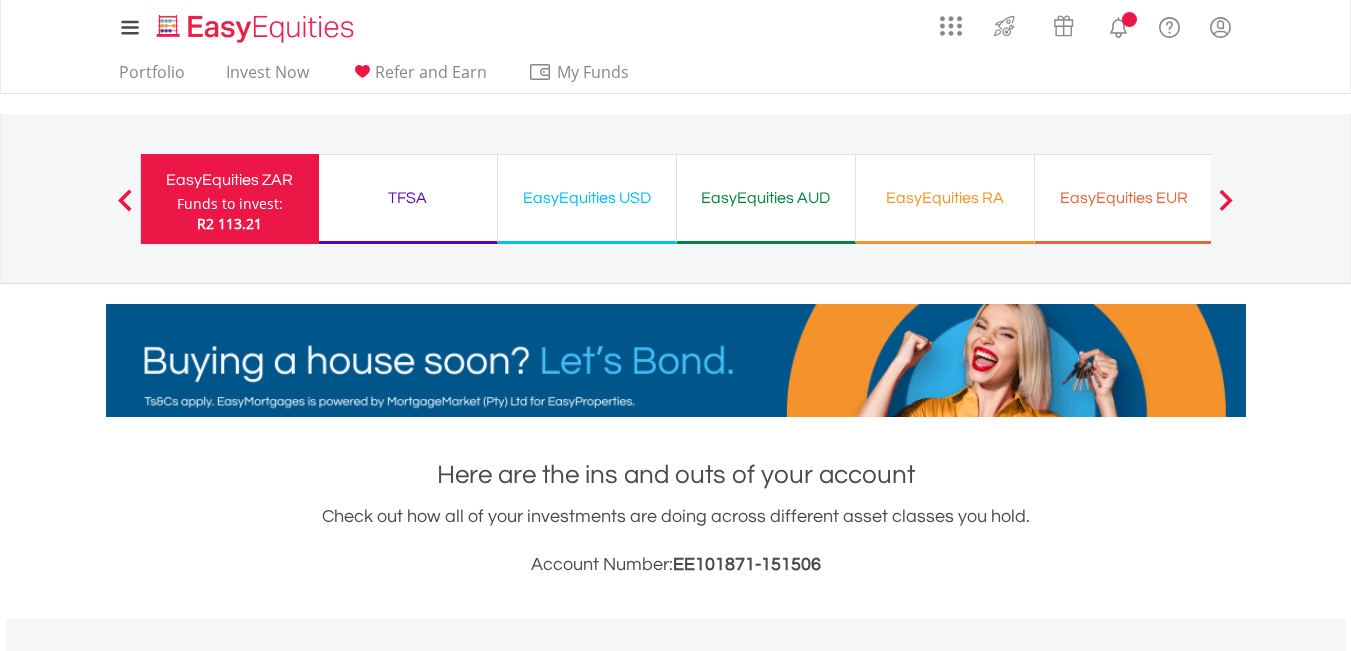 click on "Funds to invest:
R2 113.21" at bounding box center (230, 214) 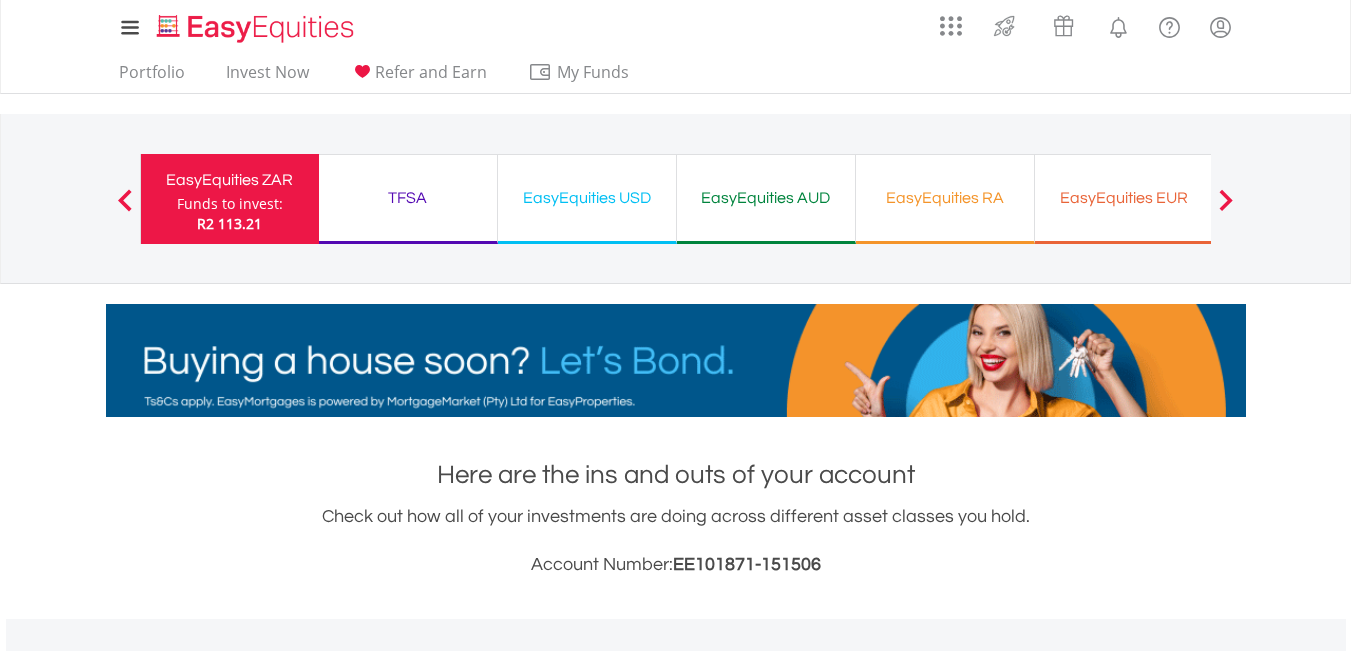 scroll, scrollTop: 400, scrollLeft: 0, axis: vertical 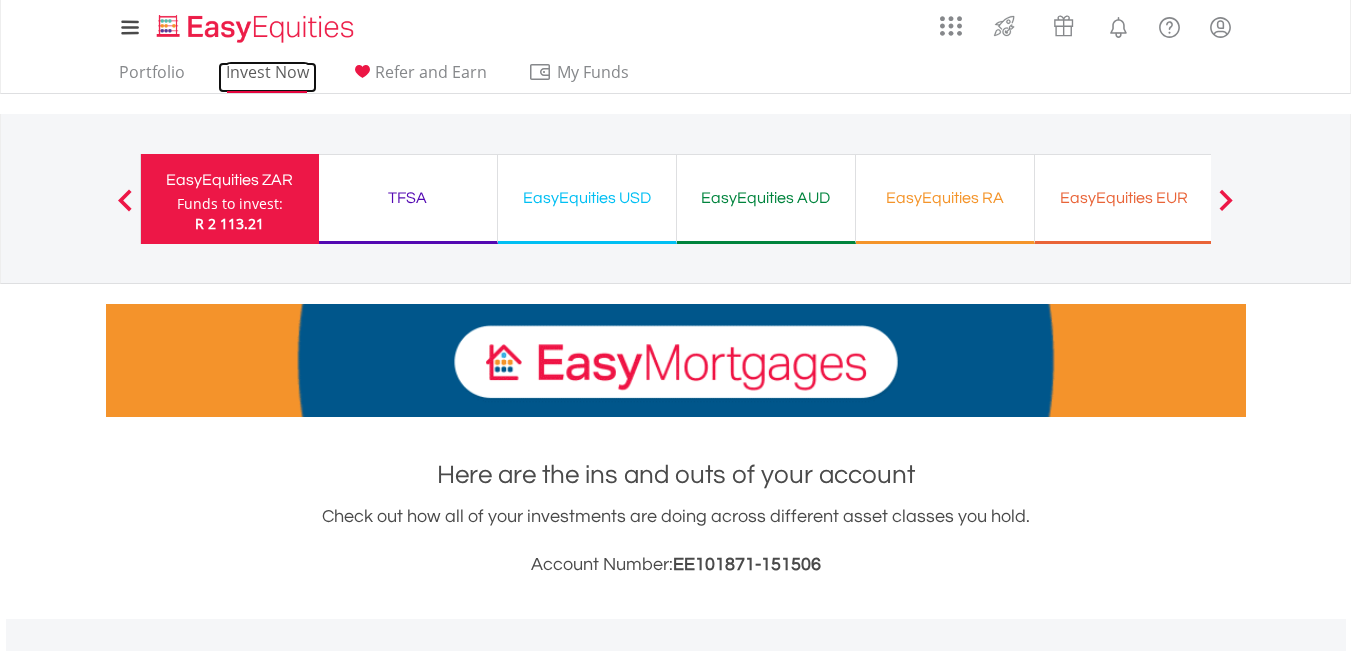 click on "Invest Now" at bounding box center (267, 77) 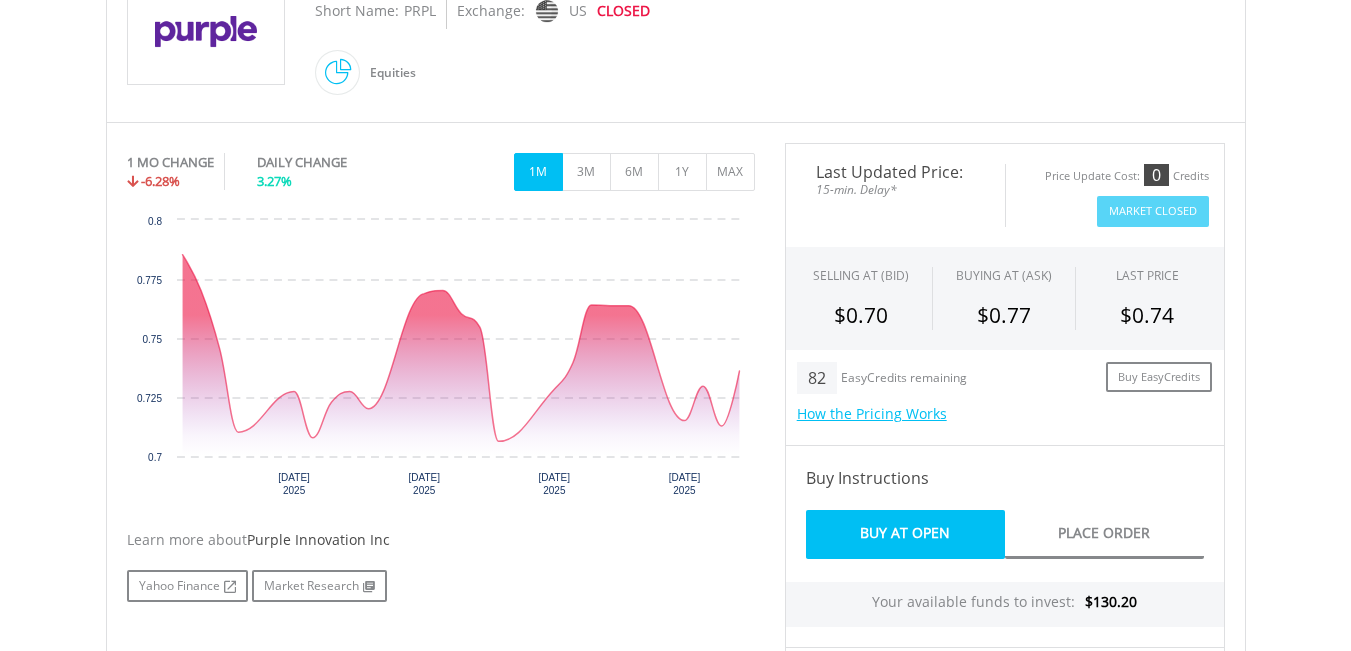 scroll, scrollTop: 800, scrollLeft: 0, axis: vertical 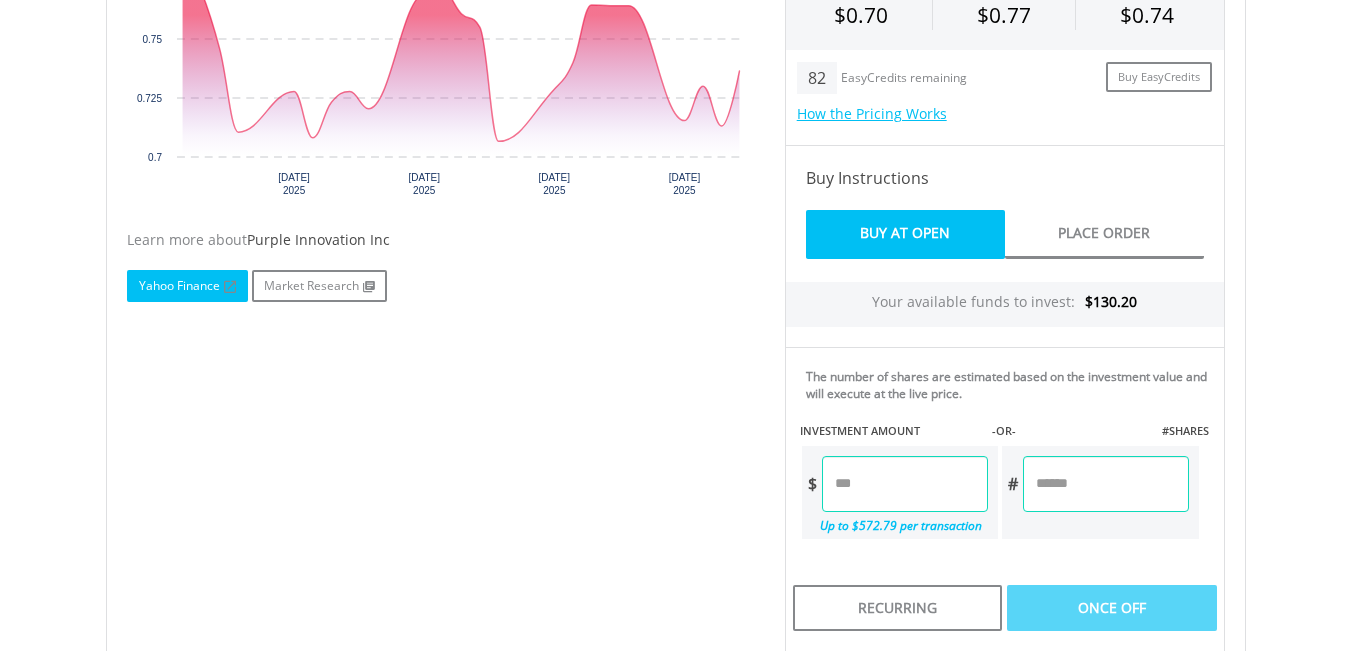 click on "Yahoo Finance" at bounding box center (187, 286) 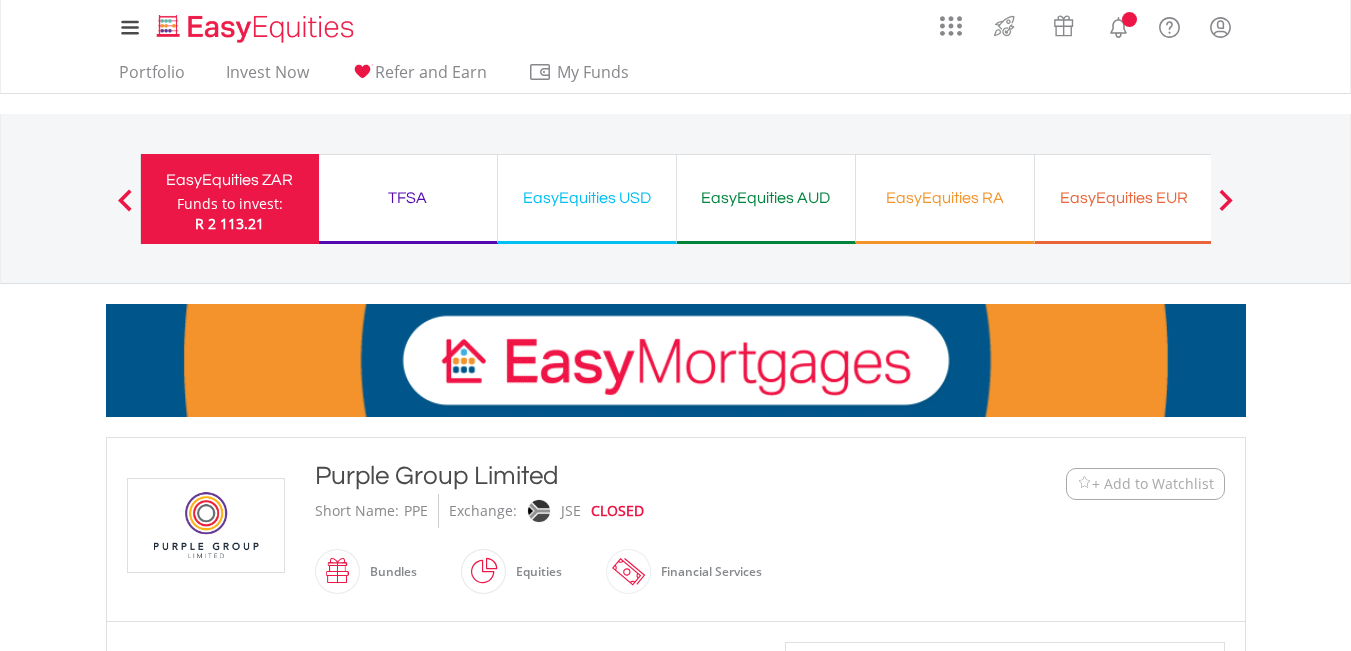 scroll, scrollTop: 400, scrollLeft: 0, axis: vertical 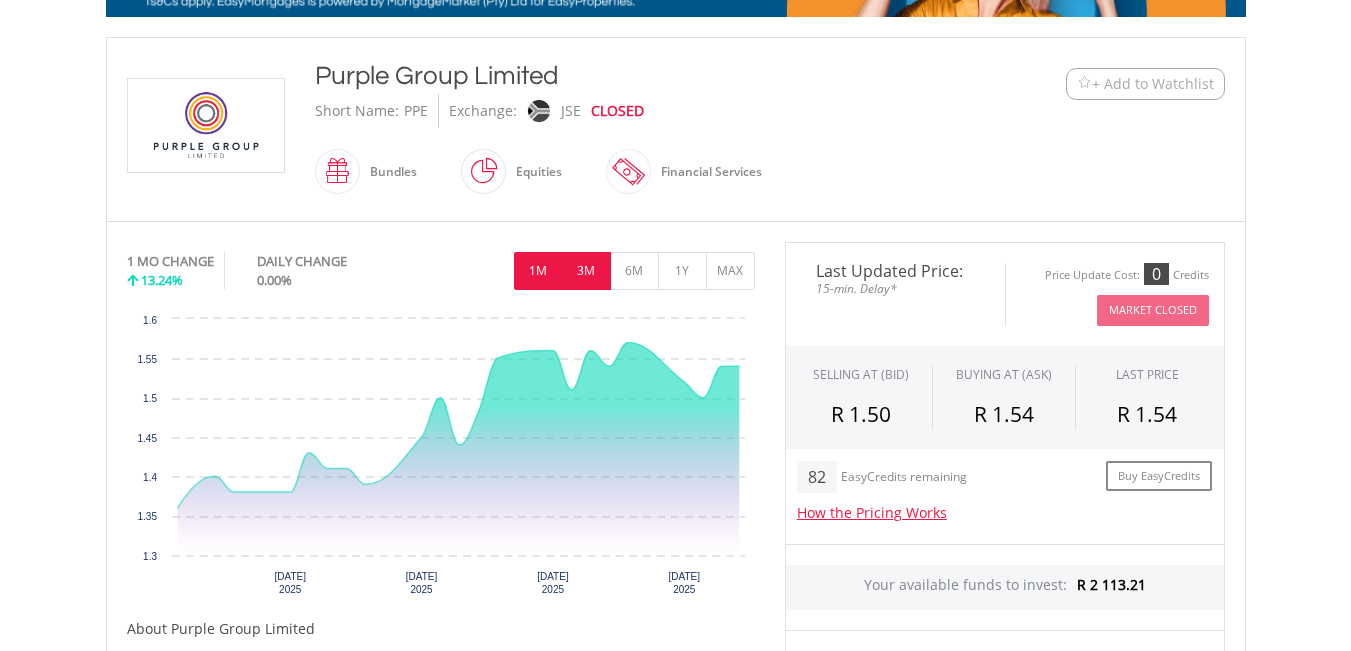 click on "3M" at bounding box center [586, 271] 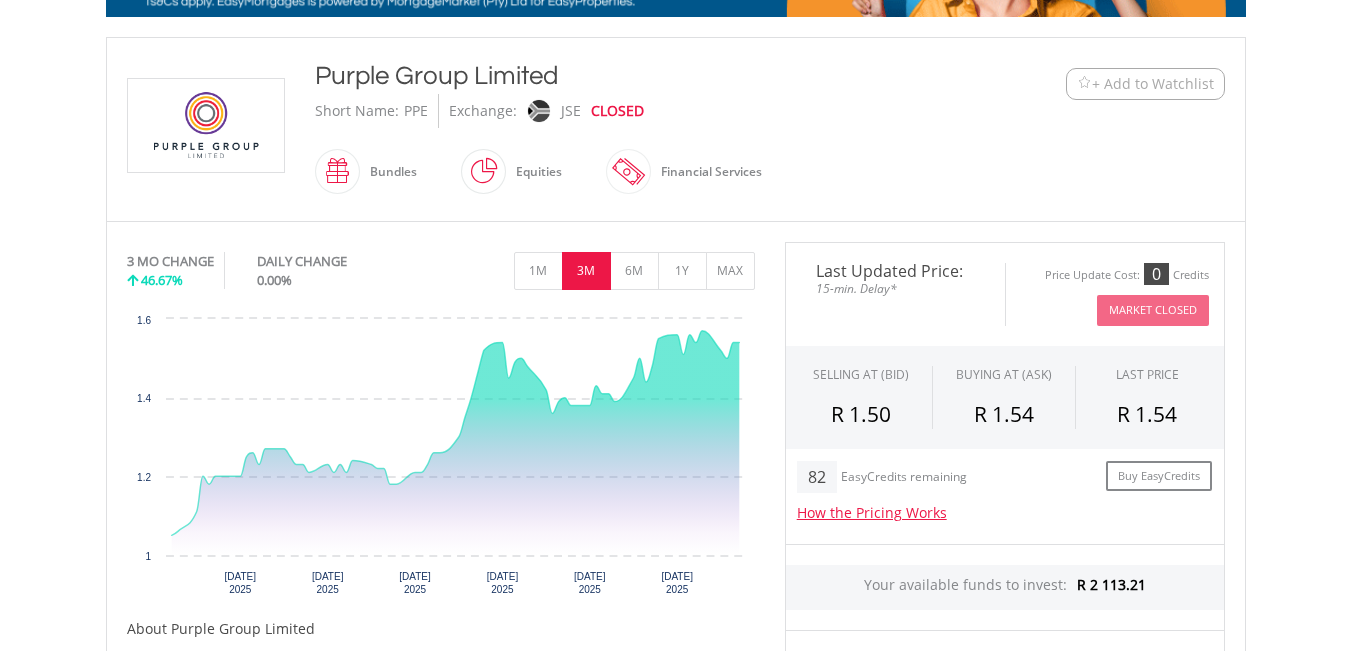 scroll, scrollTop: 800, scrollLeft: 0, axis: vertical 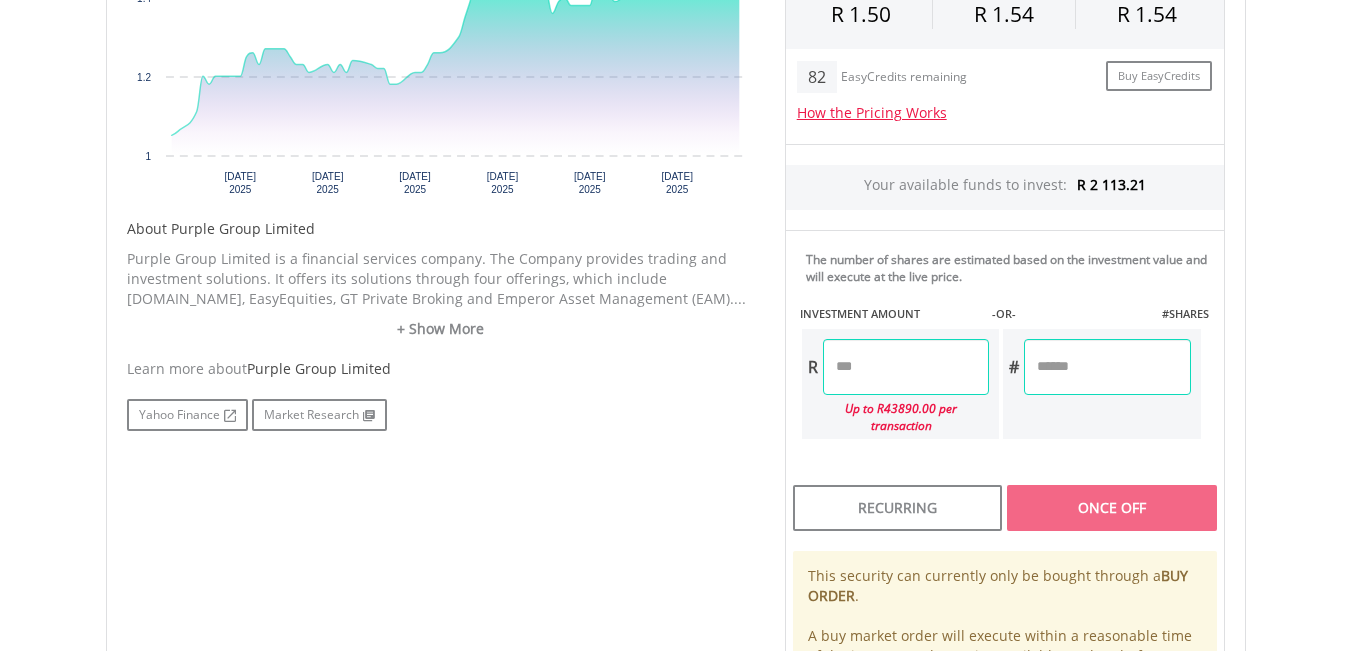 click at bounding box center [906, 367] 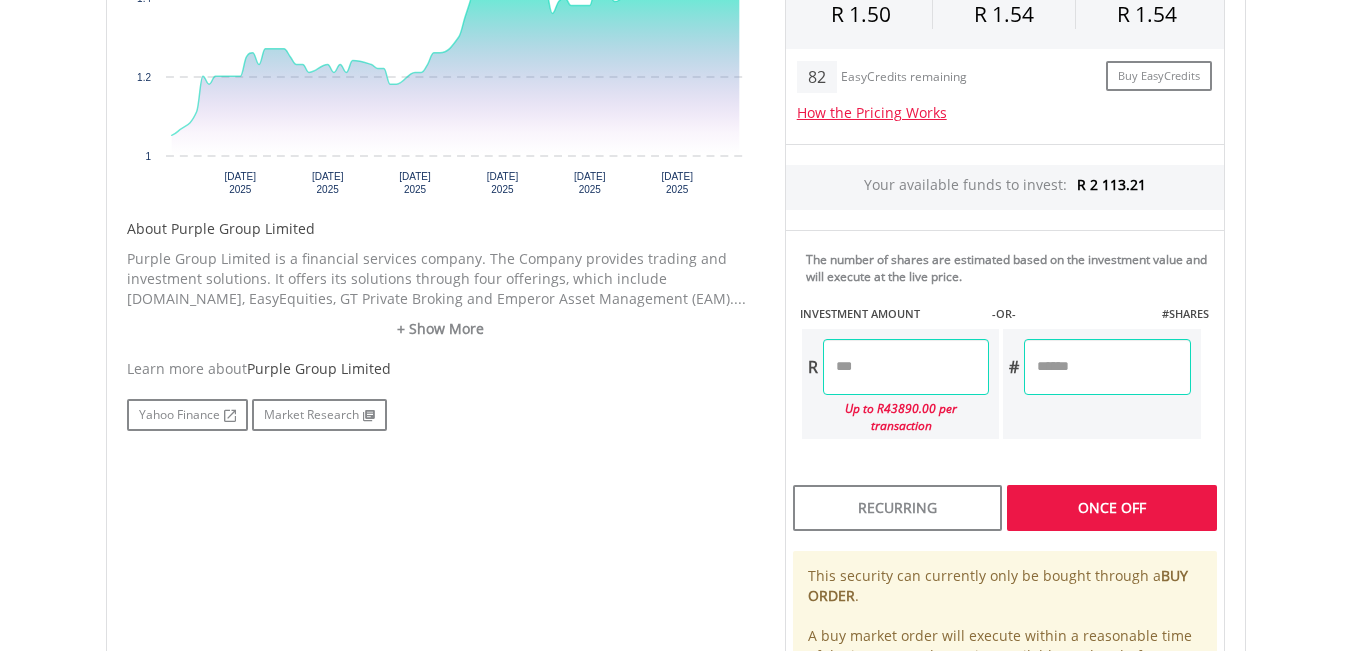 type on "******" 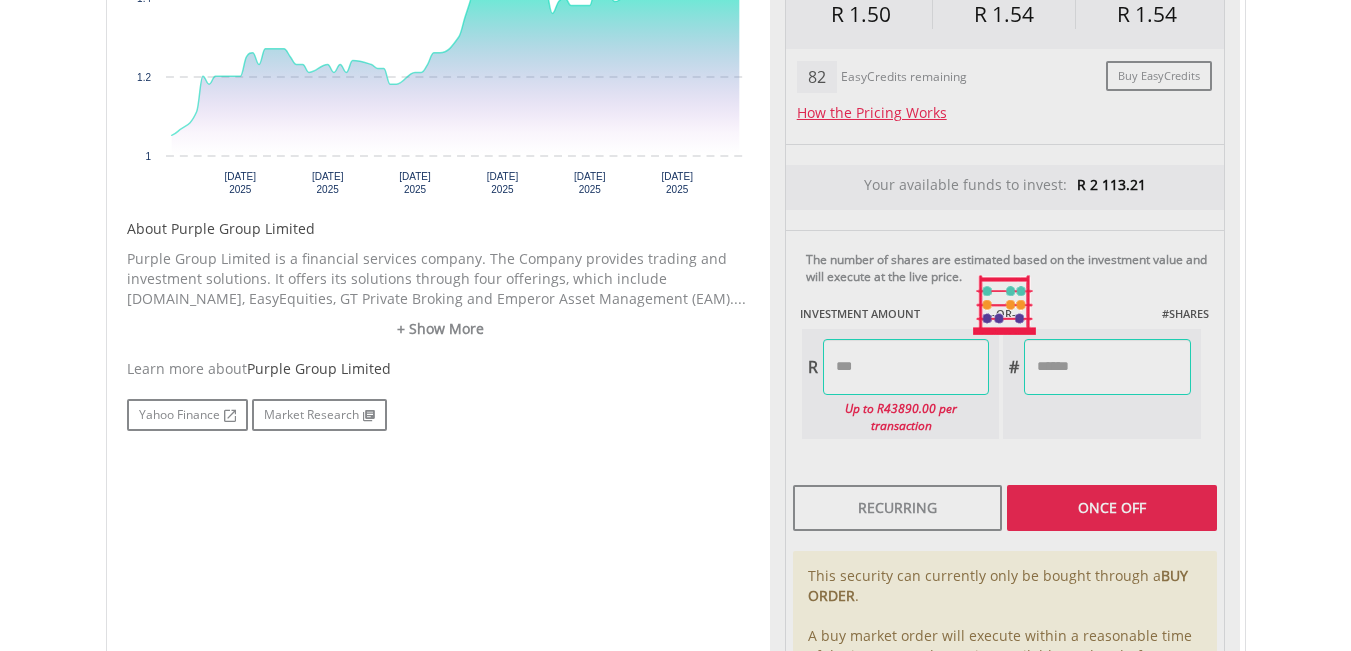 click on "Last Updated Price:
15-min. Delay*
Price Update Cost:
0
Credits
Market Closed
SELLING AT (BID)
BUYING AT                     (ASK)
LAST PRICE
R 1.50
R 1.54
R 1.54
82
-OR-" at bounding box center (1005, 306) 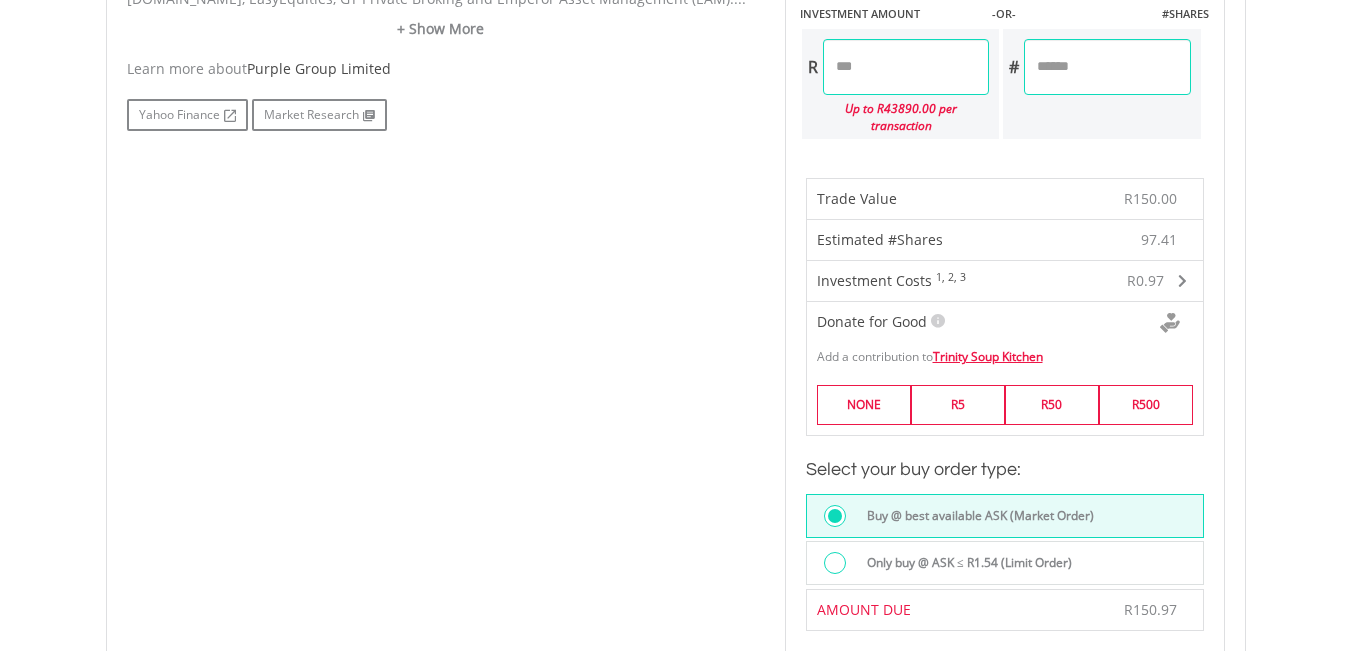scroll, scrollTop: 1400, scrollLeft: 0, axis: vertical 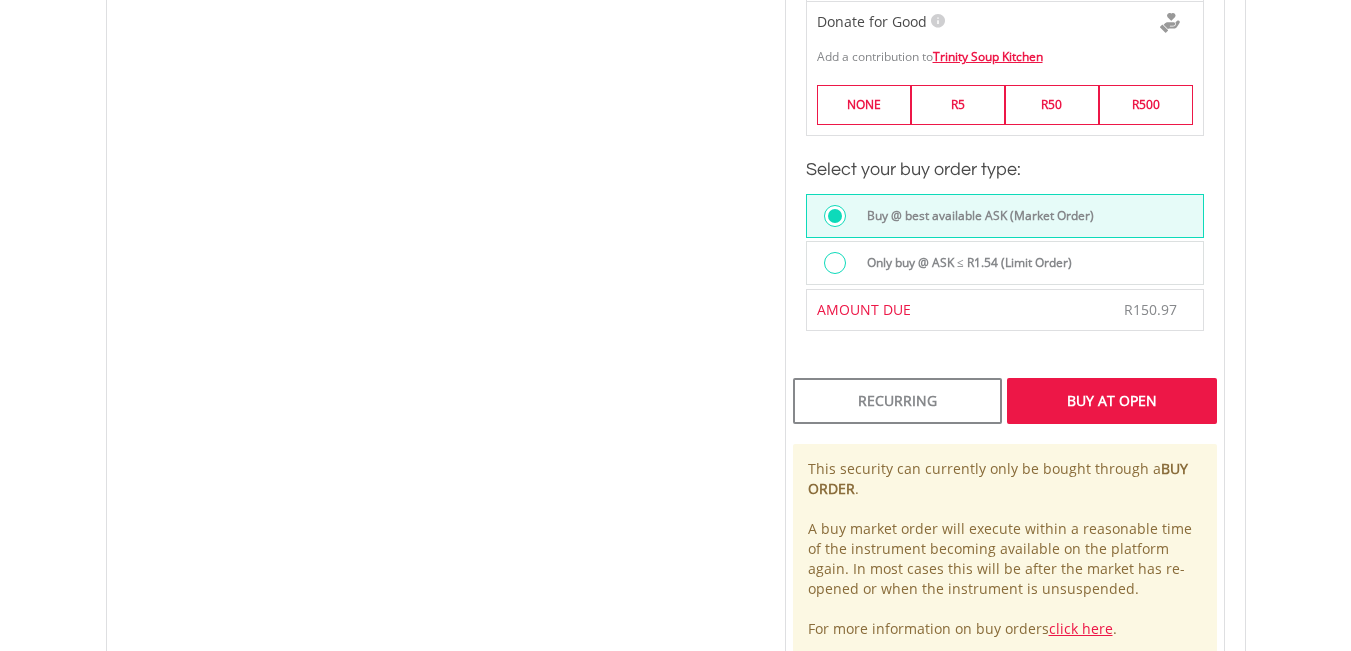 click on "Buy At Open" at bounding box center (1111, 401) 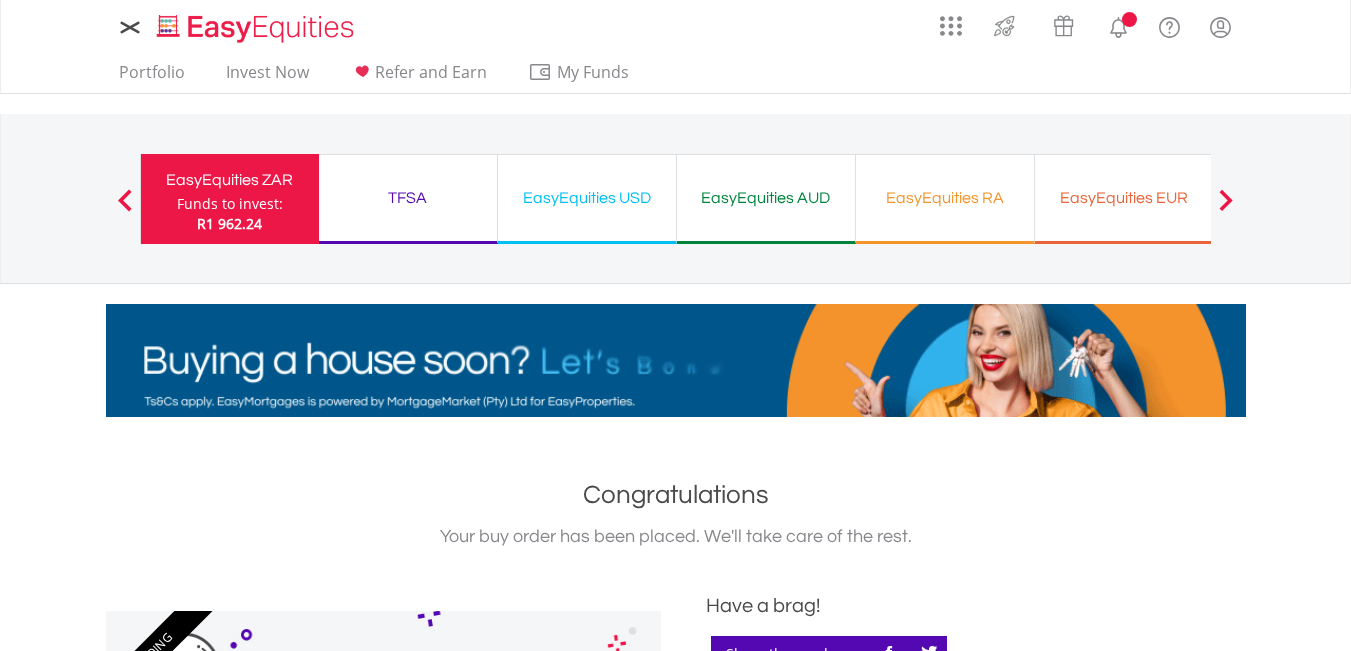 scroll, scrollTop: 0, scrollLeft: 0, axis: both 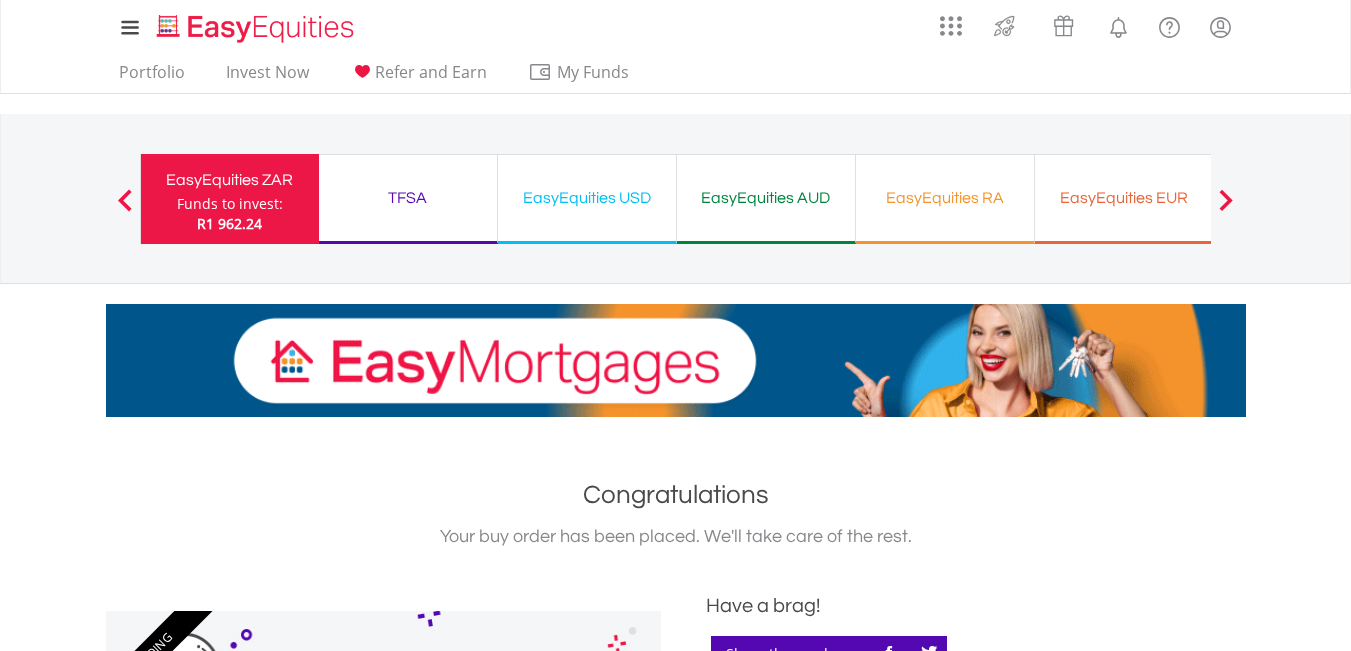 click on "TFSA" at bounding box center [408, 198] 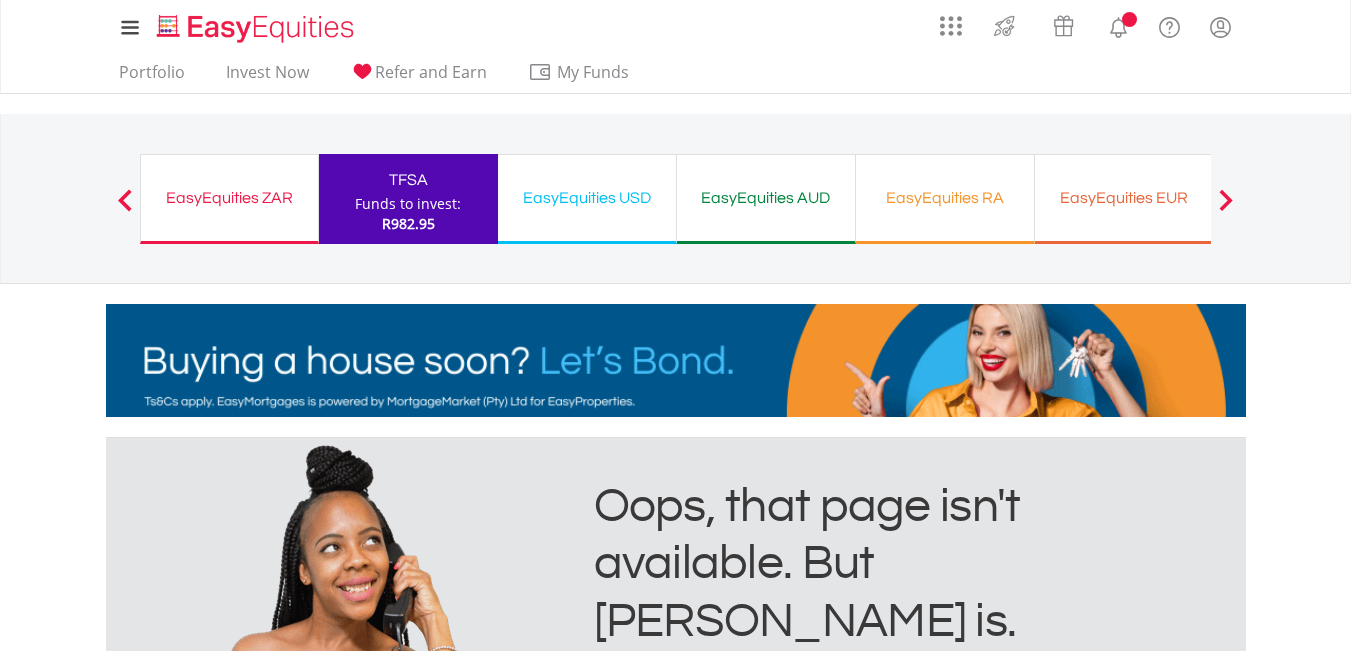 scroll, scrollTop: 0, scrollLeft: 0, axis: both 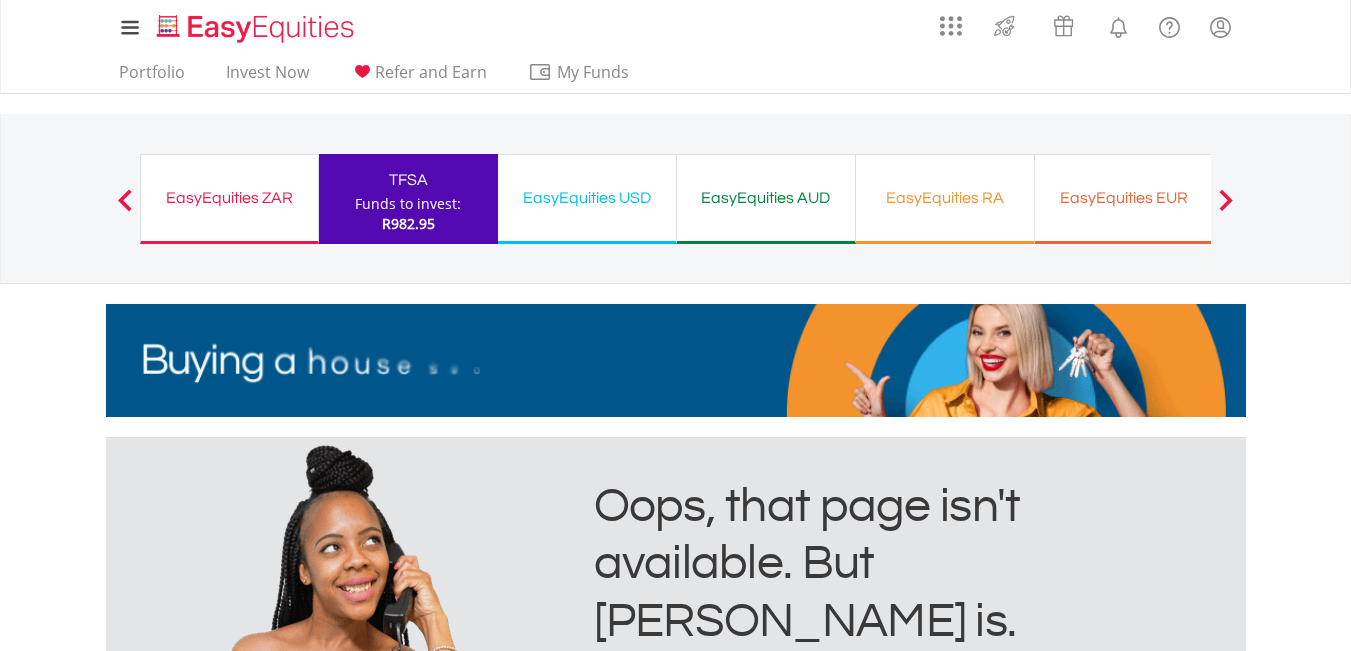 click on "EasyEquities USD" at bounding box center (587, 198) 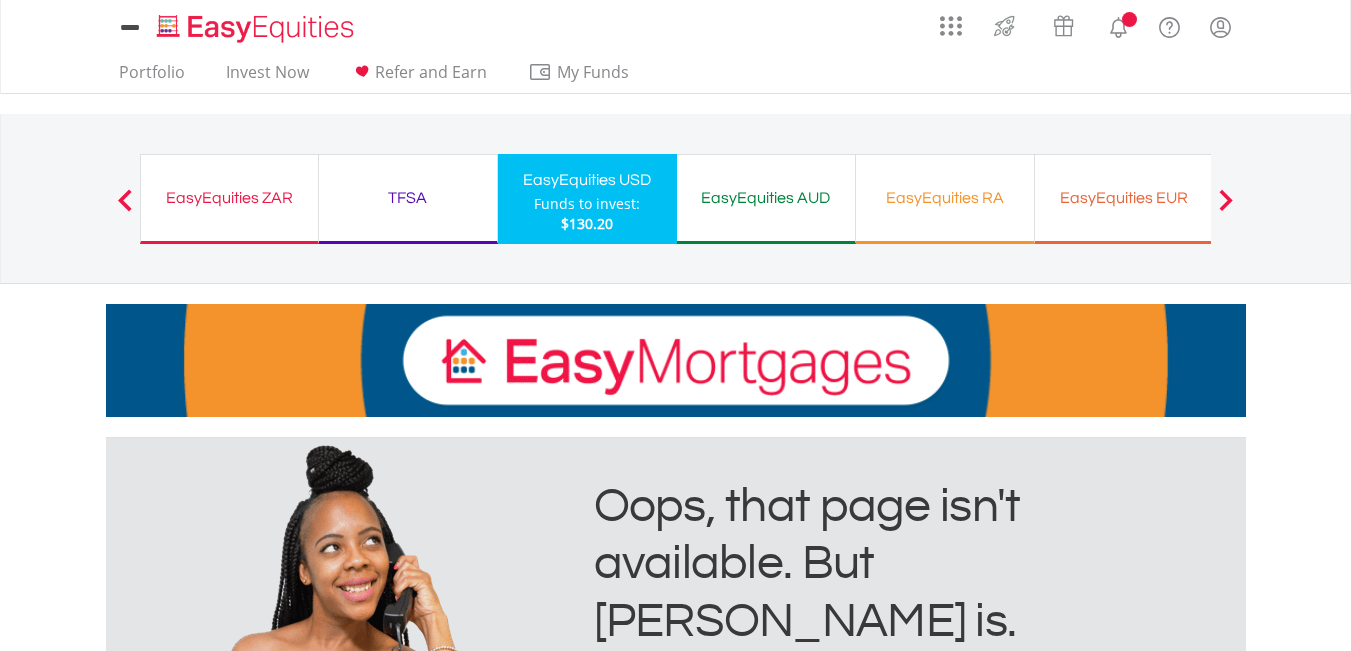 scroll, scrollTop: 0, scrollLeft: 0, axis: both 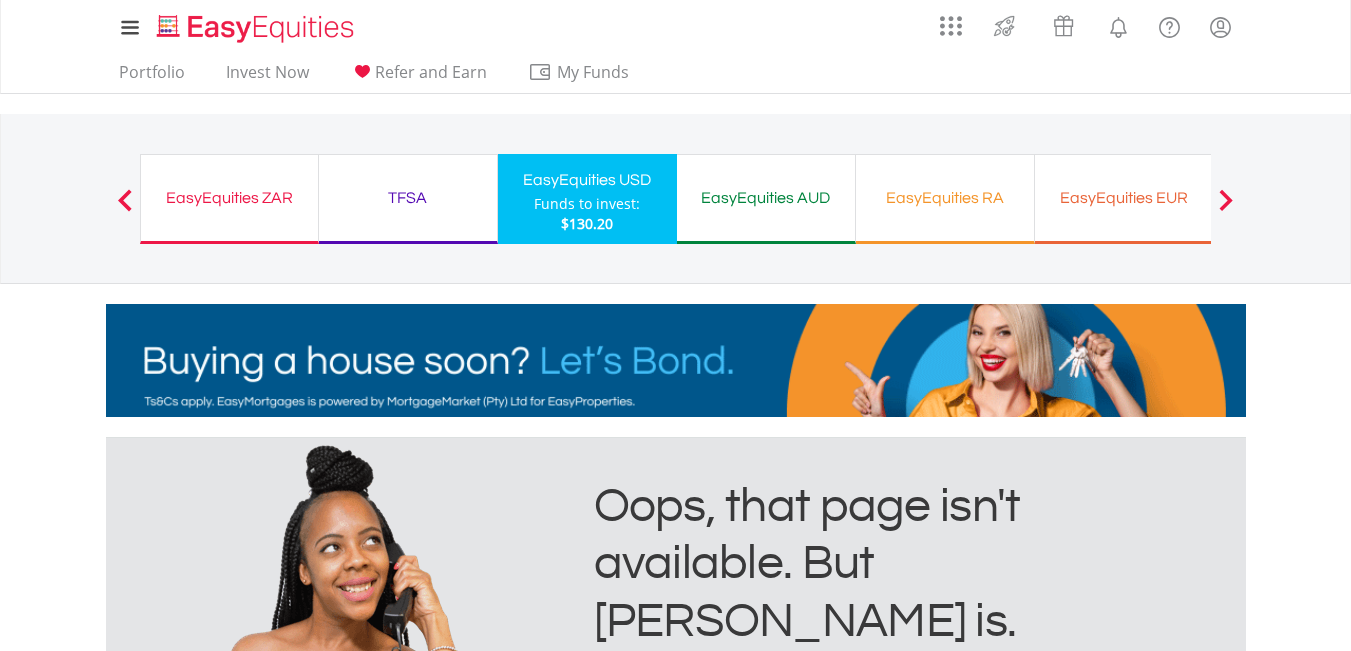 click on "EasyEquities AUD" at bounding box center (766, 198) 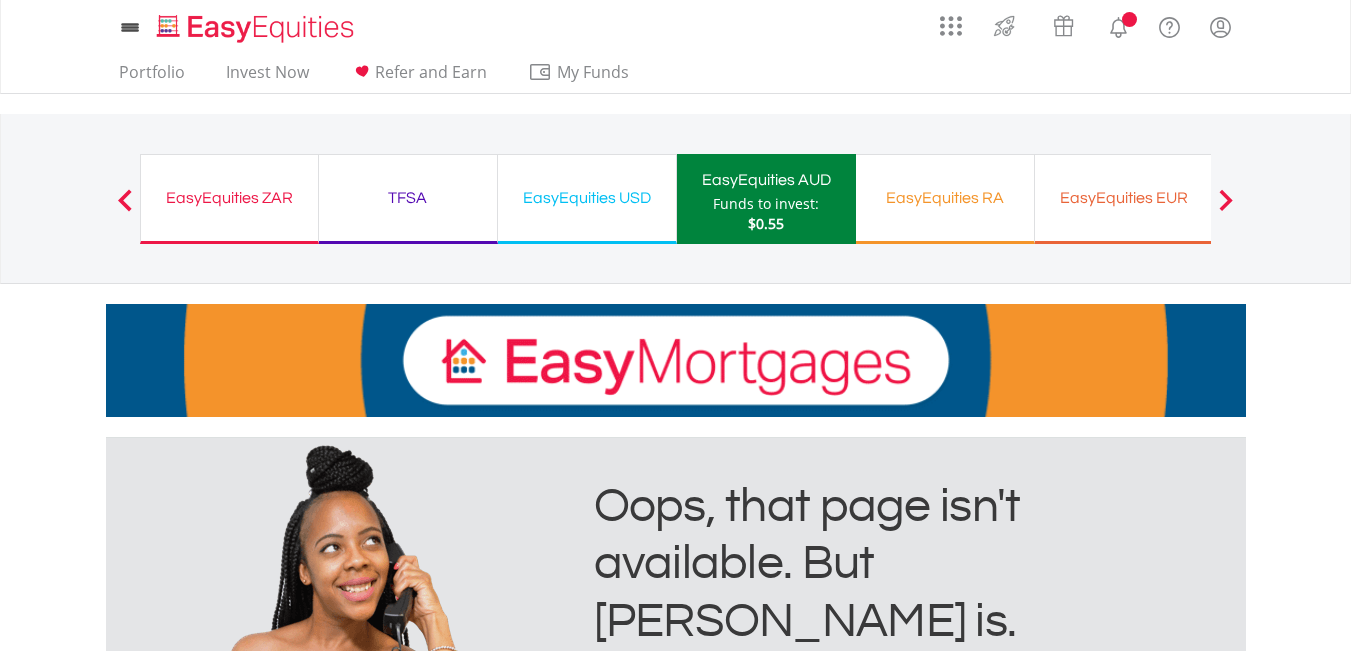scroll, scrollTop: 0, scrollLeft: 0, axis: both 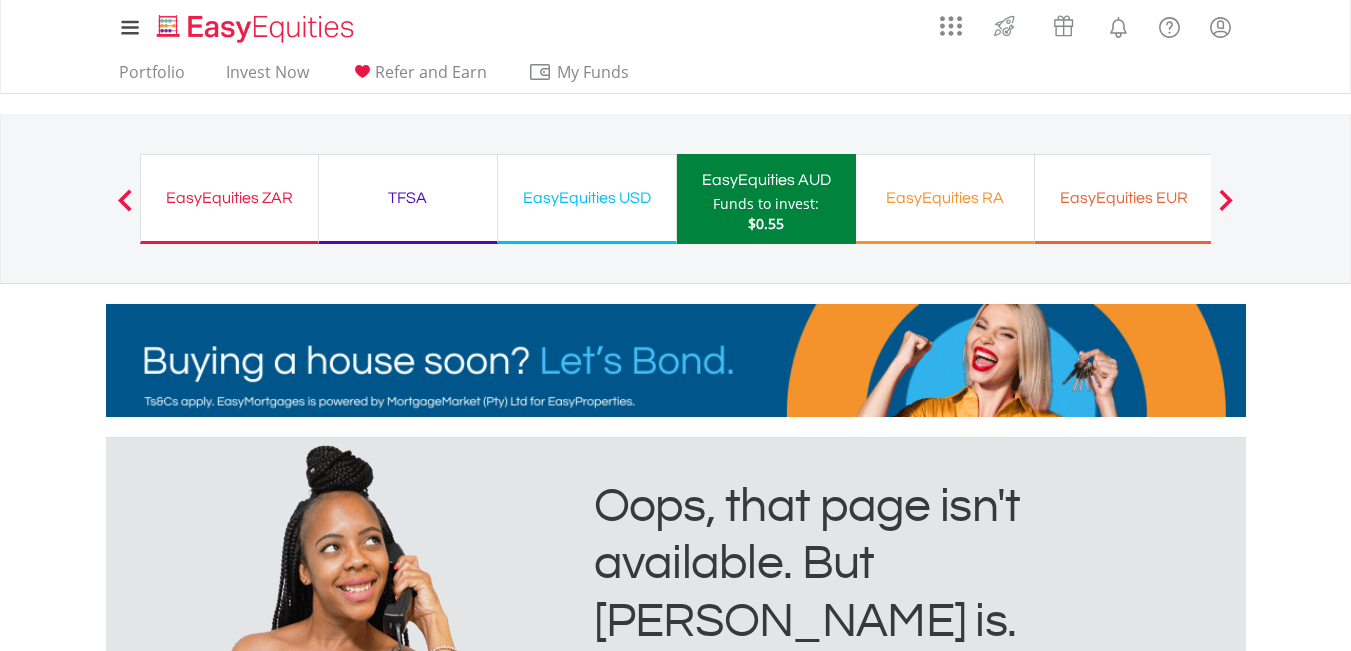 click on "EasyEquities USD" at bounding box center [587, 198] 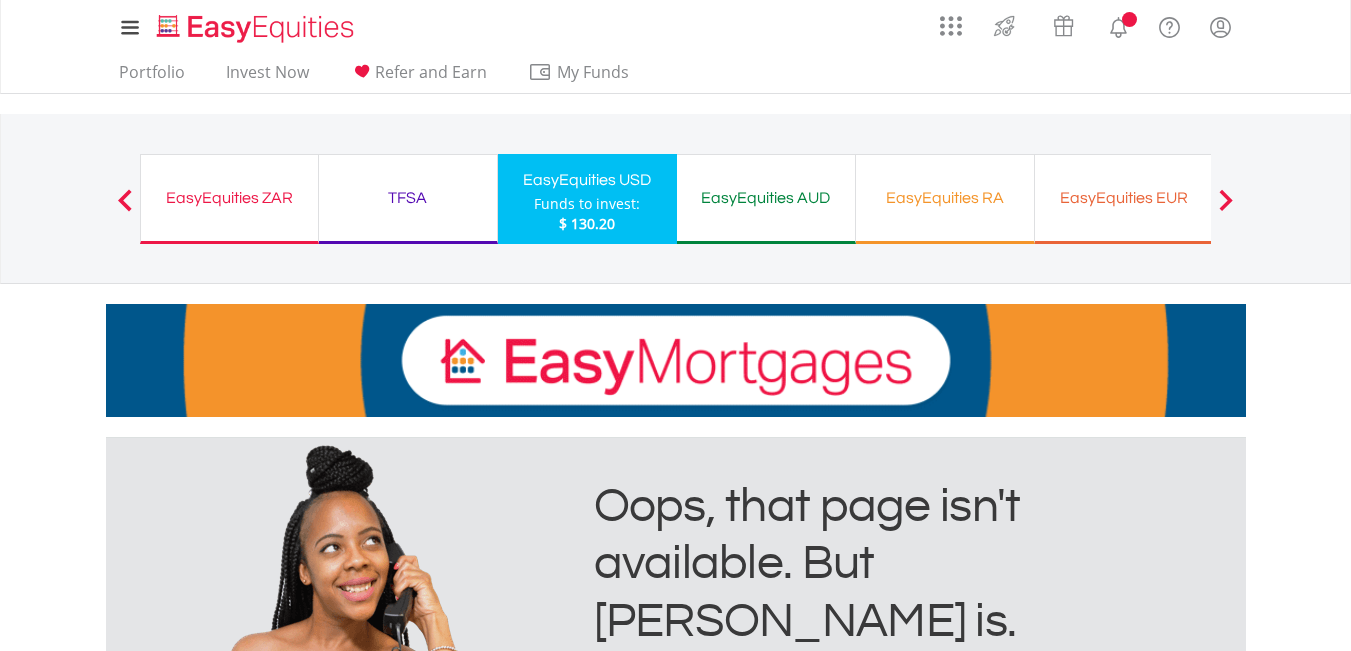 scroll, scrollTop: 0, scrollLeft: 0, axis: both 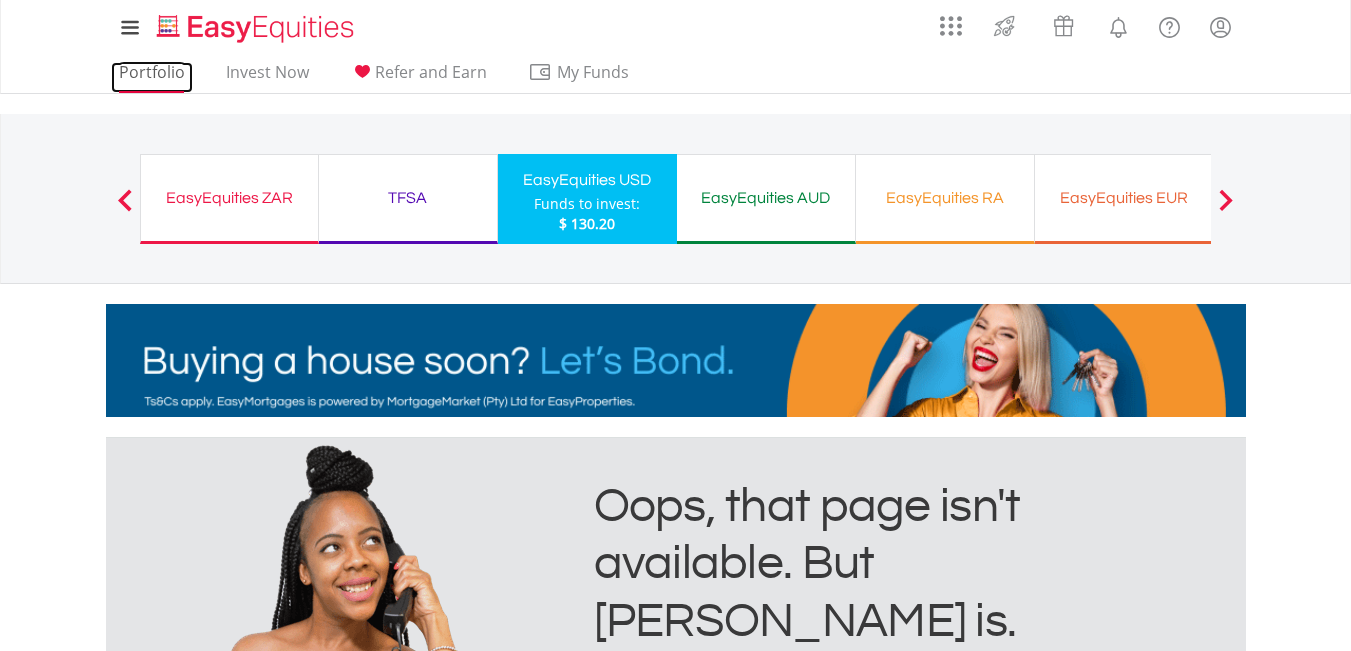 click on "Portfolio" at bounding box center [152, 77] 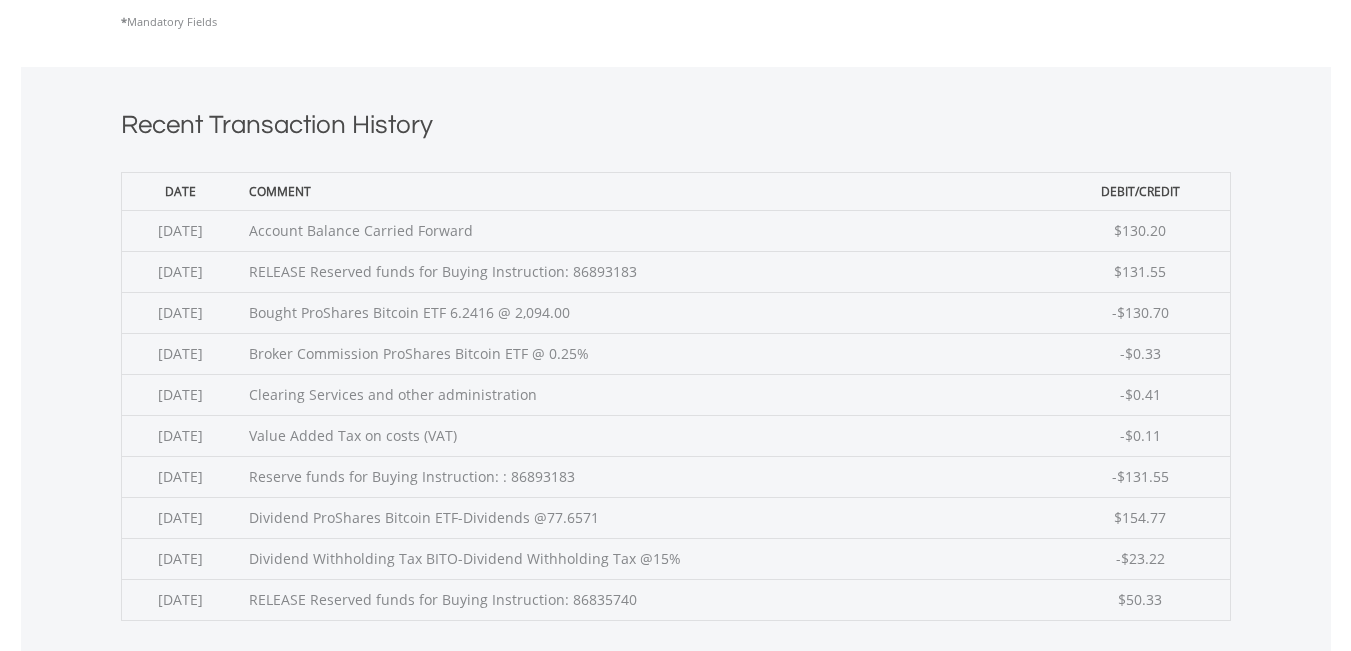 scroll, scrollTop: 900, scrollLeft: 0, axis: vertical 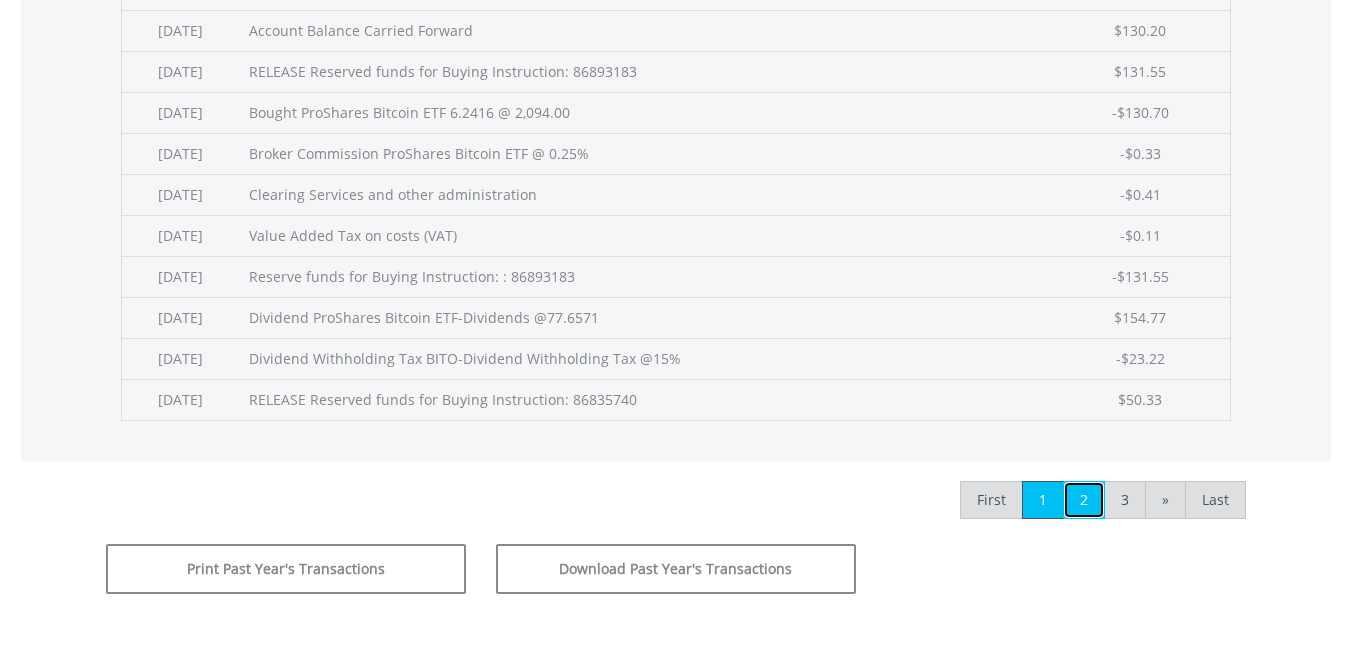 click on "2" at bounding box center [1084, 500] 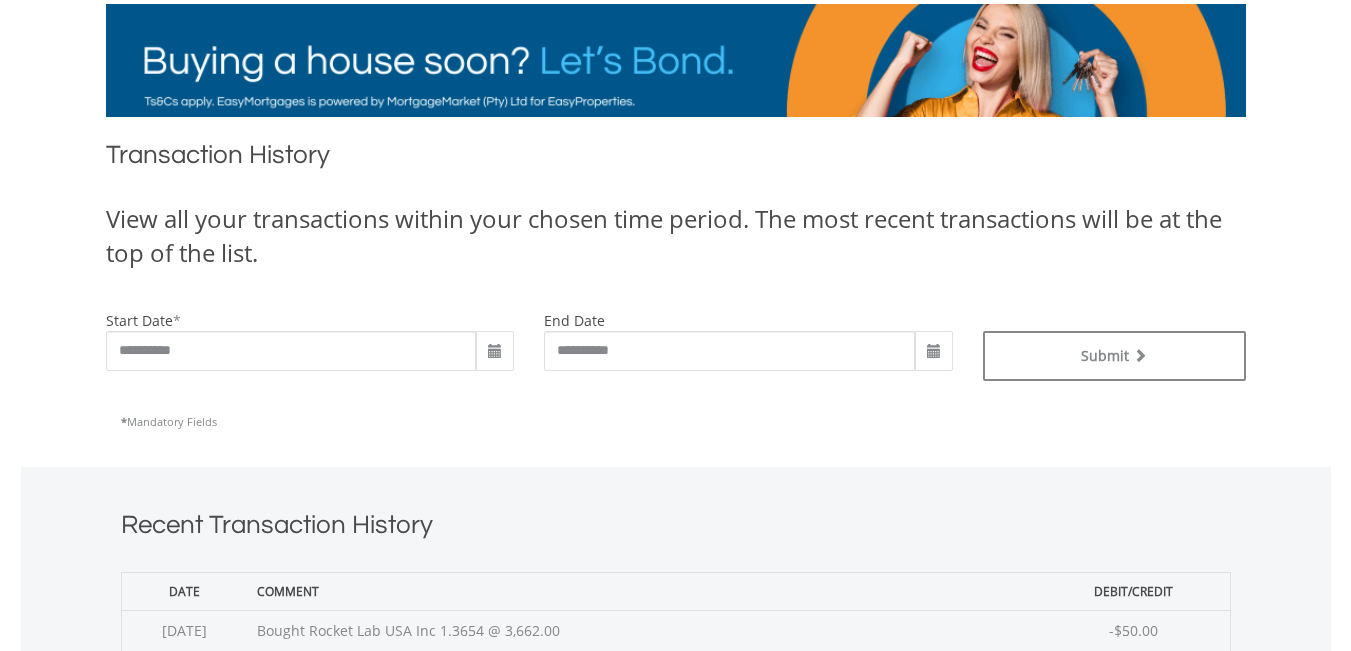 scroll, scrollTop: 0, scrollLeft: 0, axis: both 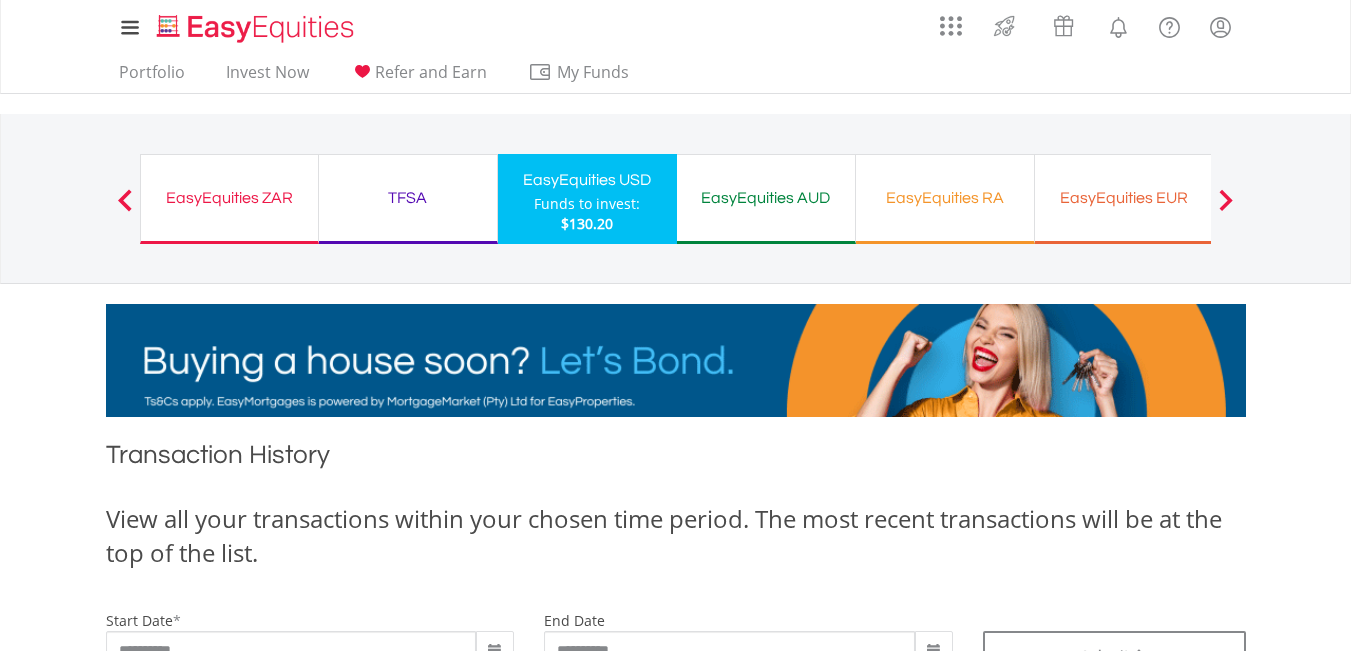 click on "$130.20" at bounding box center [587, 223] 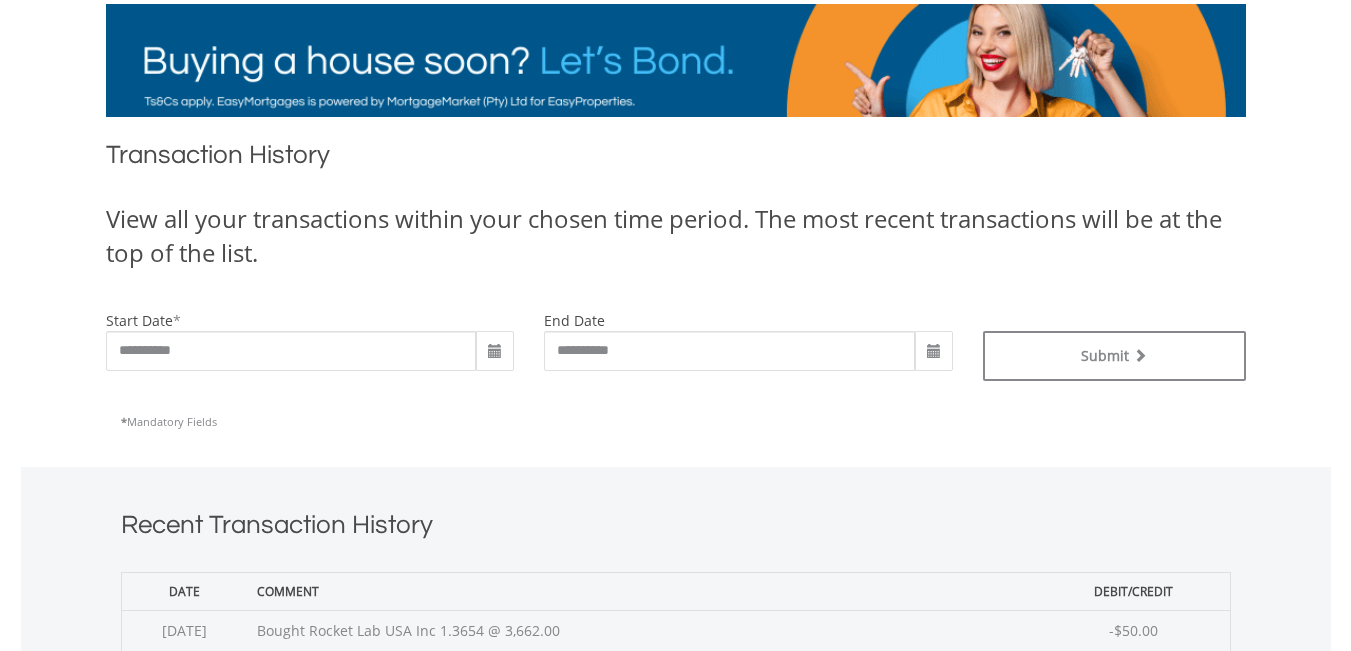 scroll, scrollTop: 0, scrollLeft: 0, axis: both 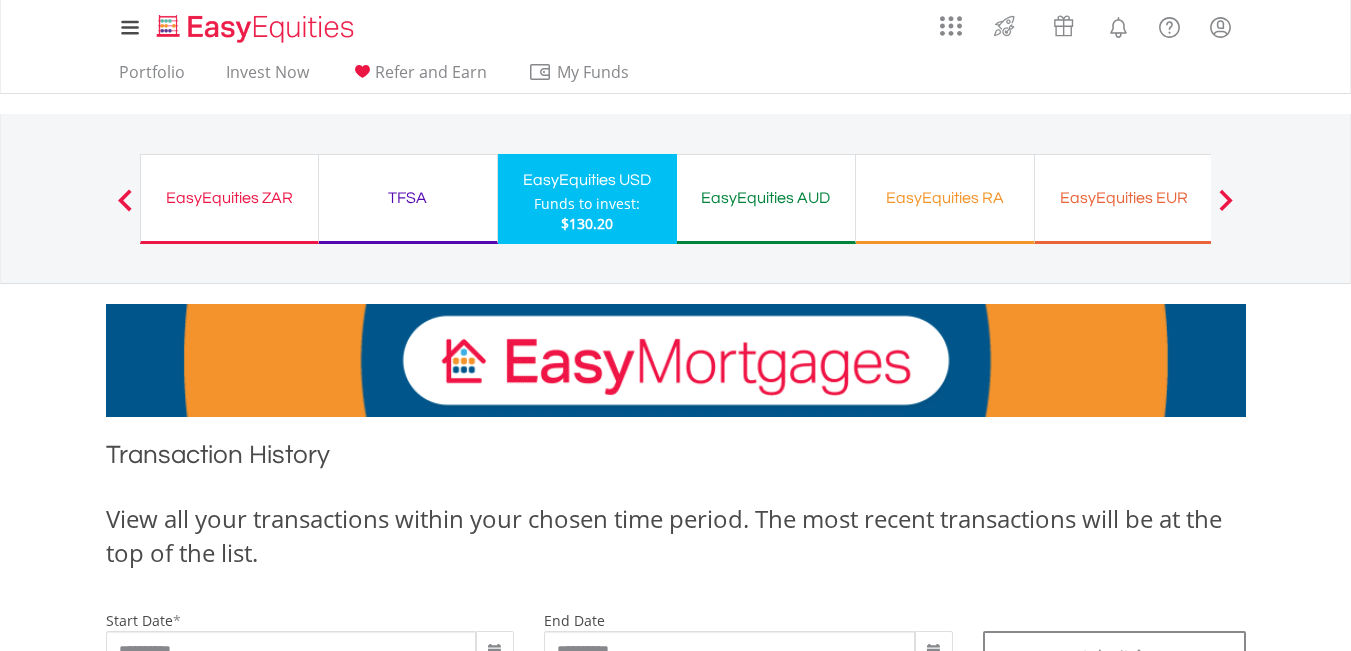 click on "Funds to invest:" at bounding box center [587, 204] 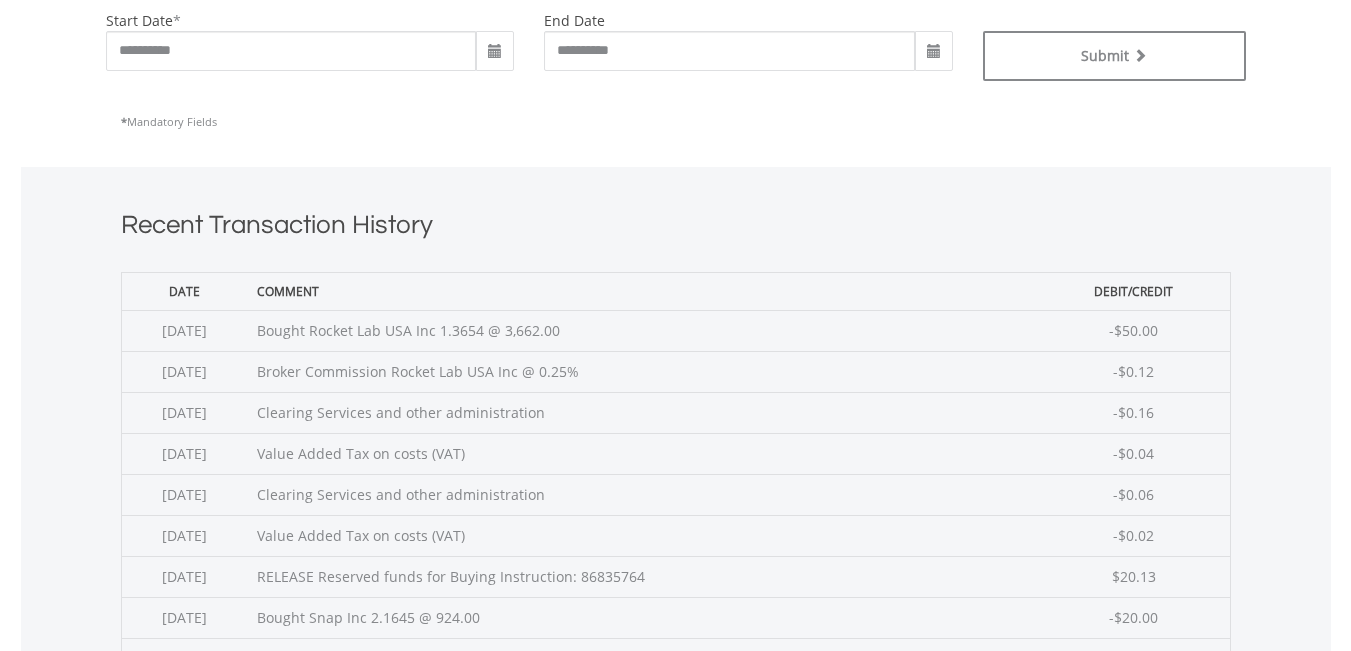 scroll, scrollTop: 800, scrollLeft: 0, axis: vertical 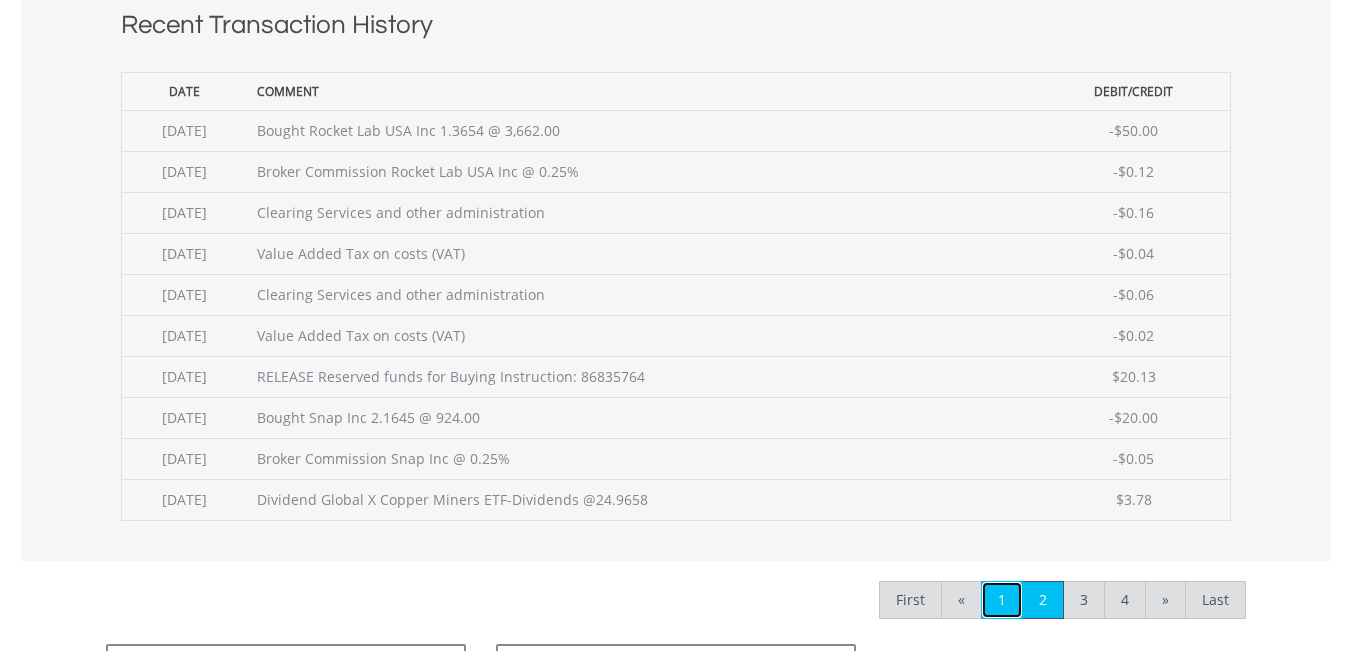 click on "1" at bounding box center [1002, 600] 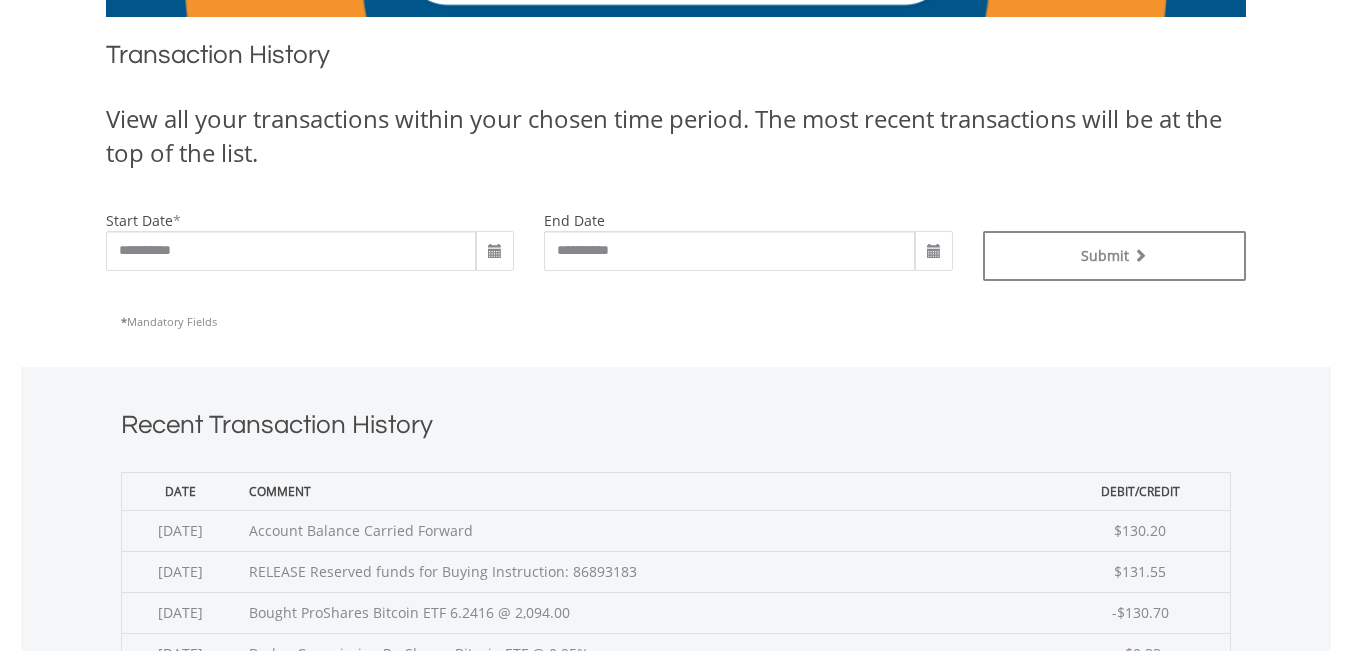 scroll, scrollTop: 0, scrollLeft: 0, axis: both 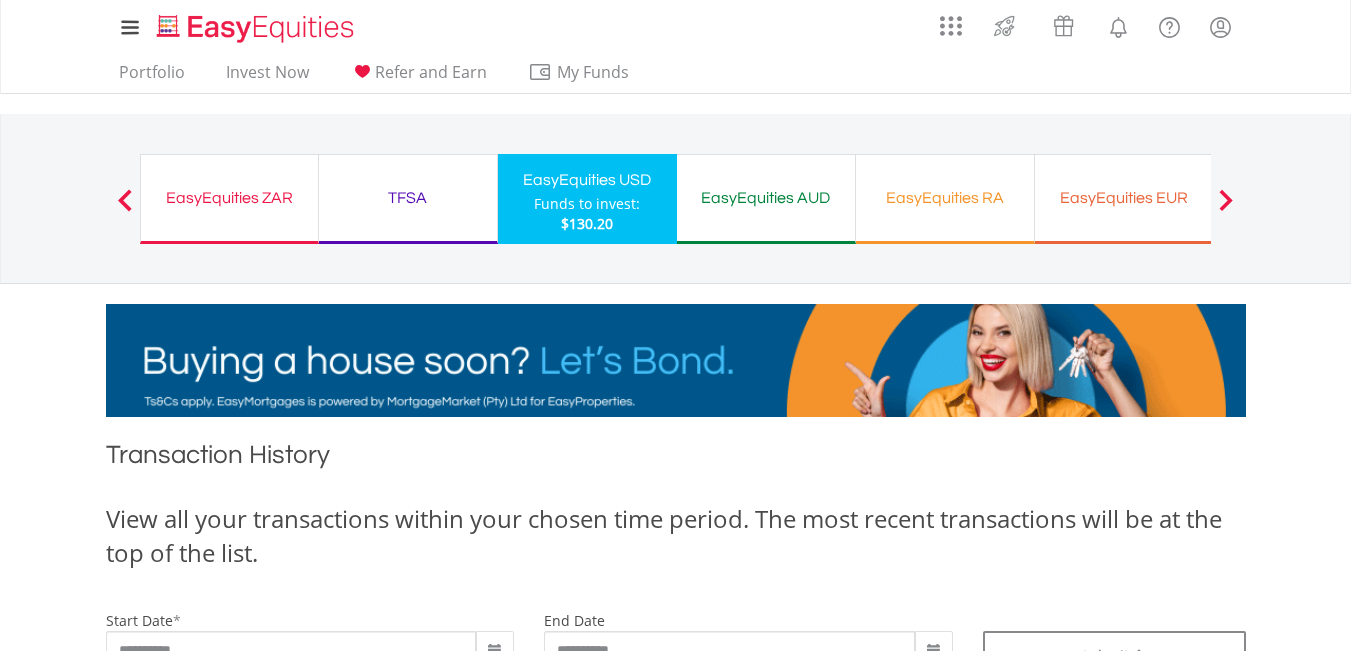 click on "Funds to invest:" at bounding box center [587, 204] 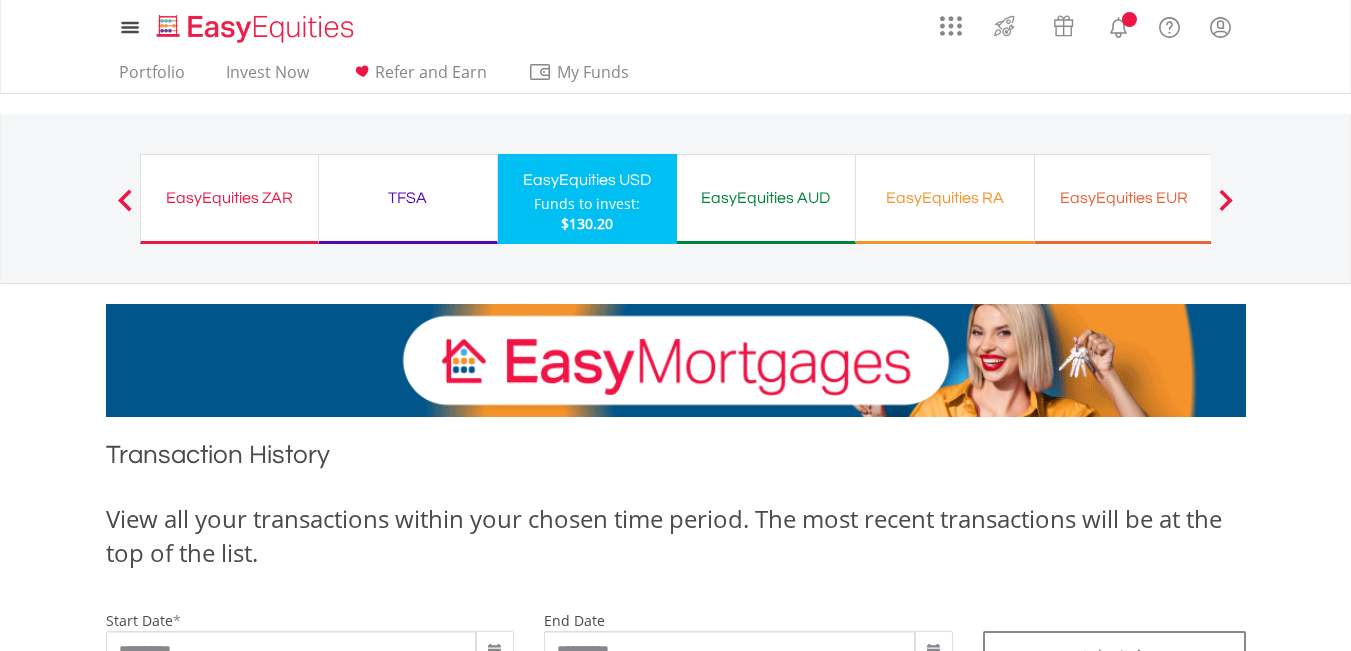 scroll, scrollTop: 0, scrollLeft: 0, axis: both 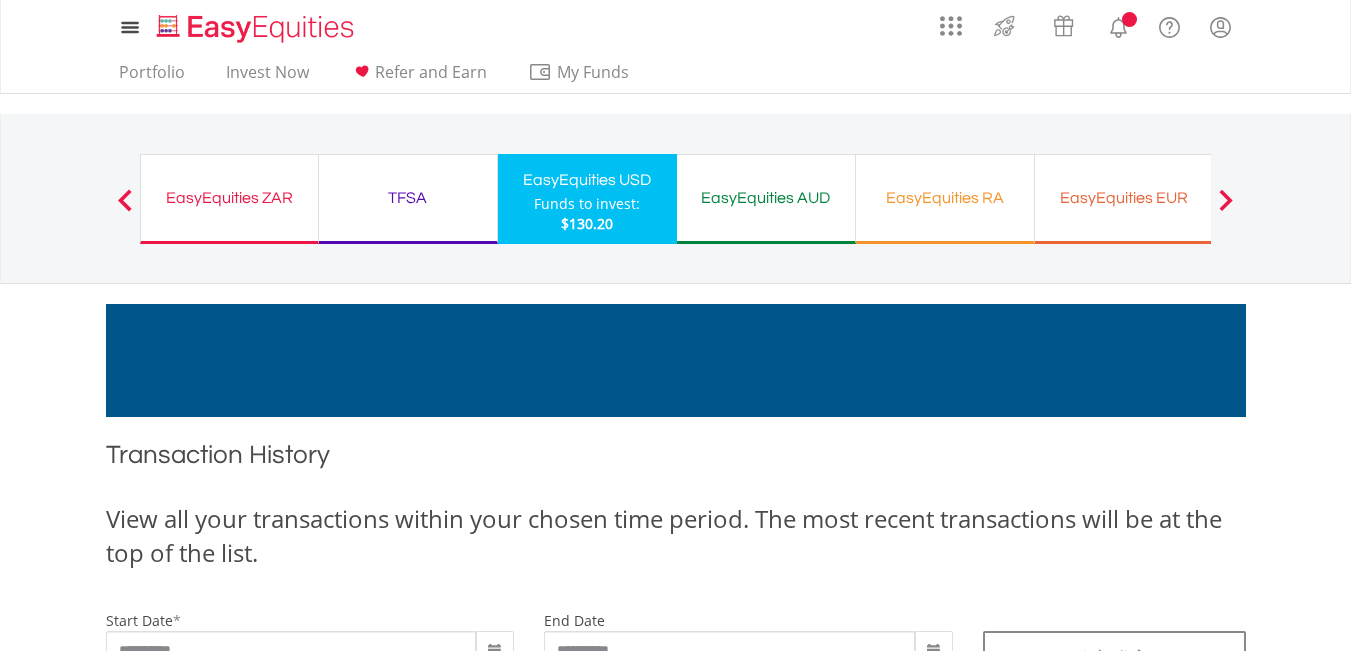 click on "EasyEquities USD" at bounding box center (587, 180) 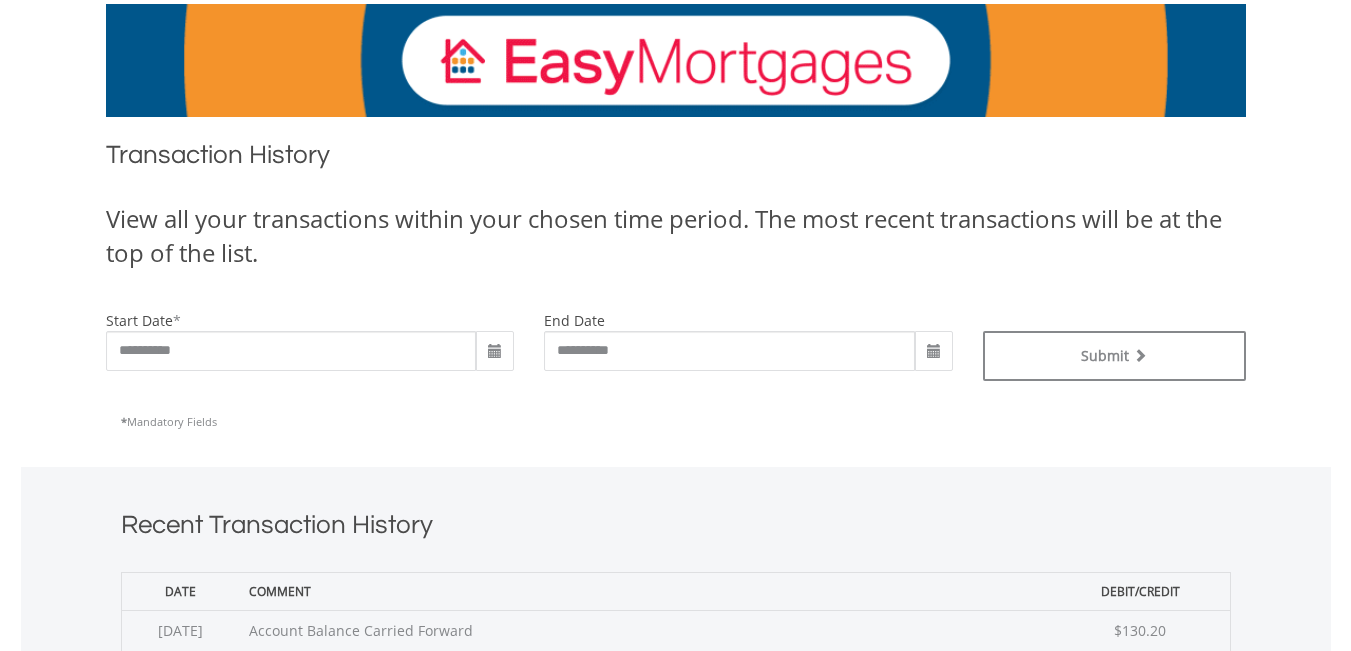 scroll, scrollTop: 0, scrollLeft: 0, axis: both 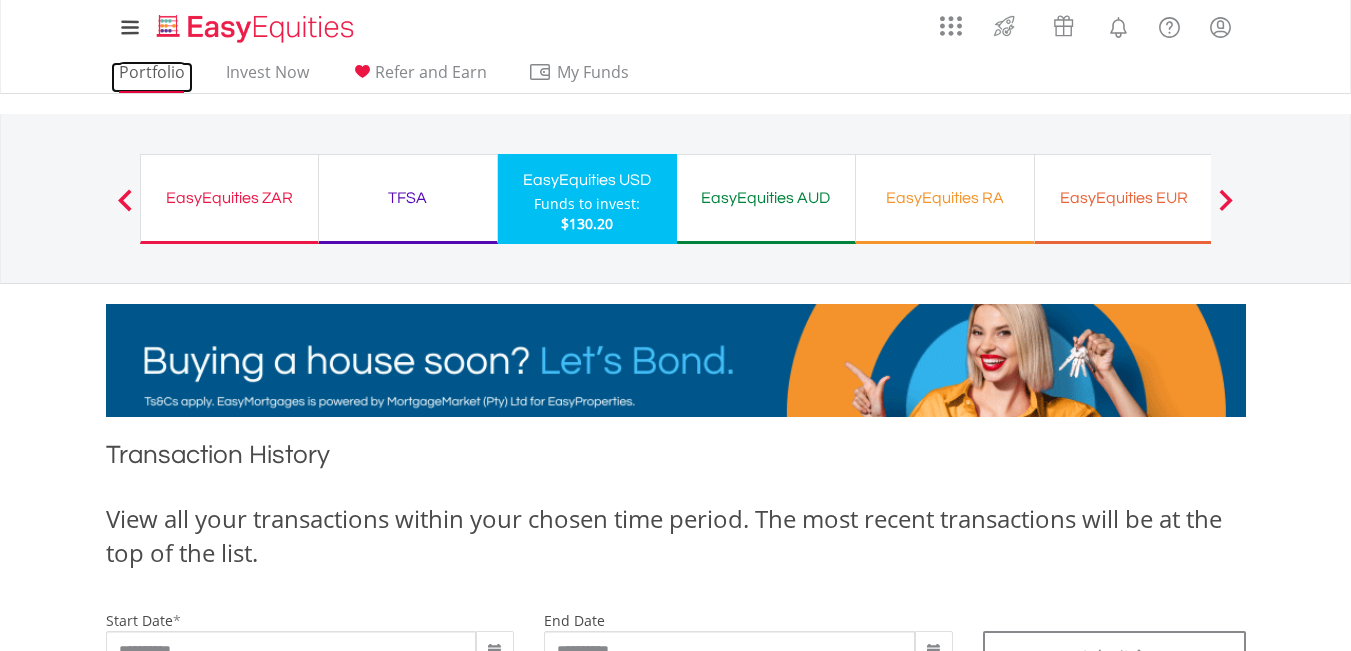 click on "Portfolio" at bounding box center [152, 77] 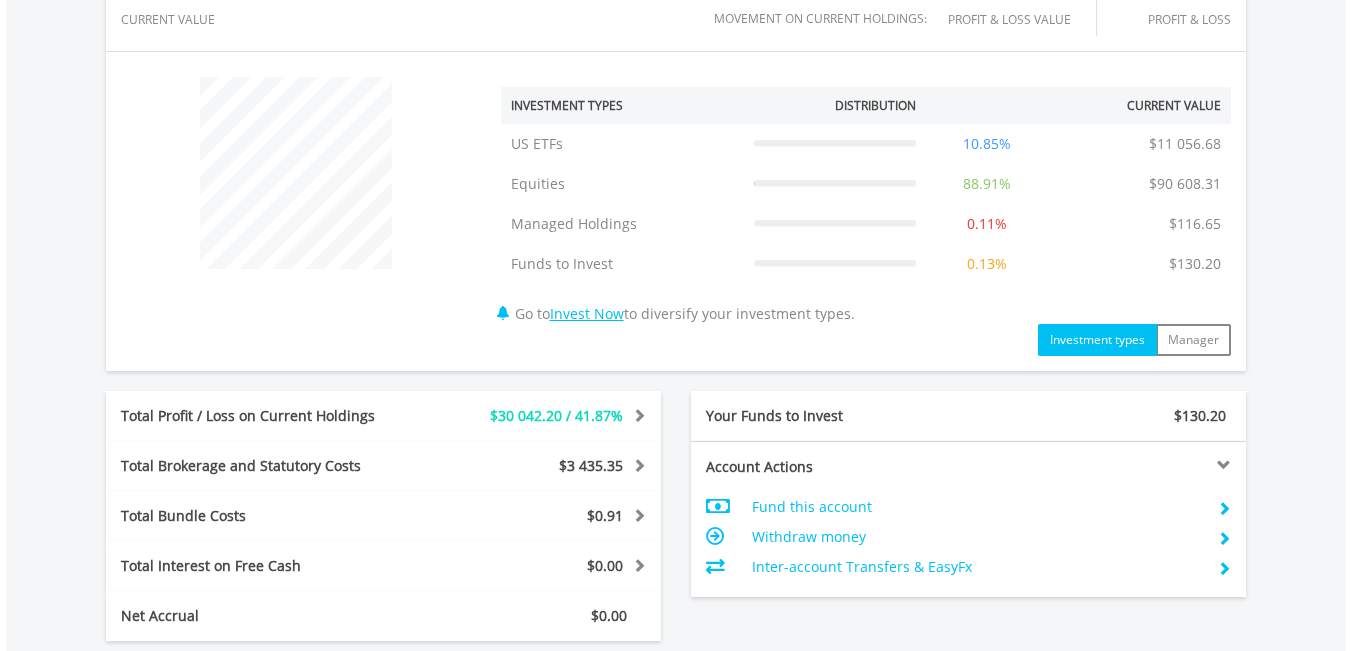 scroll, scrollTop: 1112, scrollLeft: 0, axis: vertical 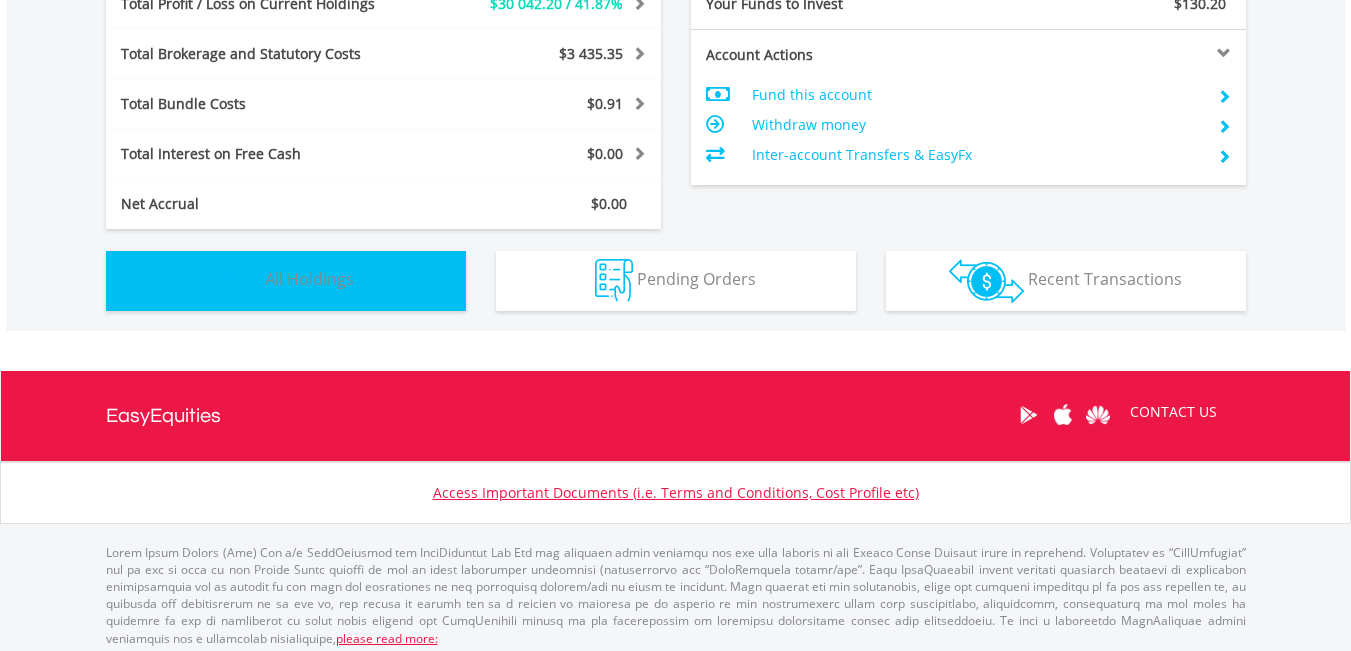 click on "Holdings
All Holdings" at bounding box center (286, 281) 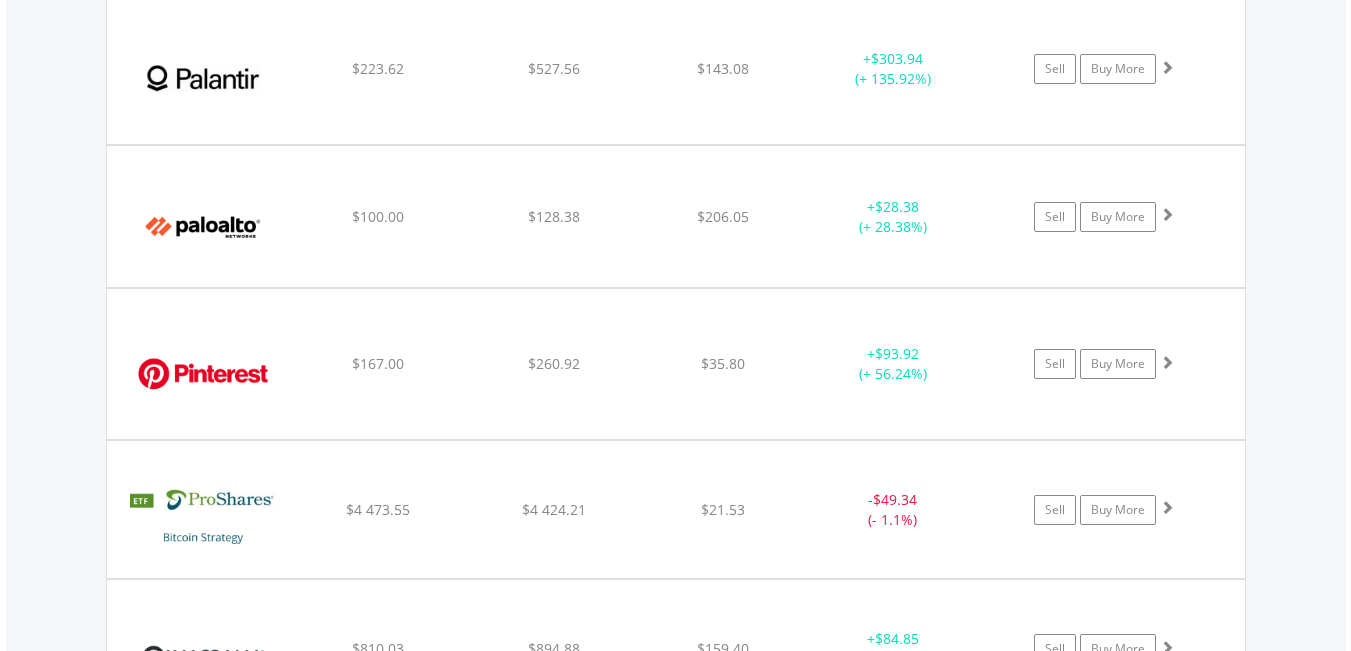 scroll, scrollTop: 14084, scrollLeft: 0, axis: vertical 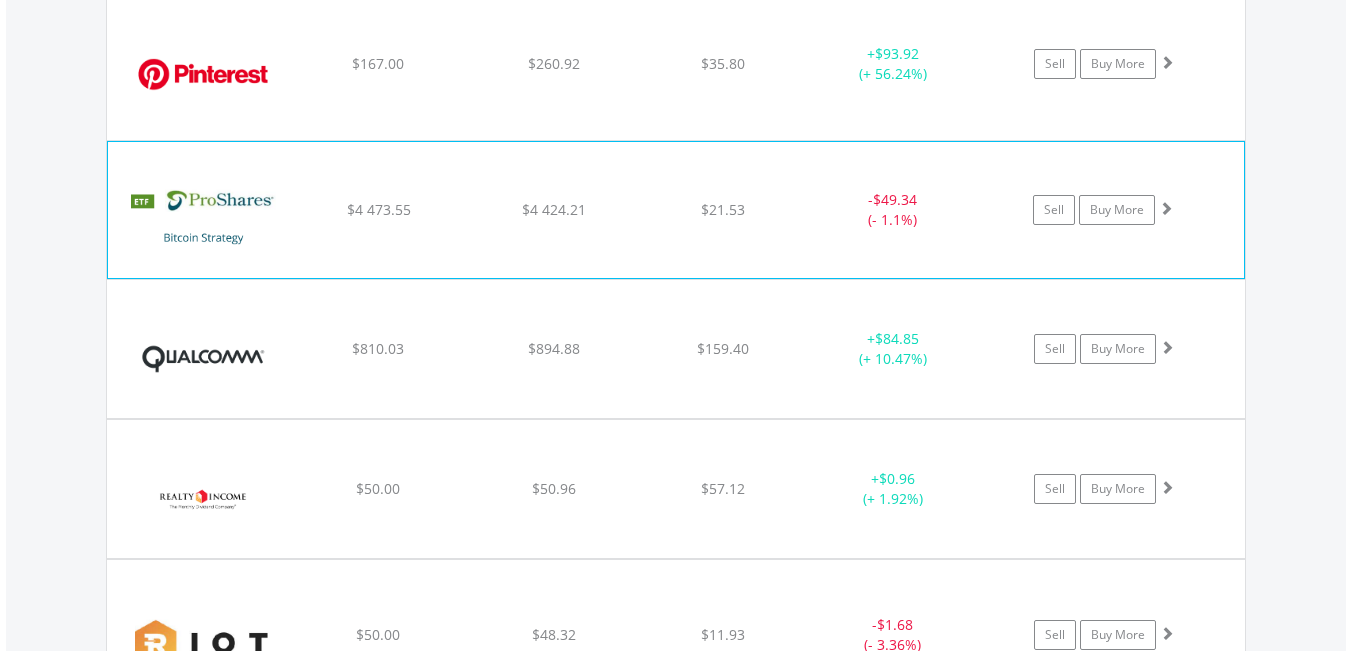 click at bounding box center [1166, 208] 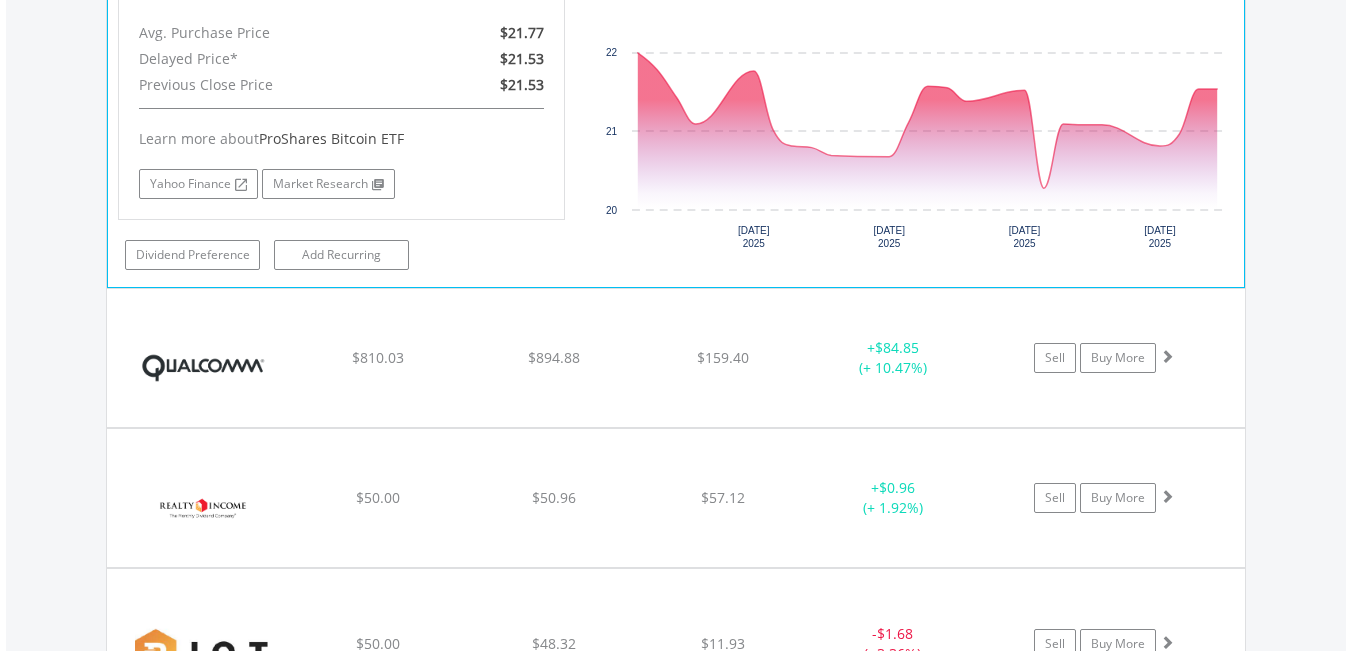 scroll, scrollTop: 14184, scrollLeft: 0, axis: vertical 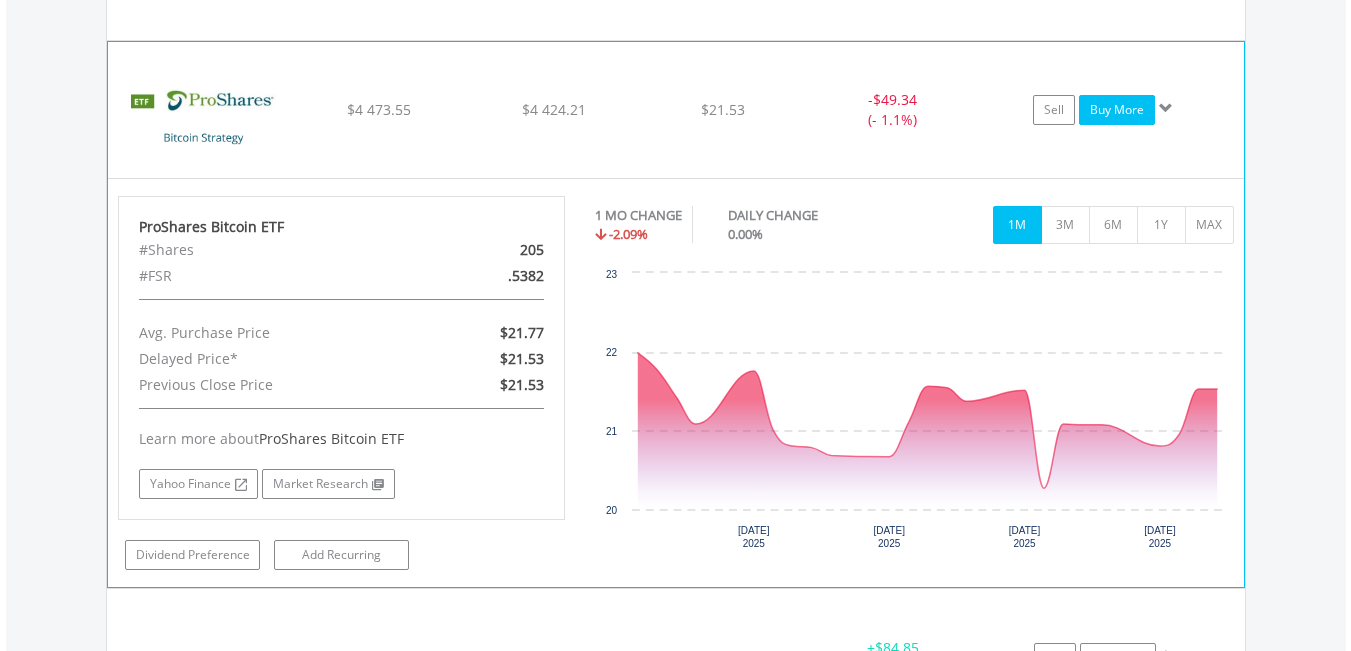 click on "Buy More" at bounding box center [1117, 110] 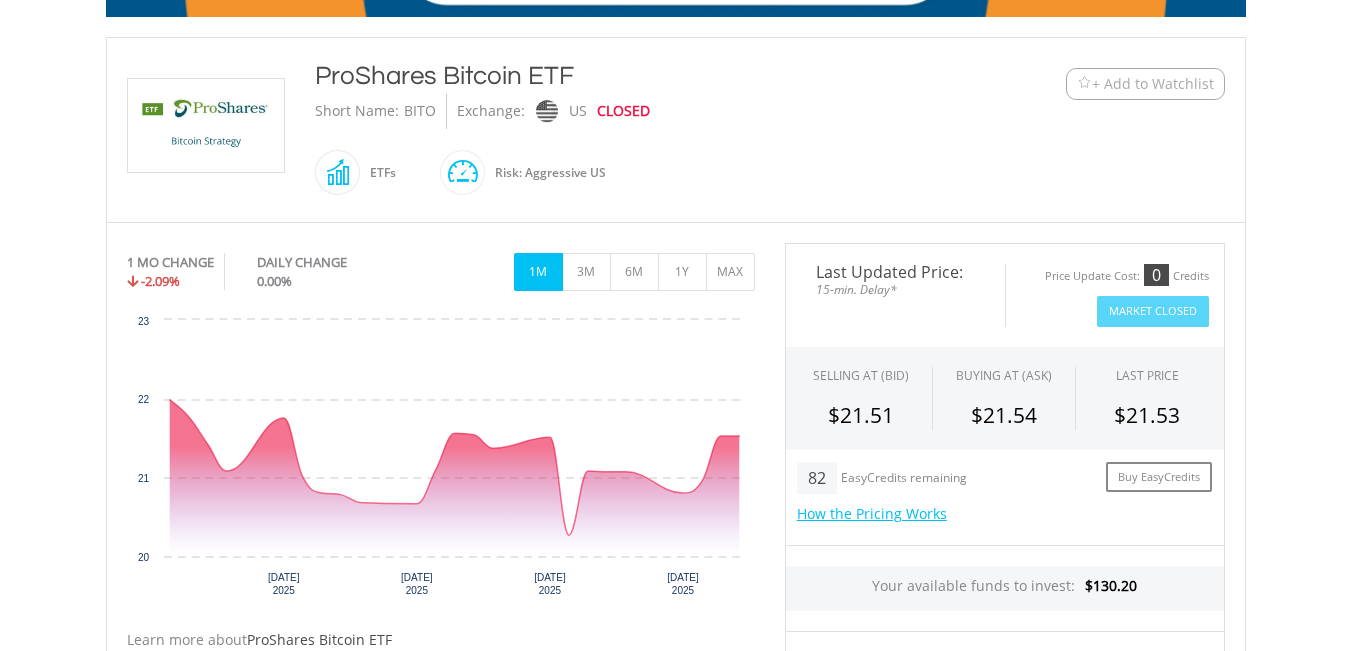 scroll, scrollTop: 200, scrollLeft: 0, axis: vertical 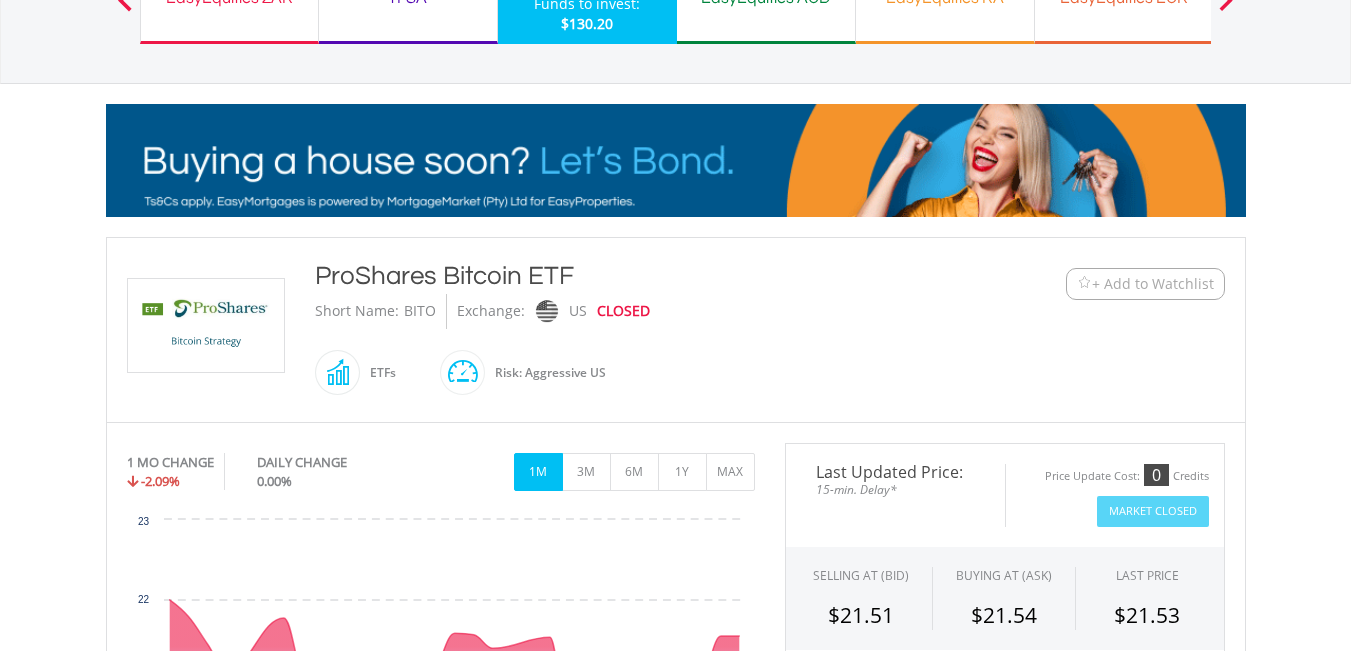 click at bounding box center (206, 325) 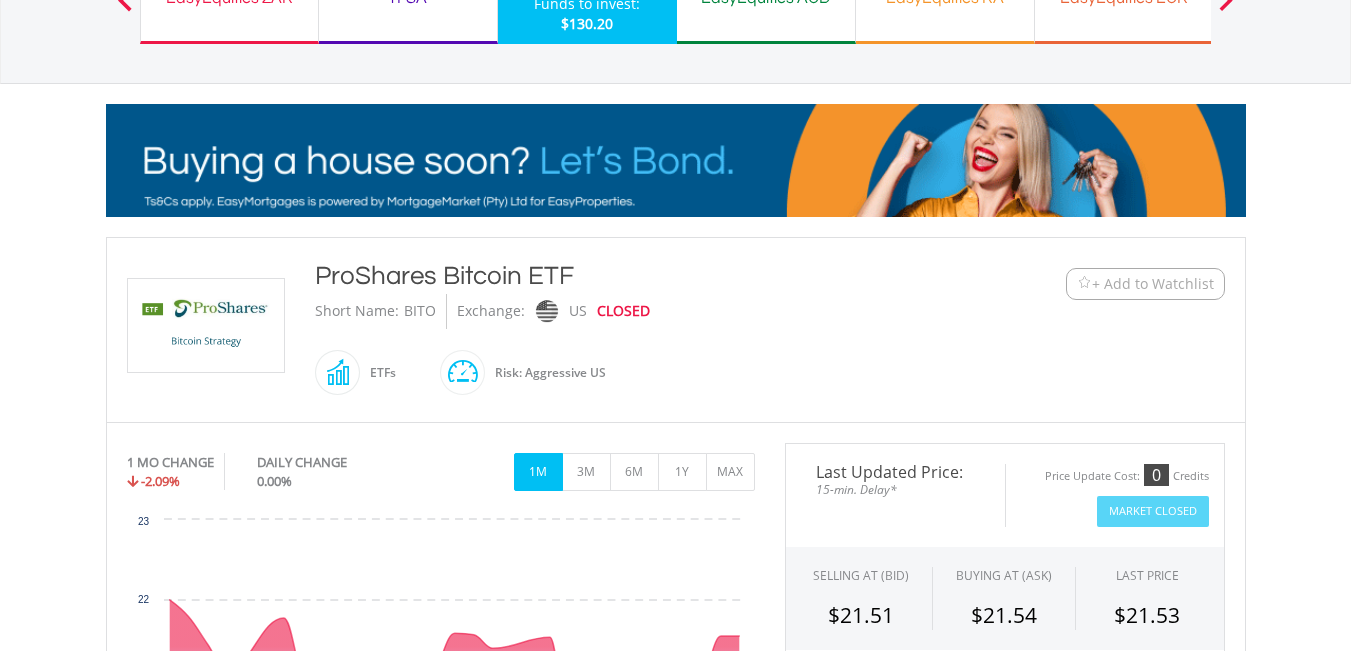 scroll, scrollTop: 0, scrollLeft: 0, axis: both 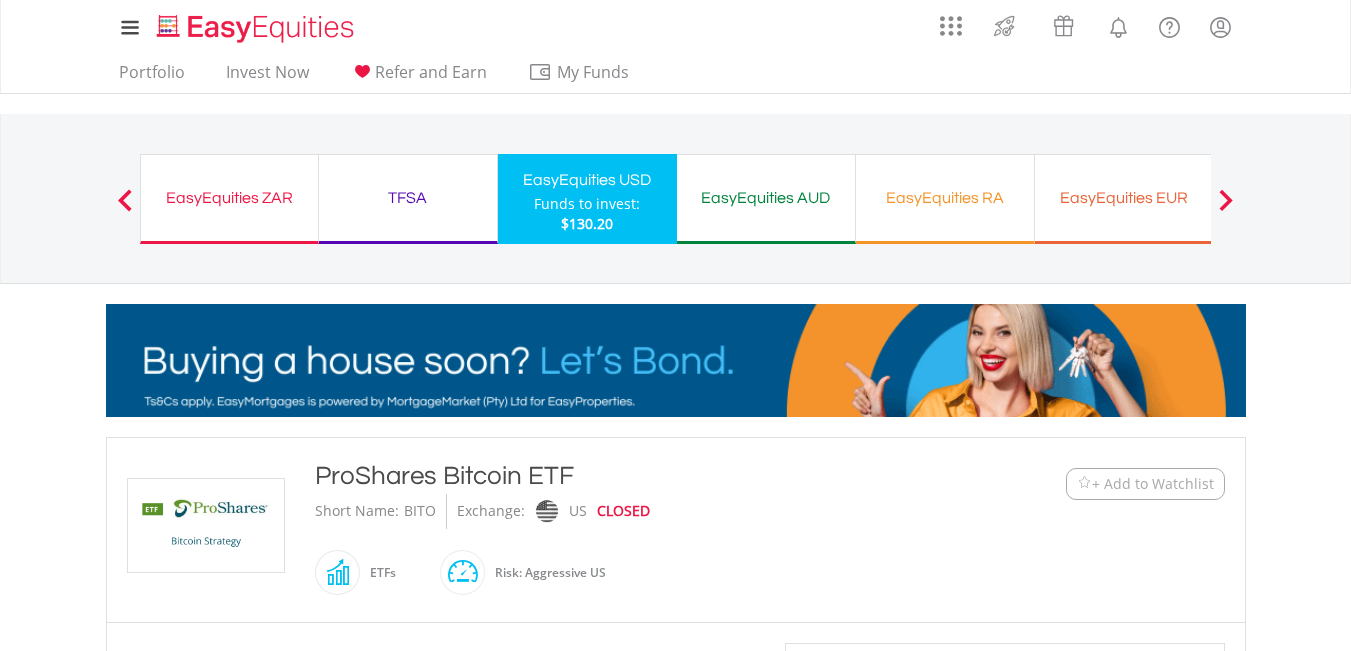 click on "$130.20" at bounding box center [587, 223] 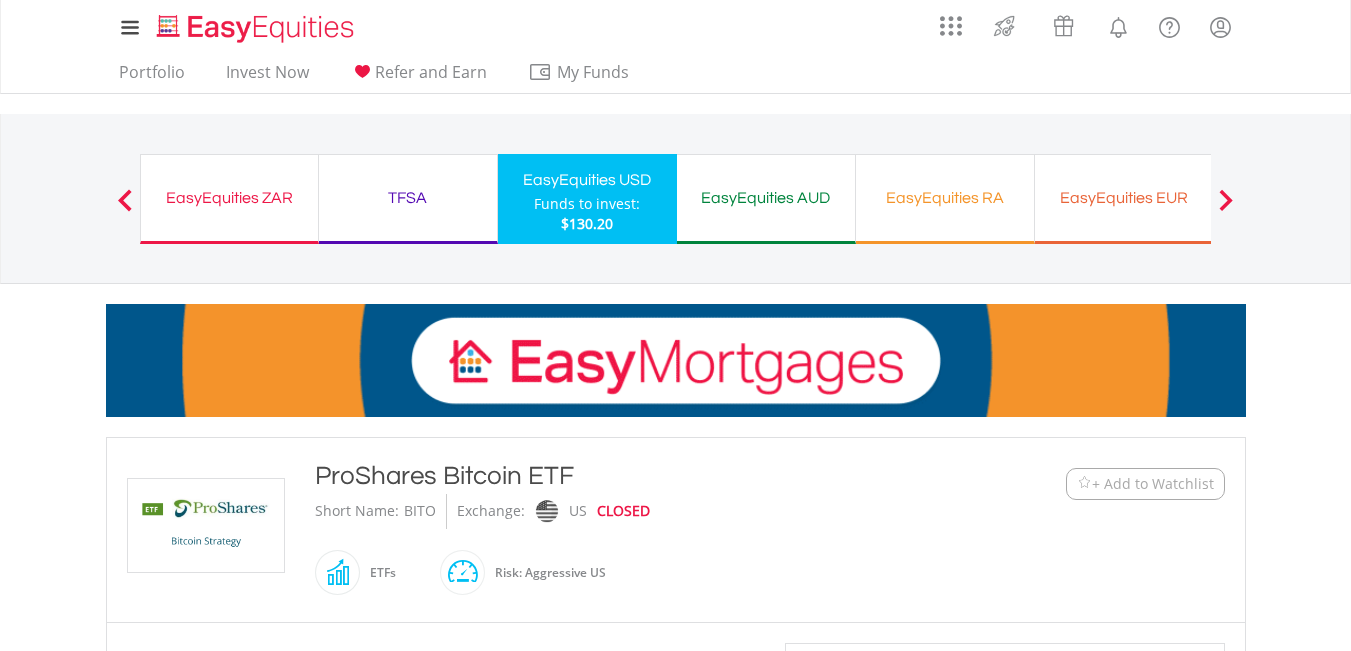 click on "$130.20" at bounding box center (587, 223) 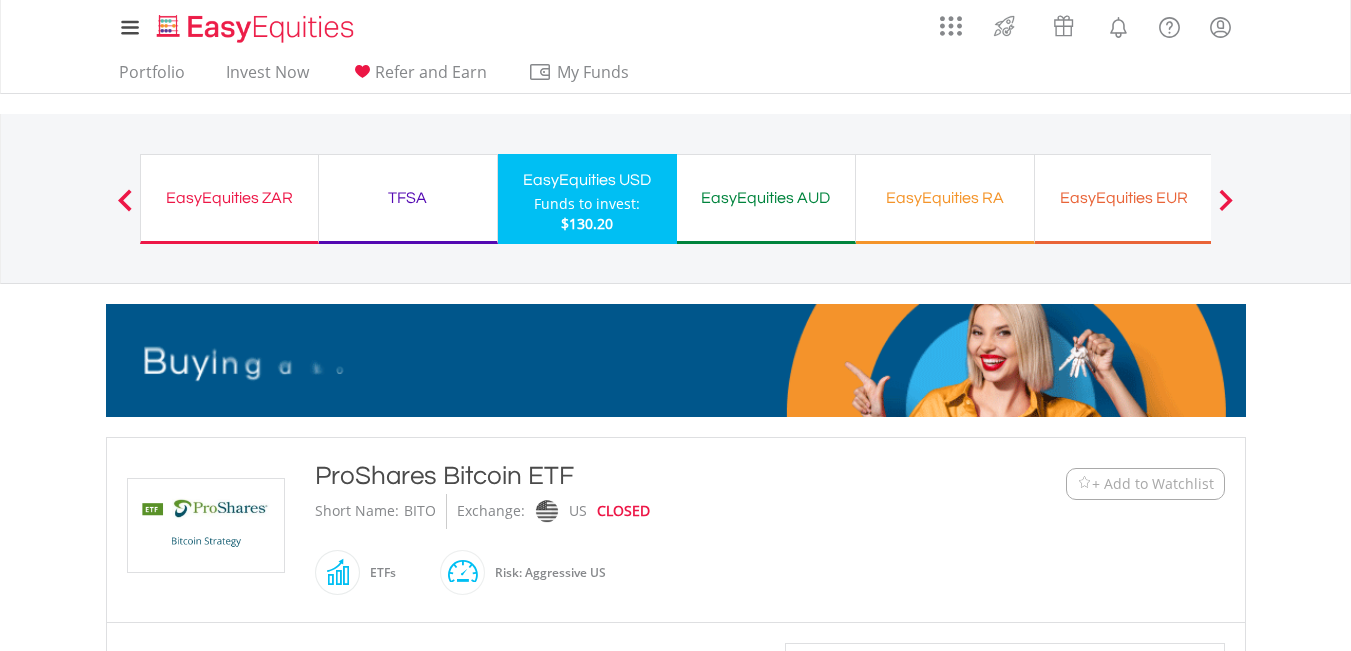 click on "$130.20" at bounding box center (587, 223) 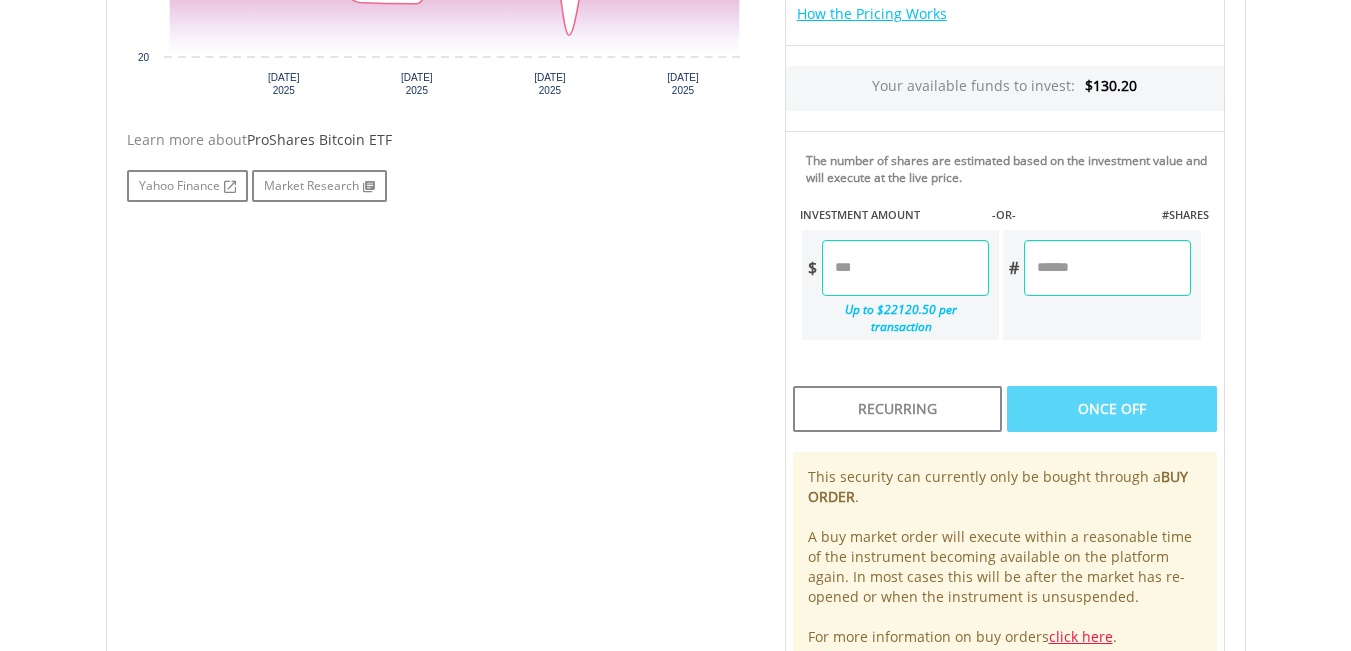 scroll, scrollTop: 600, scrollLeft: 0, axis: vertical 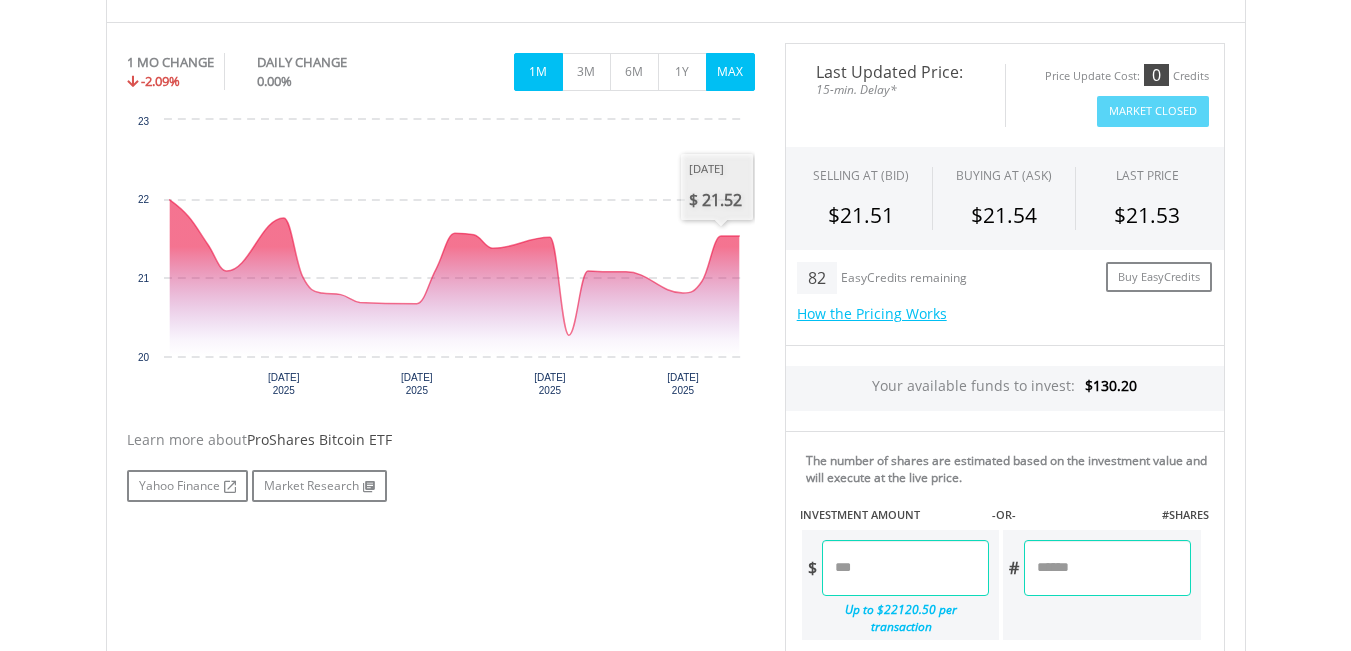 click on "MAX" at bounding box center [730, 72] 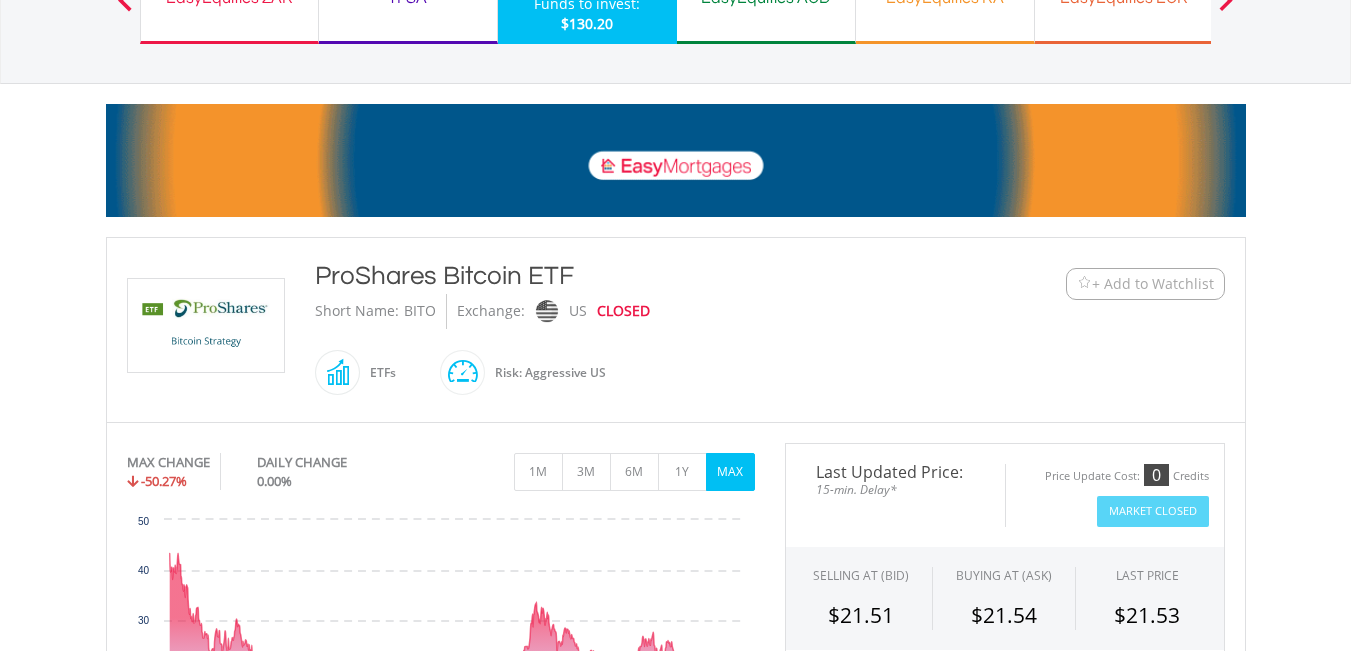 scroll, scrollTop: 0, scrollLeft: 0, axis: both 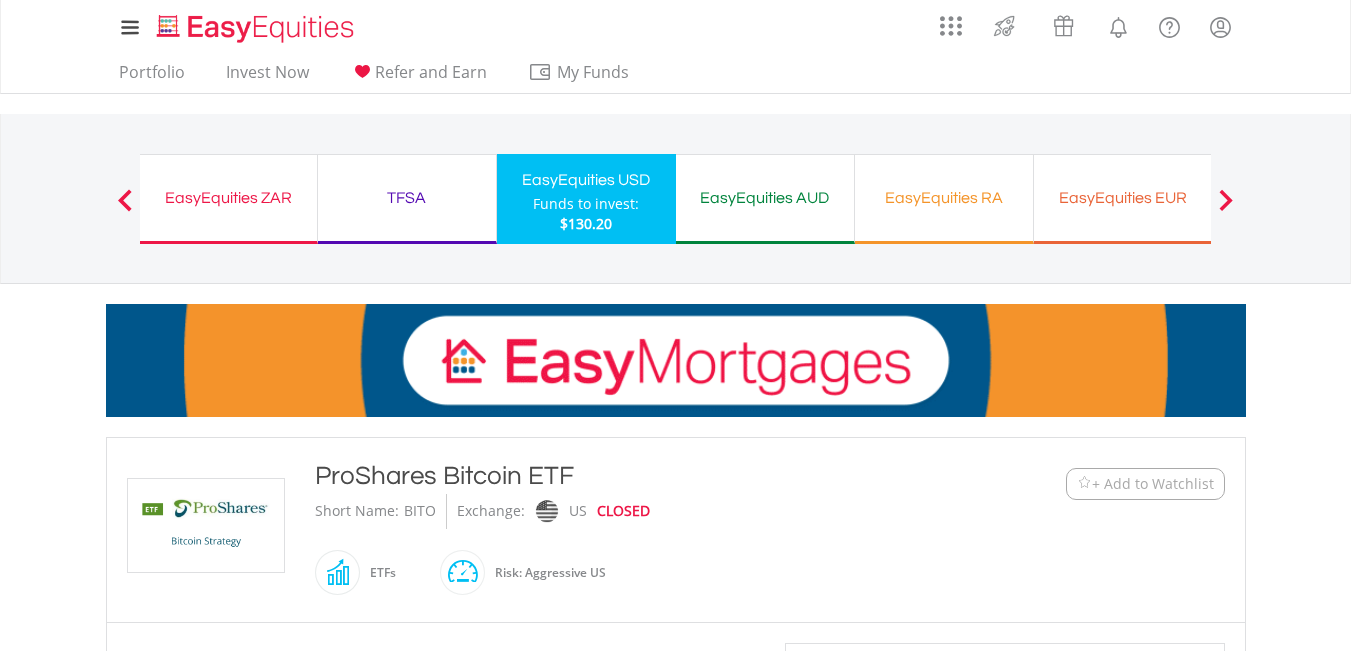 click on "EasyEquities USD
Funds to invest:
$130.20" at bounding box center (586, 199) 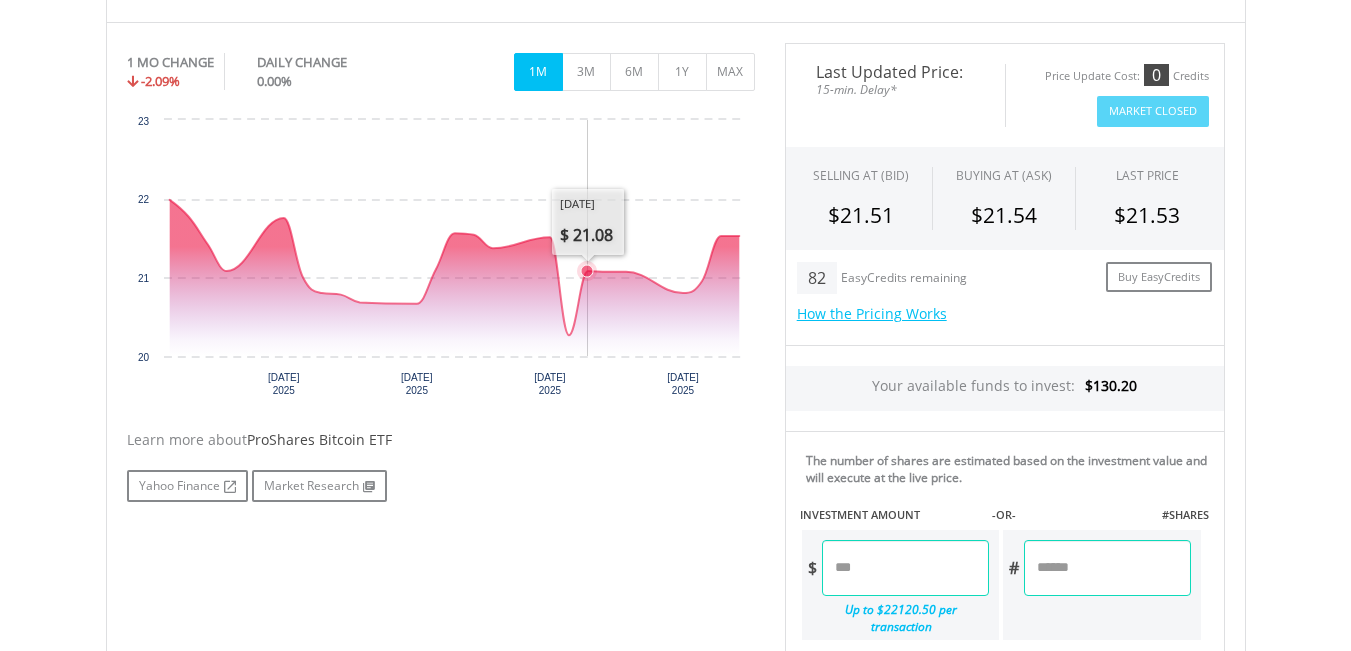 scroll, scrollTop: 800, scrollLeft: 0, axis: vertical 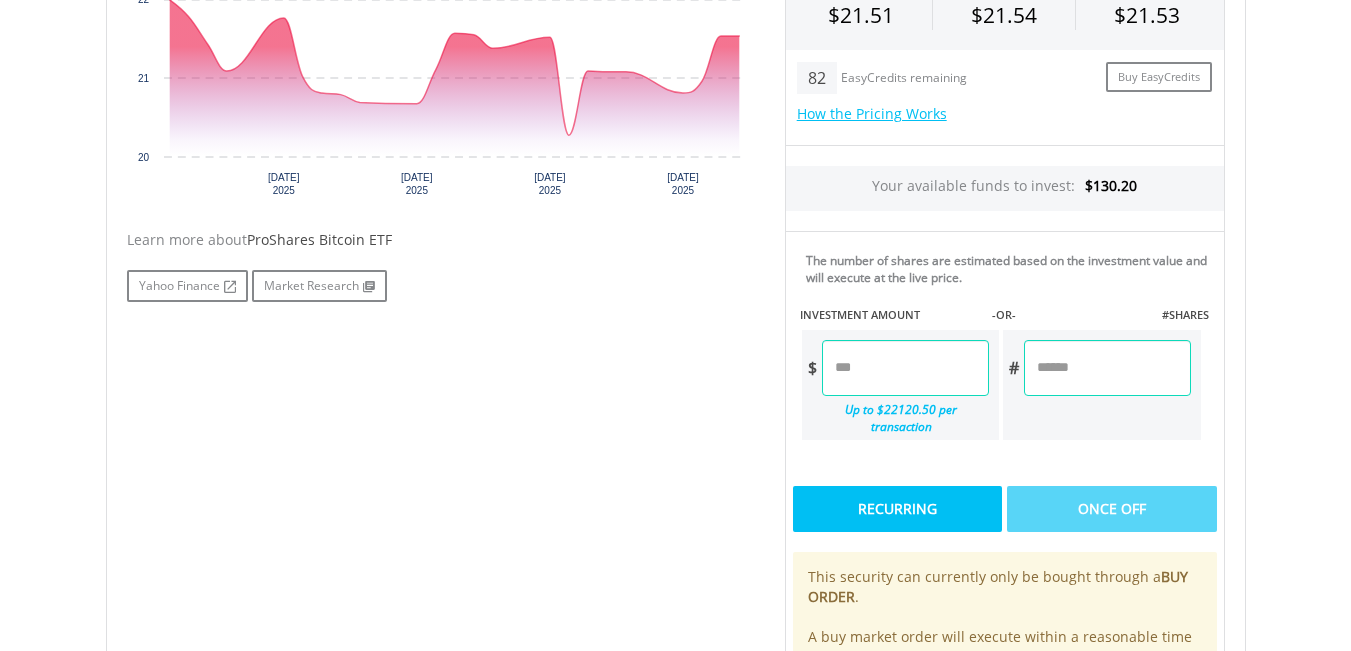 click on "Recurring" at bounding box center [897, 509] 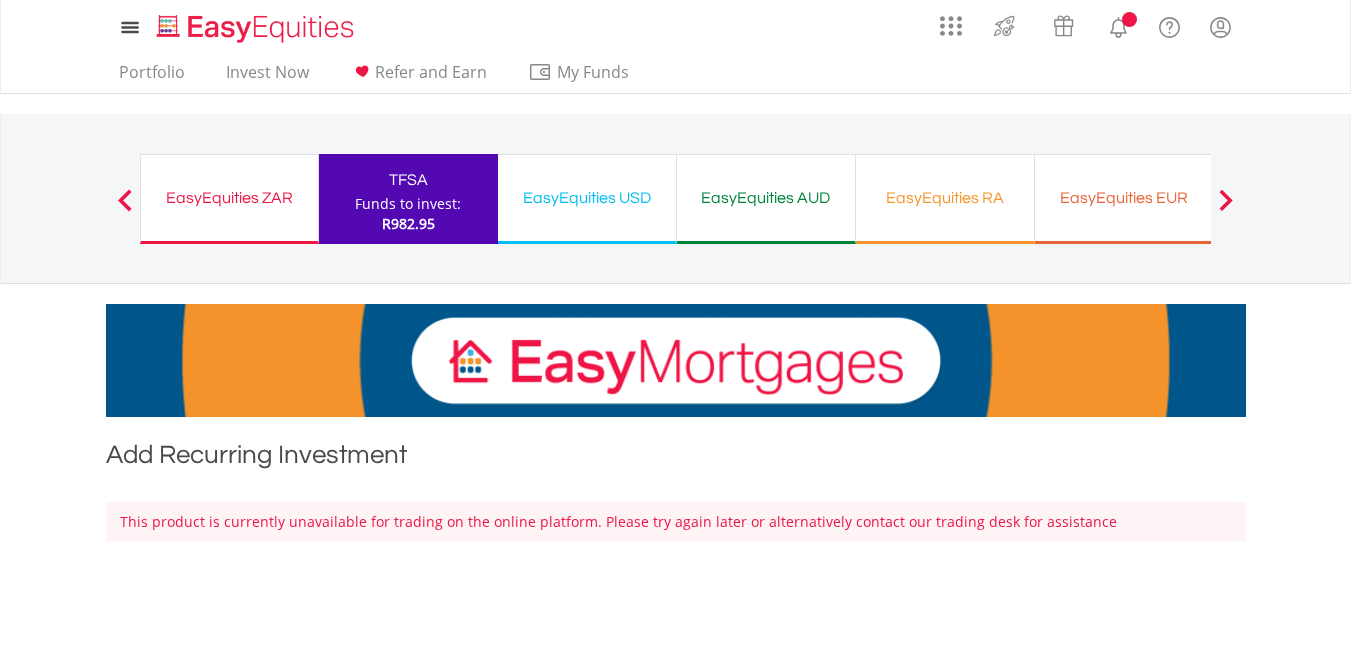 scroll, scrollTop: 0, scrollLeft: 0, axis: both 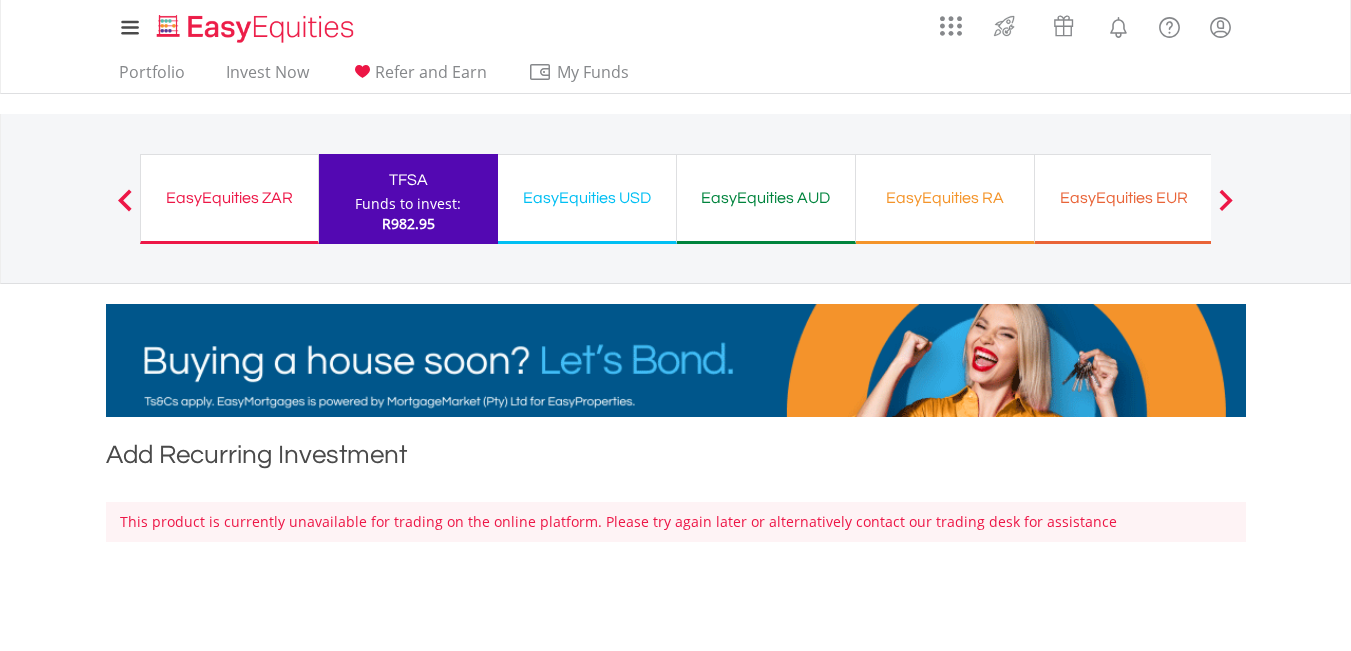 click on "EasyEquities USD" at bounding box center [587, 198] 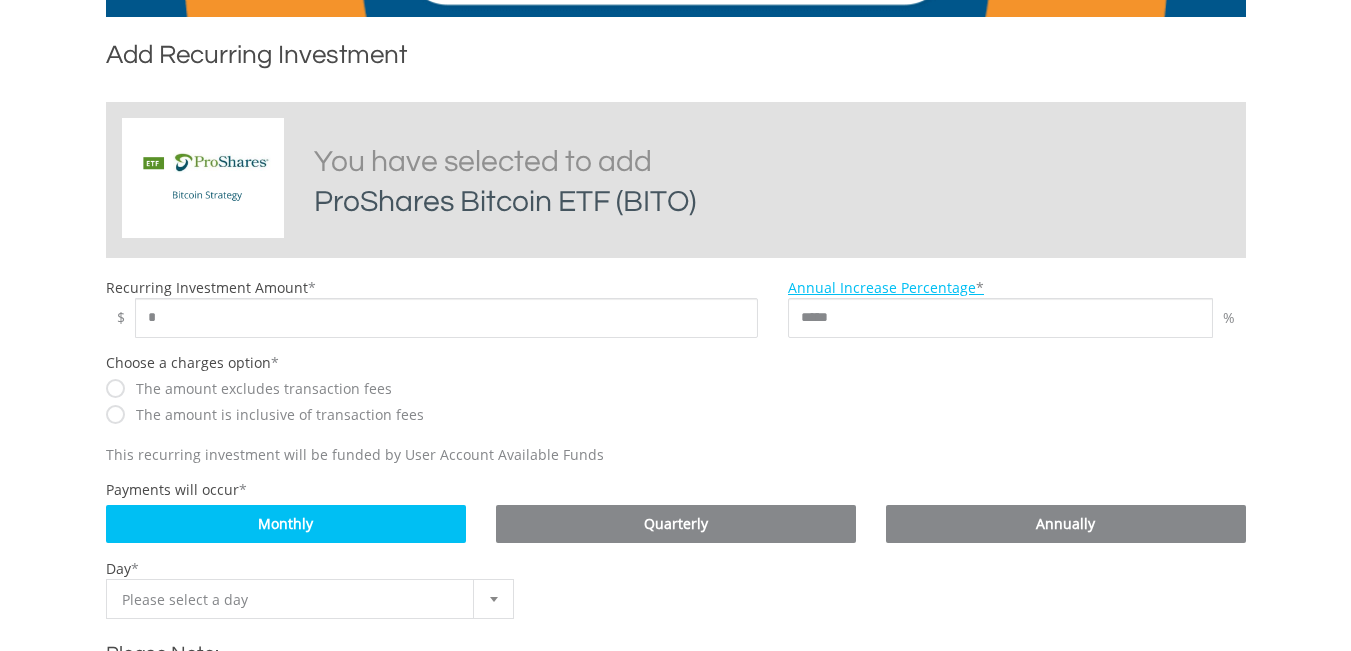scroll, scrollTop: 0, scrollLeft: 0, axis: both 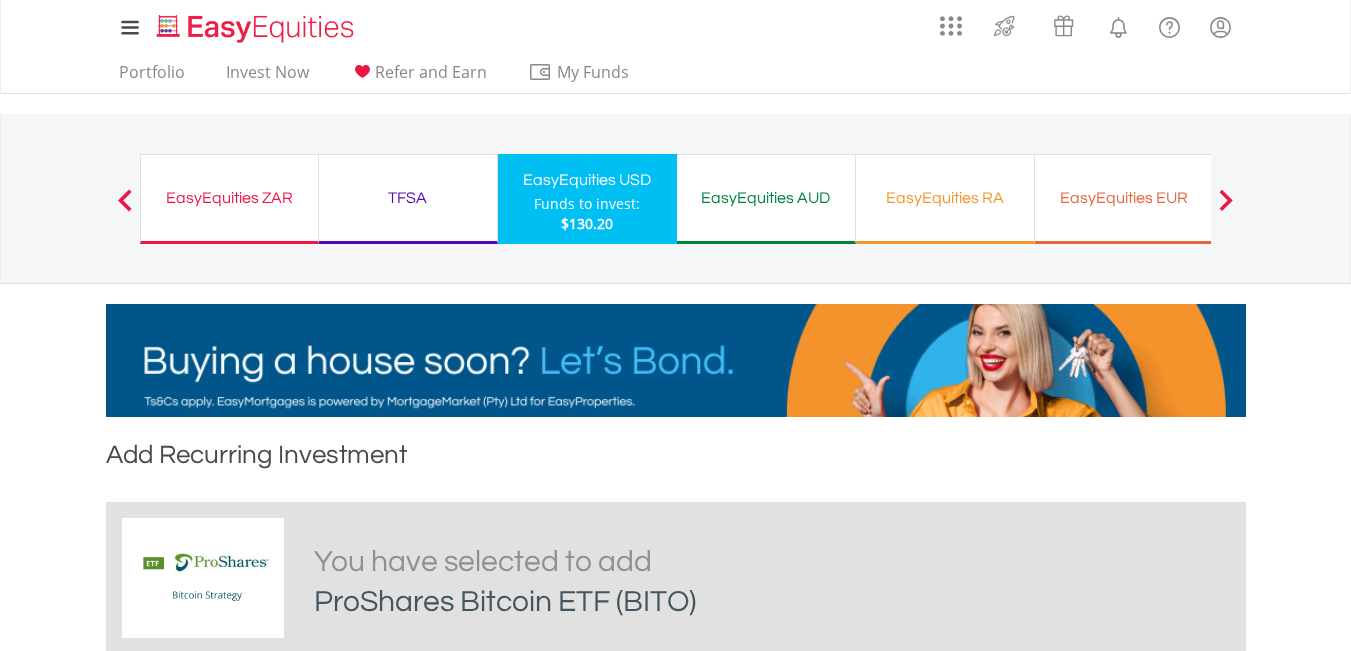 click on "Funds to invest:" at bounding box center [587, 204] 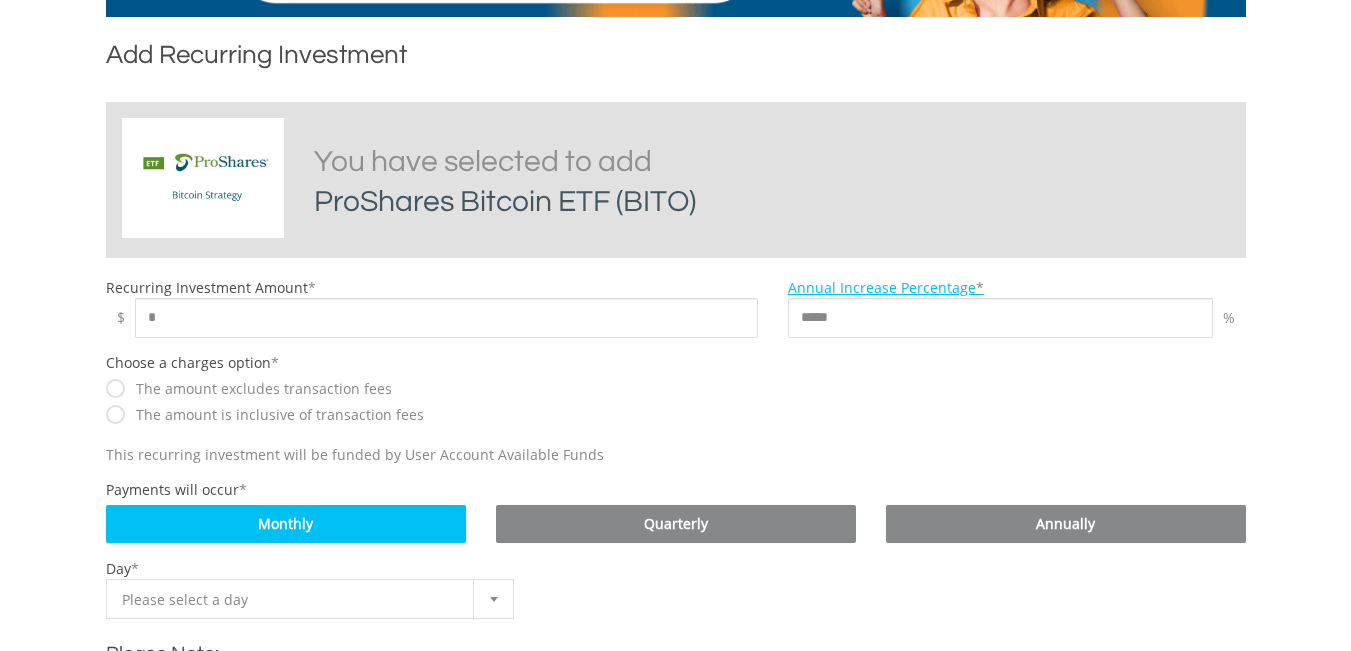scroll, scrollTop: 0, scrollLeft: 0, axis: both 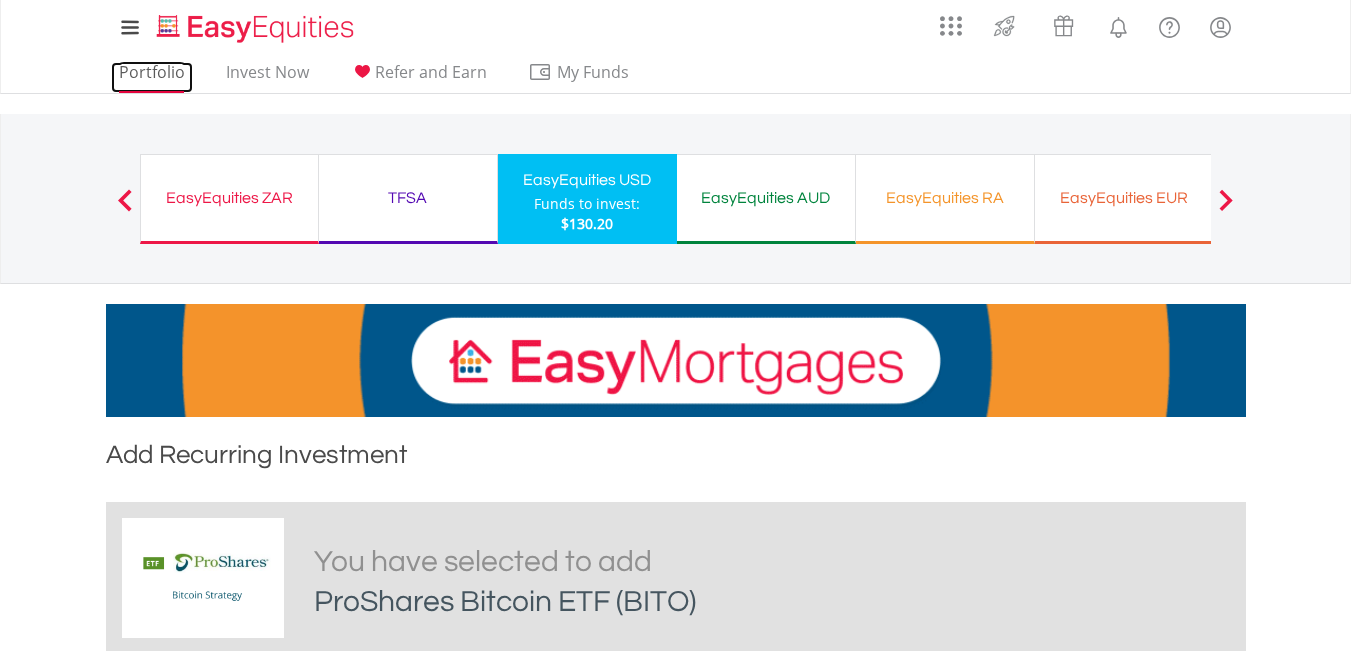 click on "Portfolio" at bounding box center (152, 77) 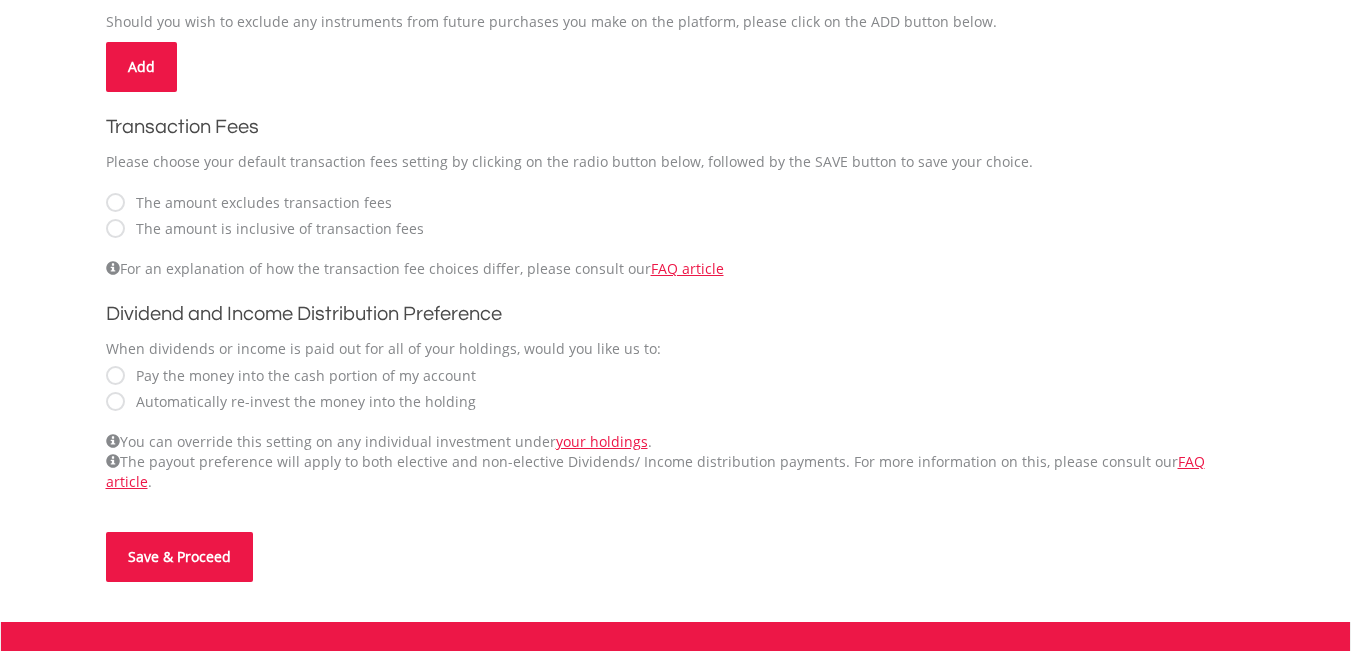 scroll, scrollTop: 700, scrollLeft: 0, axis: vertical 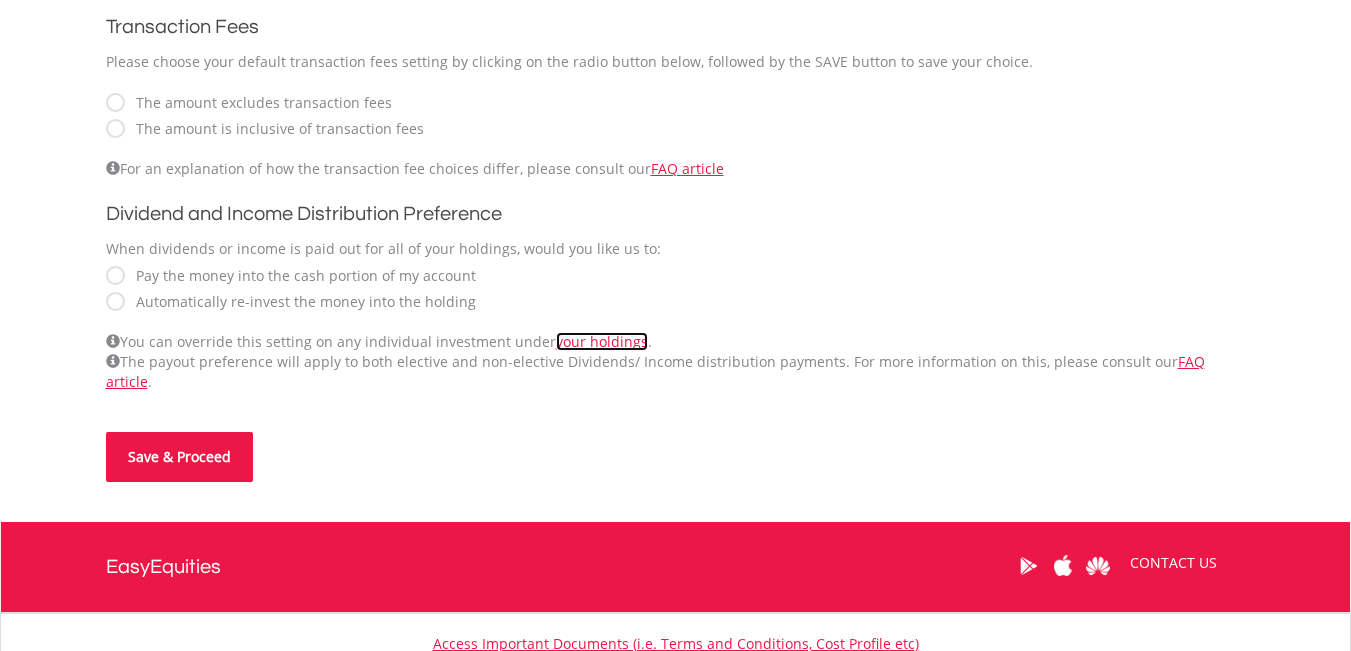 click on "your holdings" at bounding box center (602, 341) 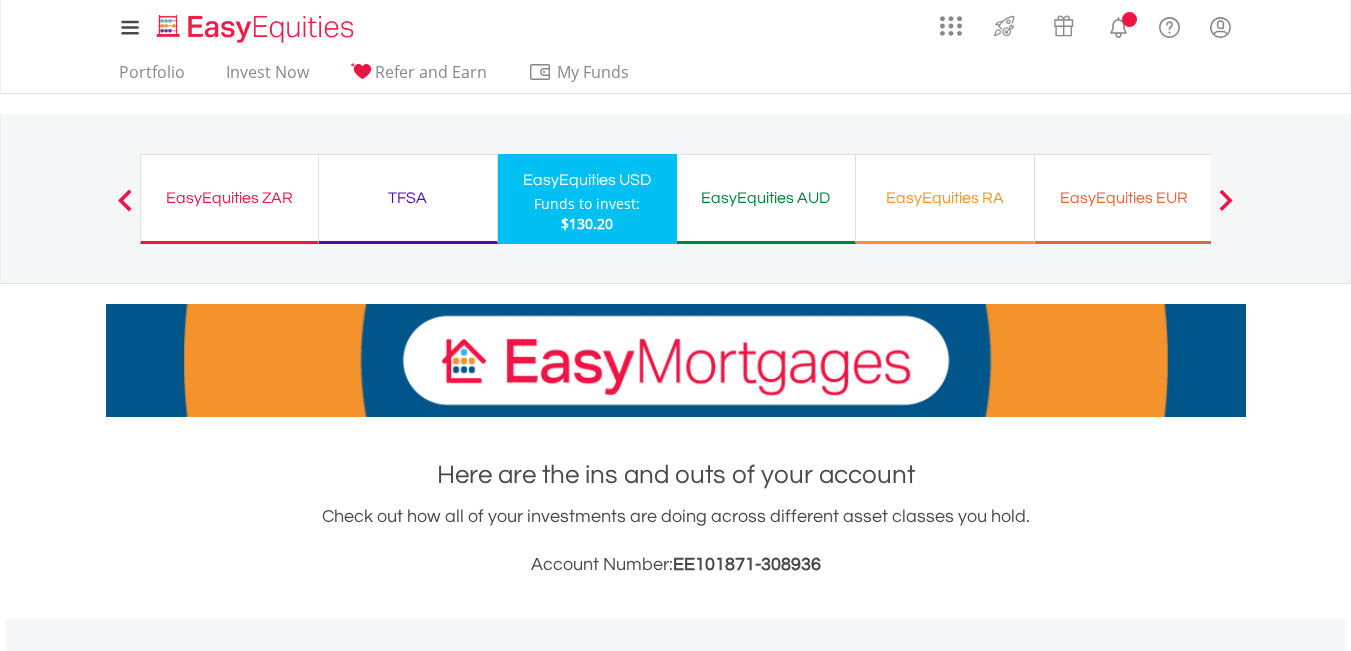 scroll, scrollTop: 300, scrollLeft: 0, axis: vertical 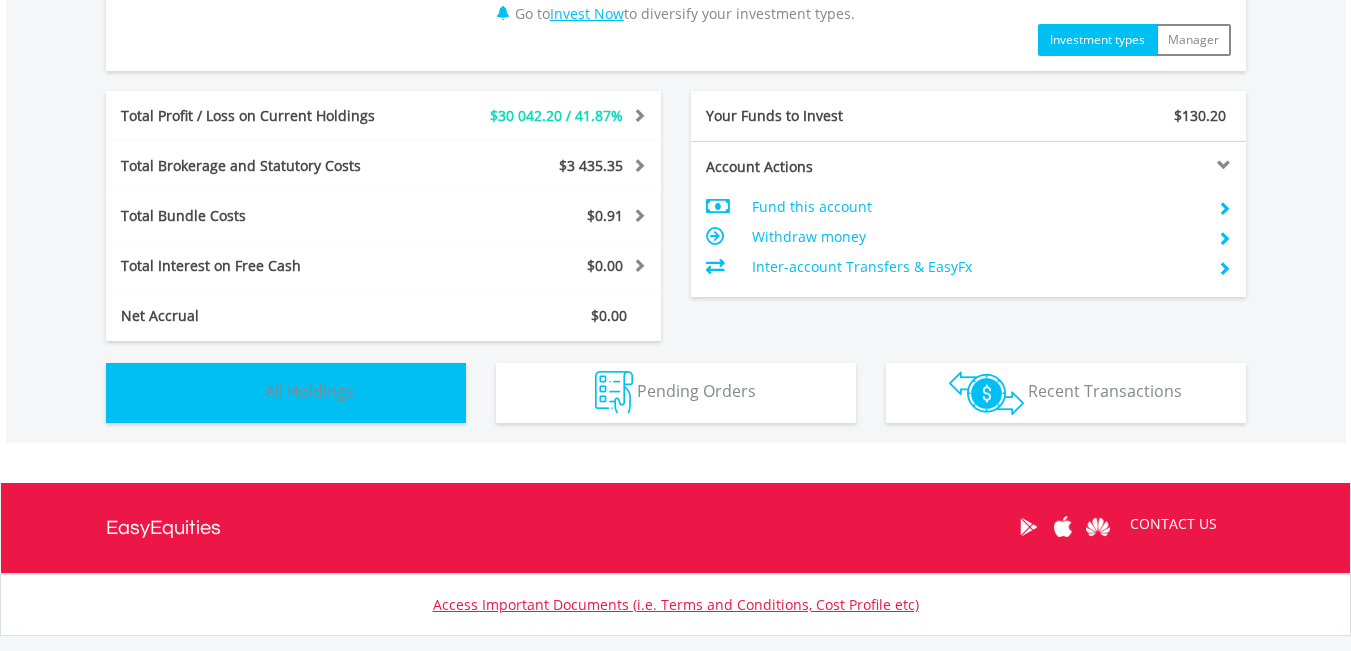 click on "Holdings
All Holdings" at bounding box center (286, 393) 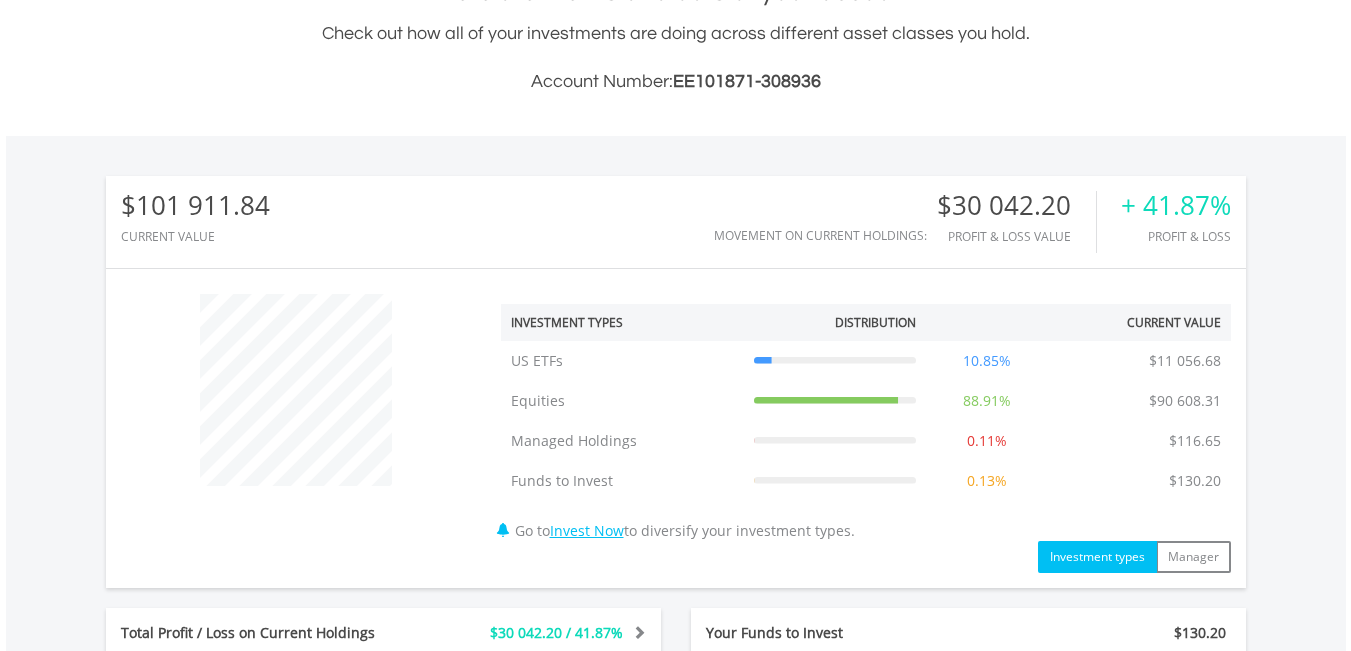 scroll, scrollTop: 683, scrollLeft: 0, axis: vertical 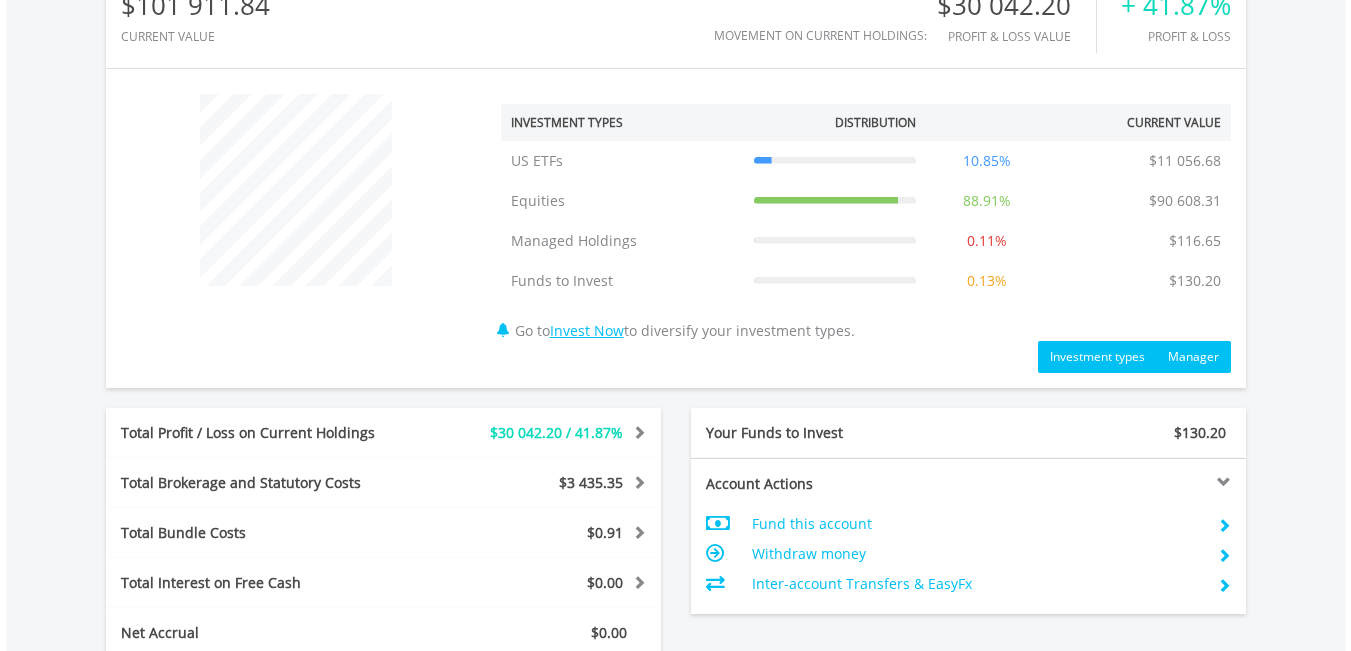 click on "Manager" at bounding box center [1193, 357] 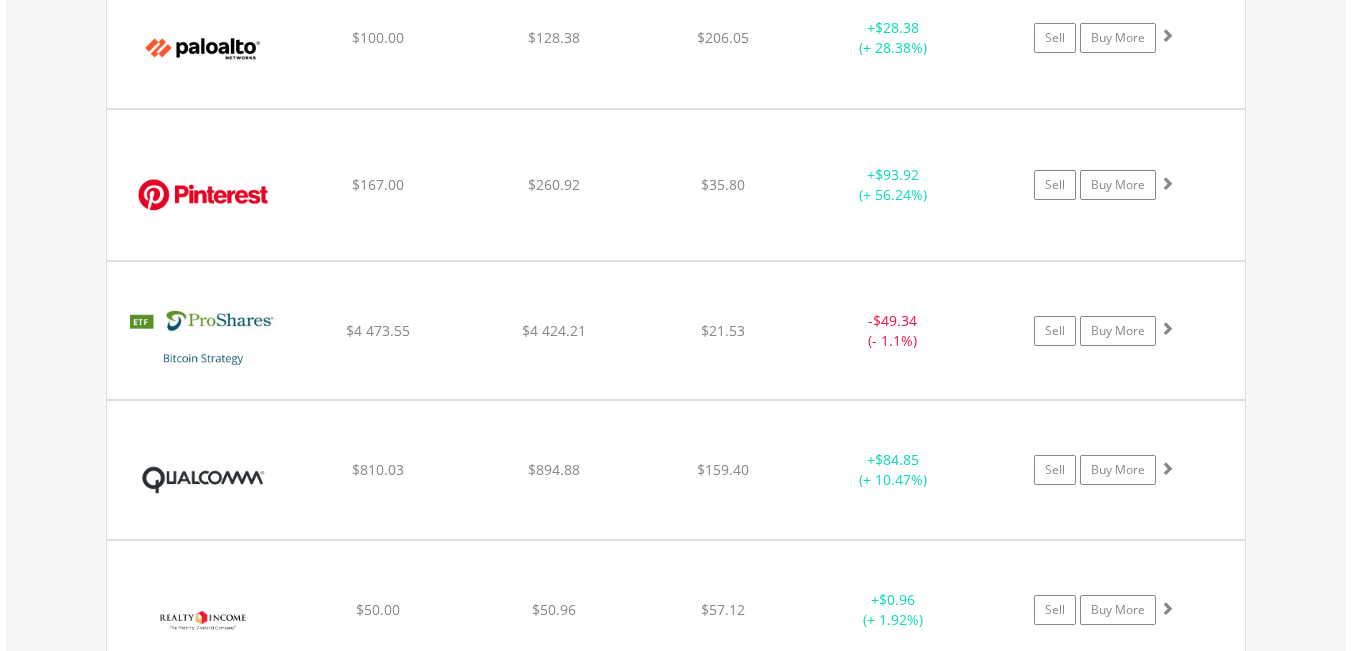 scroll, scrollTop: 13884, scrollLeft: 0, axis: vertical 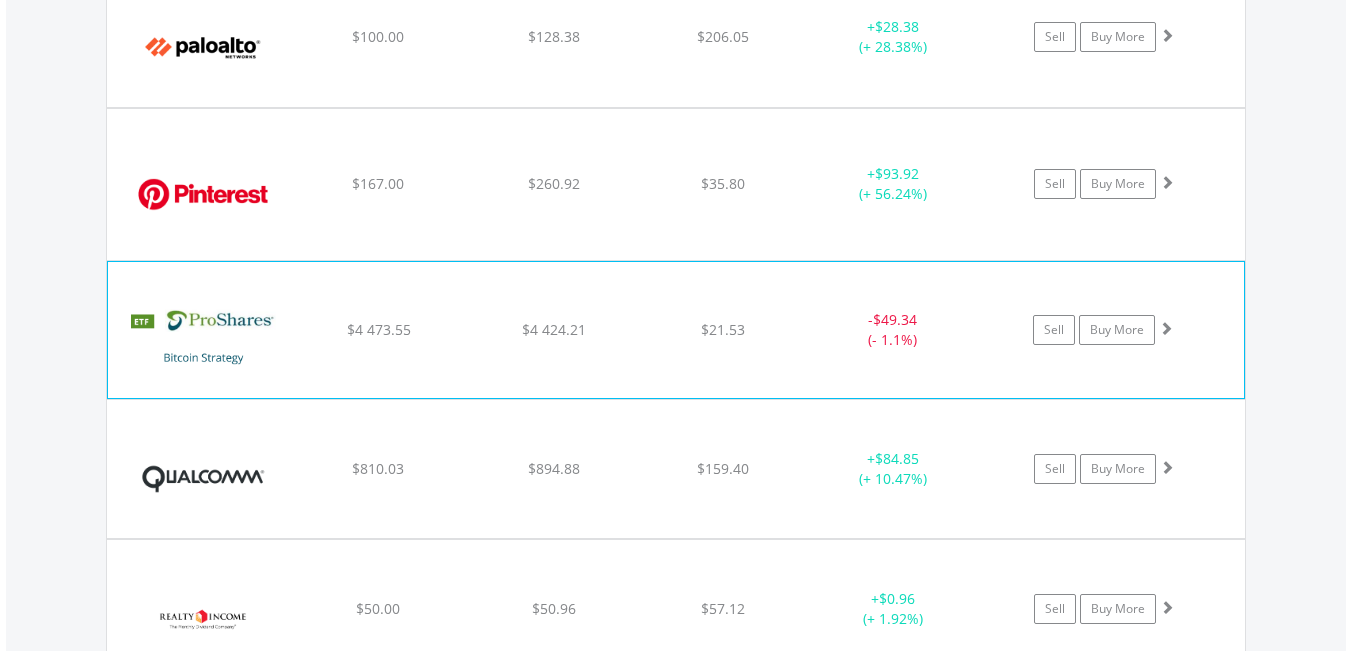 click at bounding box center (1166, 328) 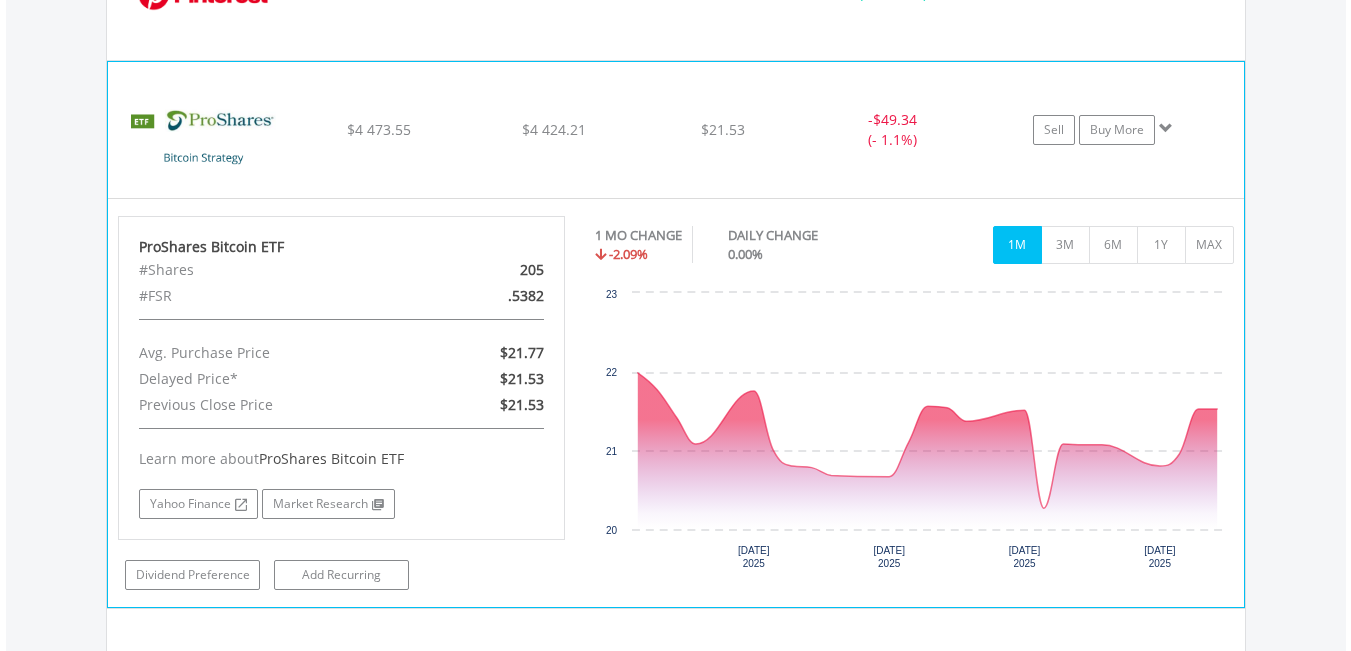scroll, scrollTop: 14184, scrollLeft: 0, axis: vertical 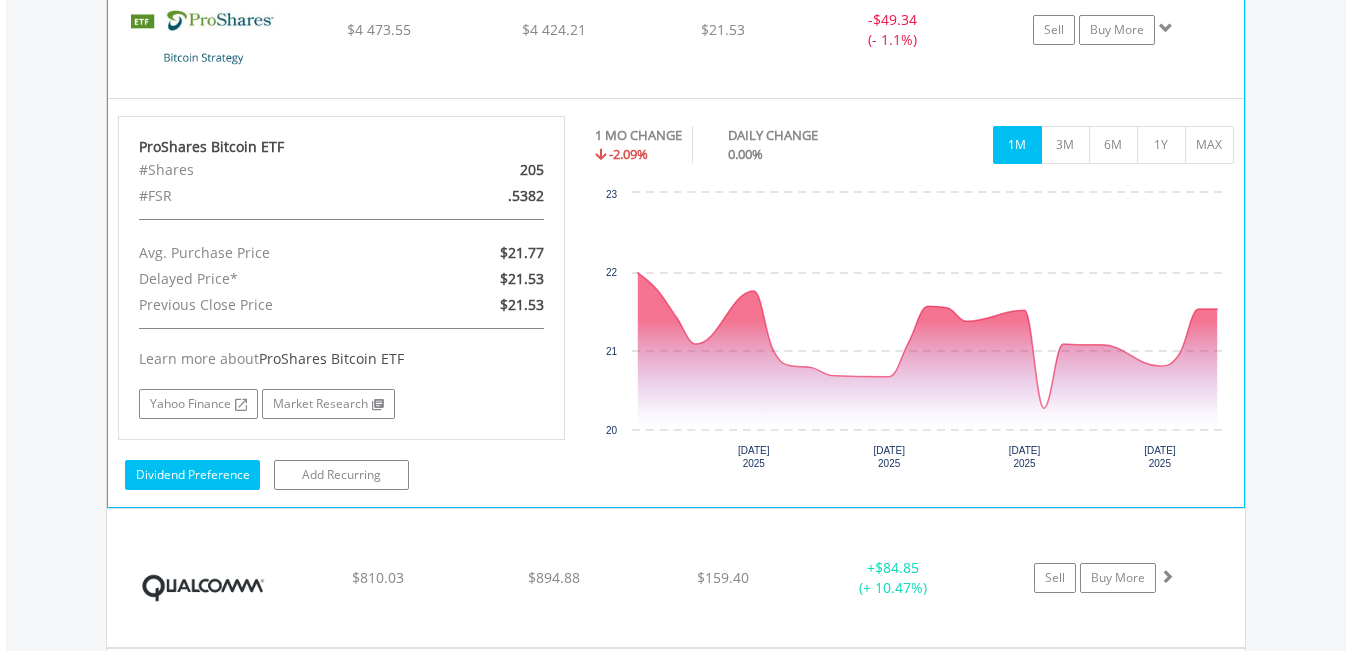 click on "Dividend Preference" at bounding box center [192, 475] 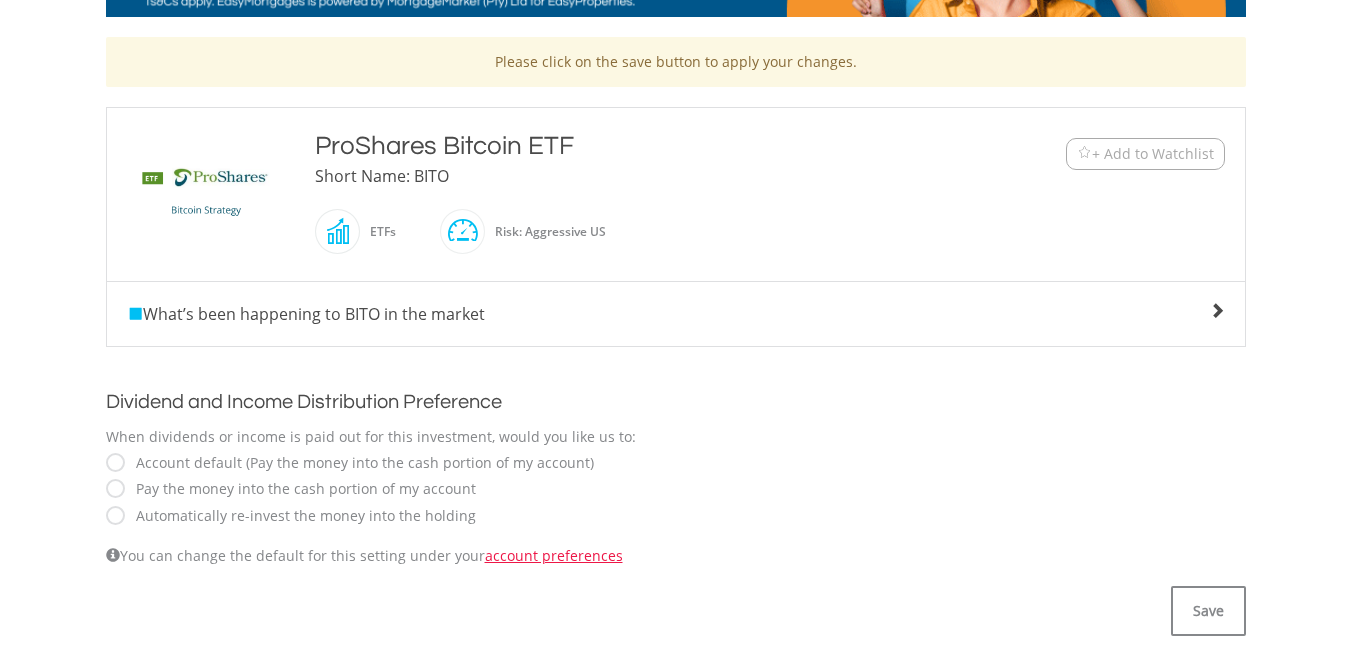 scroll, scrollTop: 600, scrollLeft: 0, axis: vertical 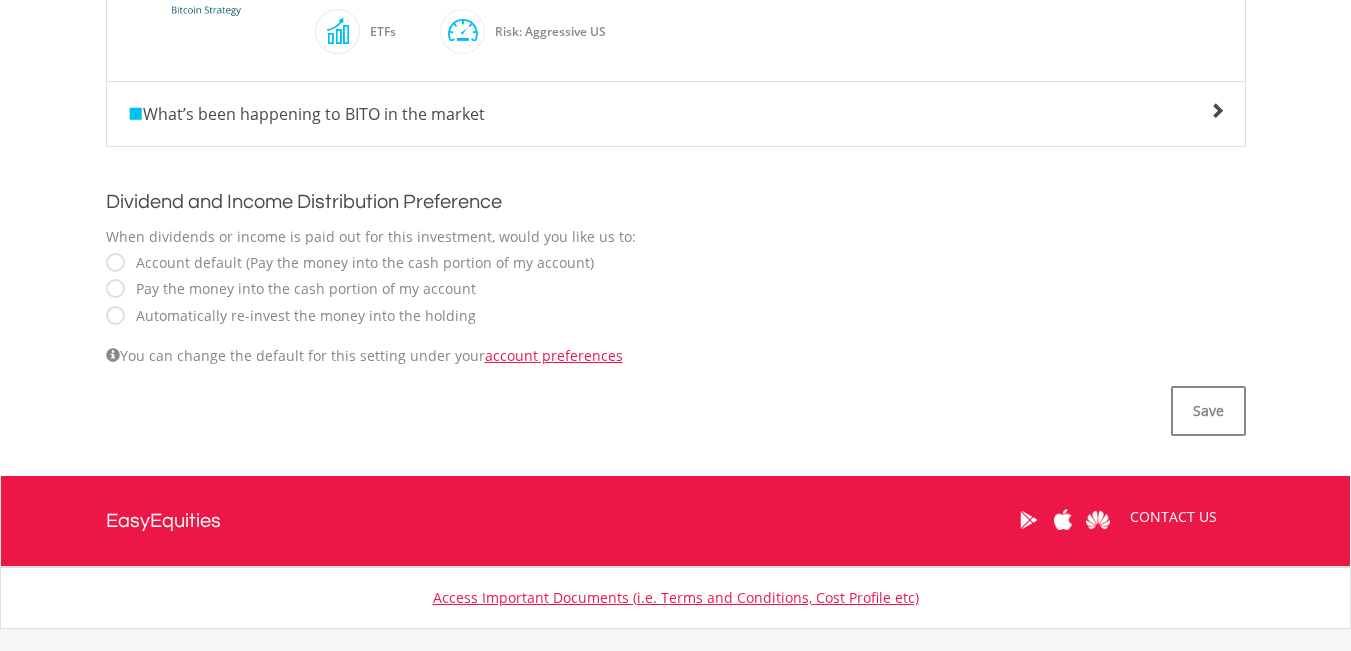 click on "Account default (Pay the money into the cash portion of my account)" at bounding box center [360, 263] 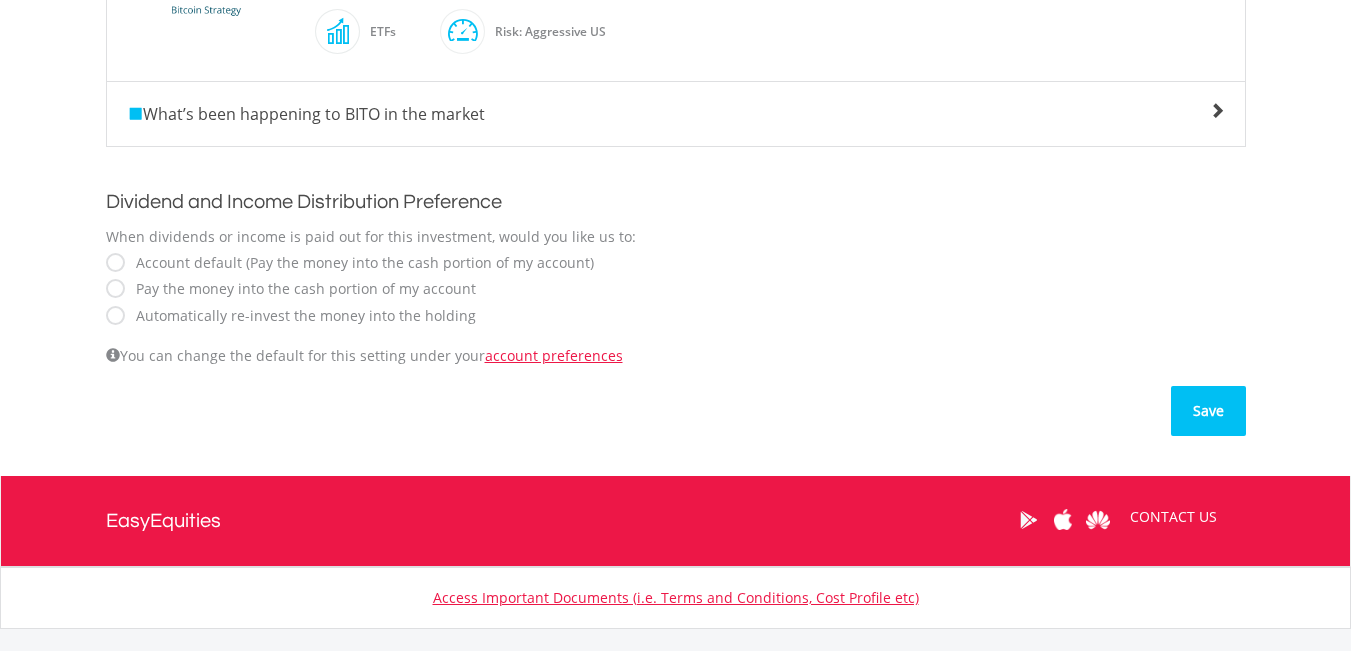 click on "Save" at bounding box center (1208, 411) 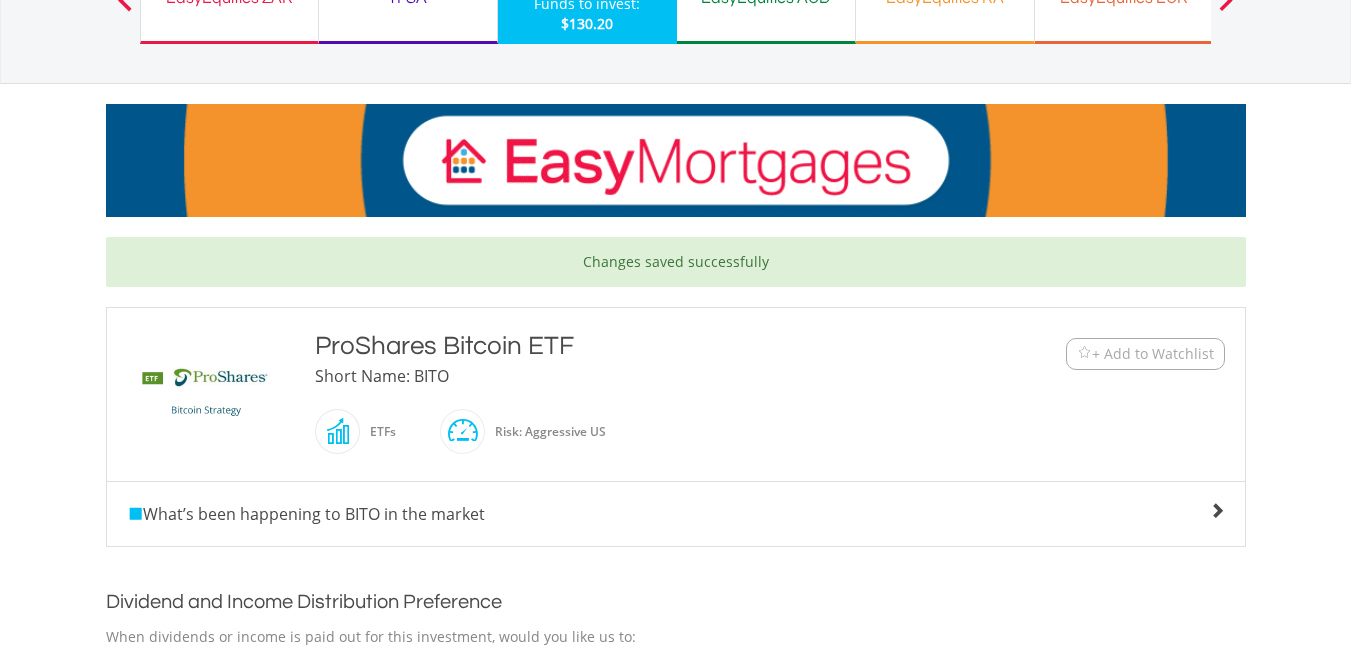 scroll, scrollTop: 400, scrollLeft: 0, axis: vertical 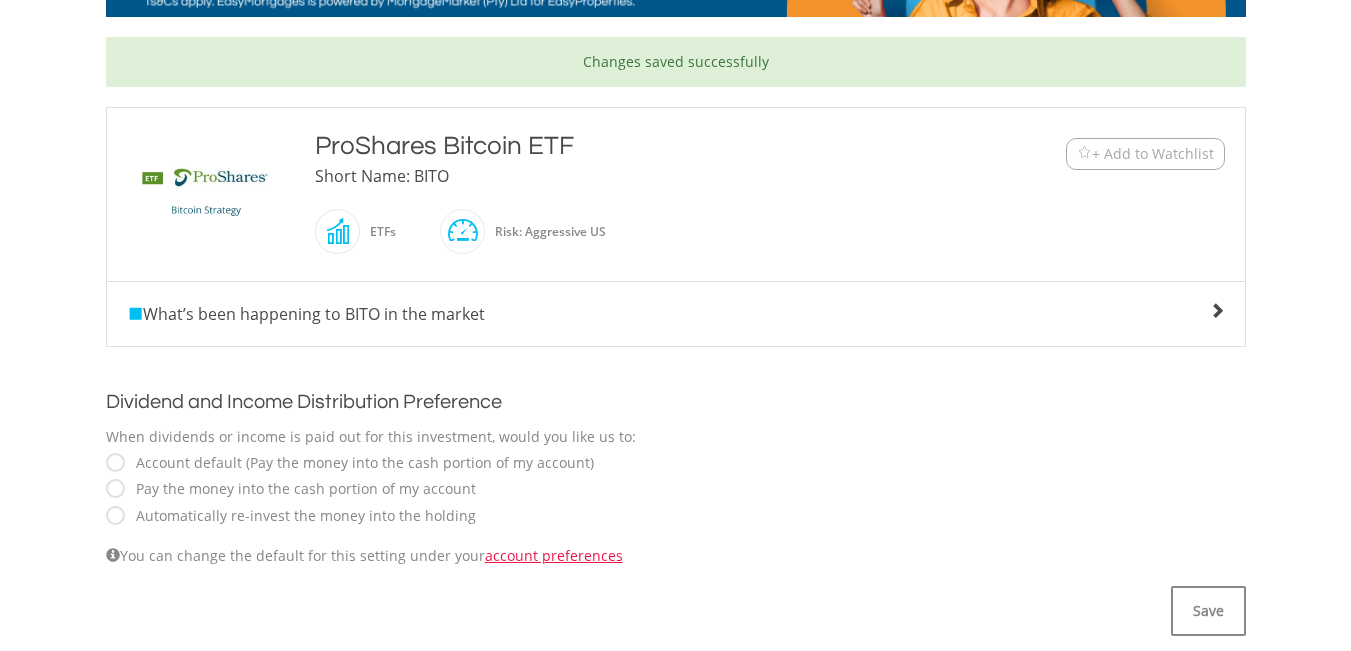 click at bounding box center [1217, 311] 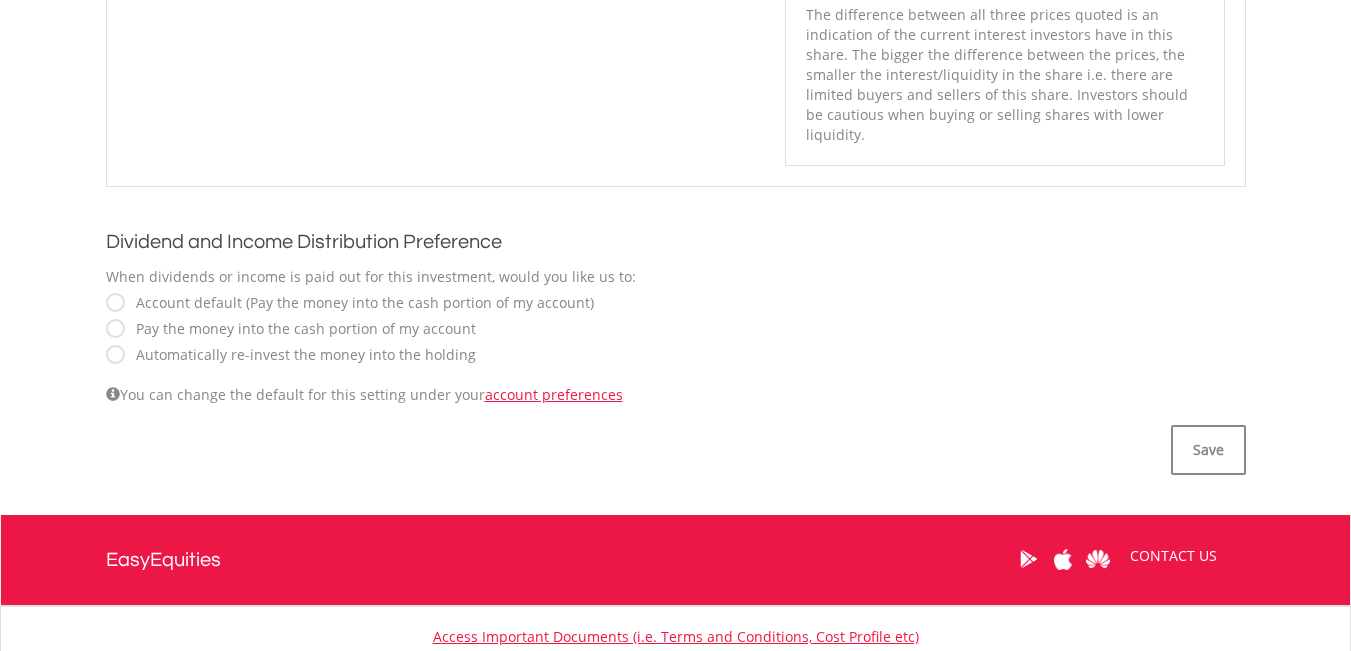 scroll, scrollTop: 1000, scrollLeft: 0, axis: vertical 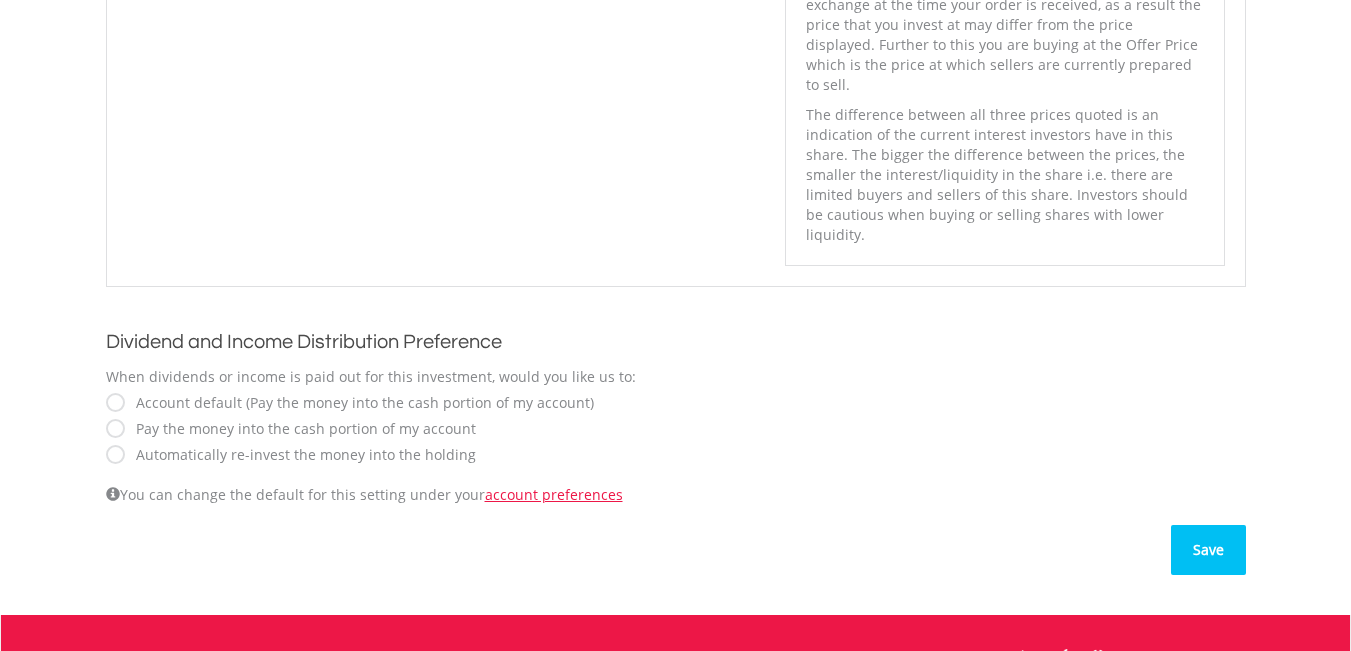 click on "Save" at bounding box center [1208, 550] 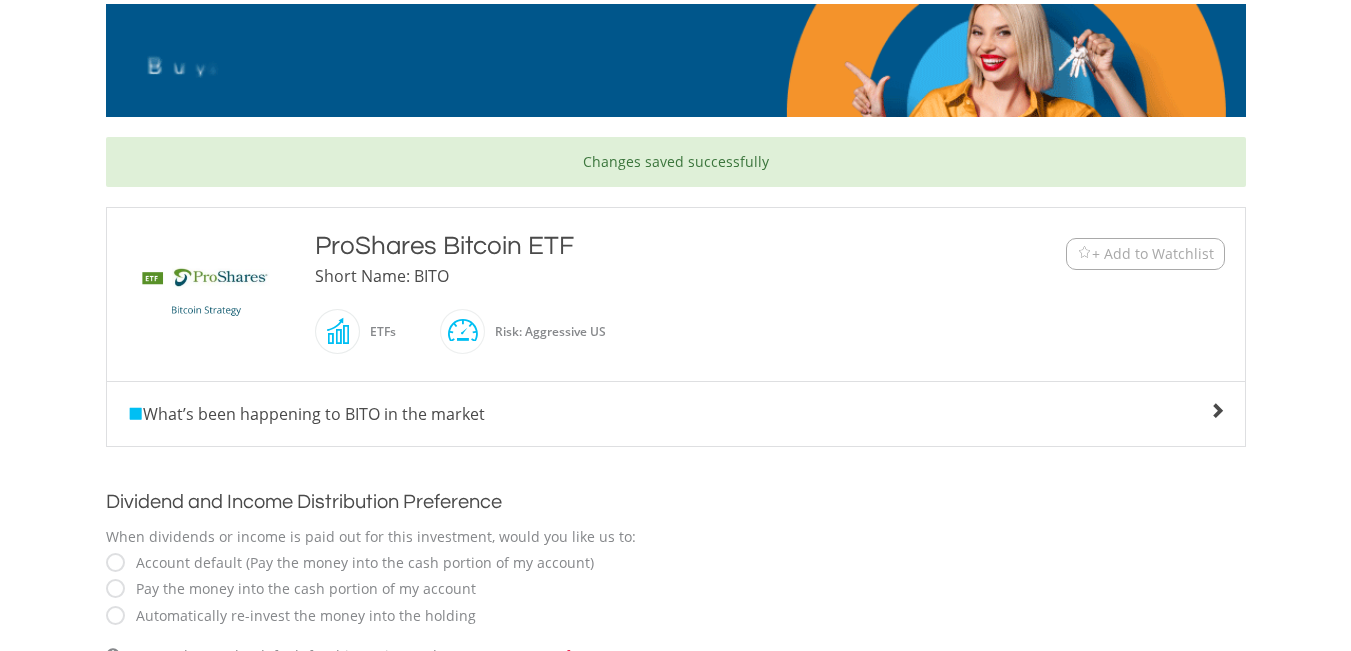 scroll, scrollTop: 0, scrollLeft: 0, axis: both 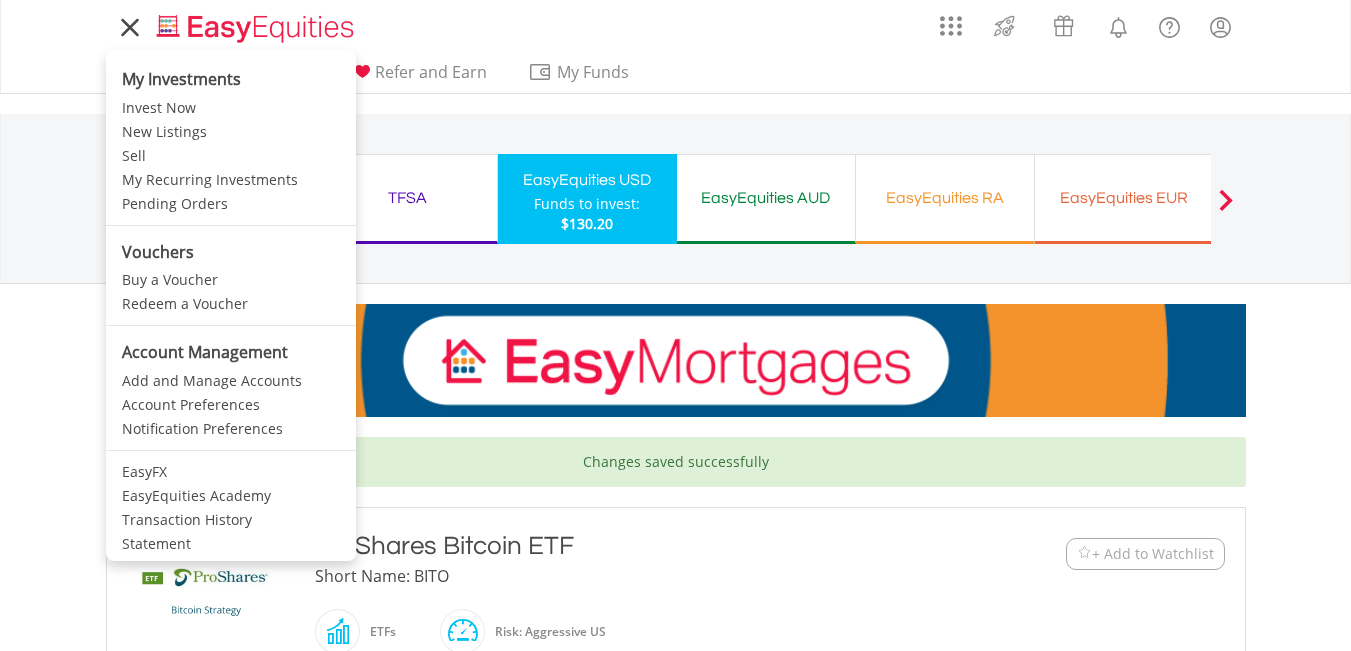 click 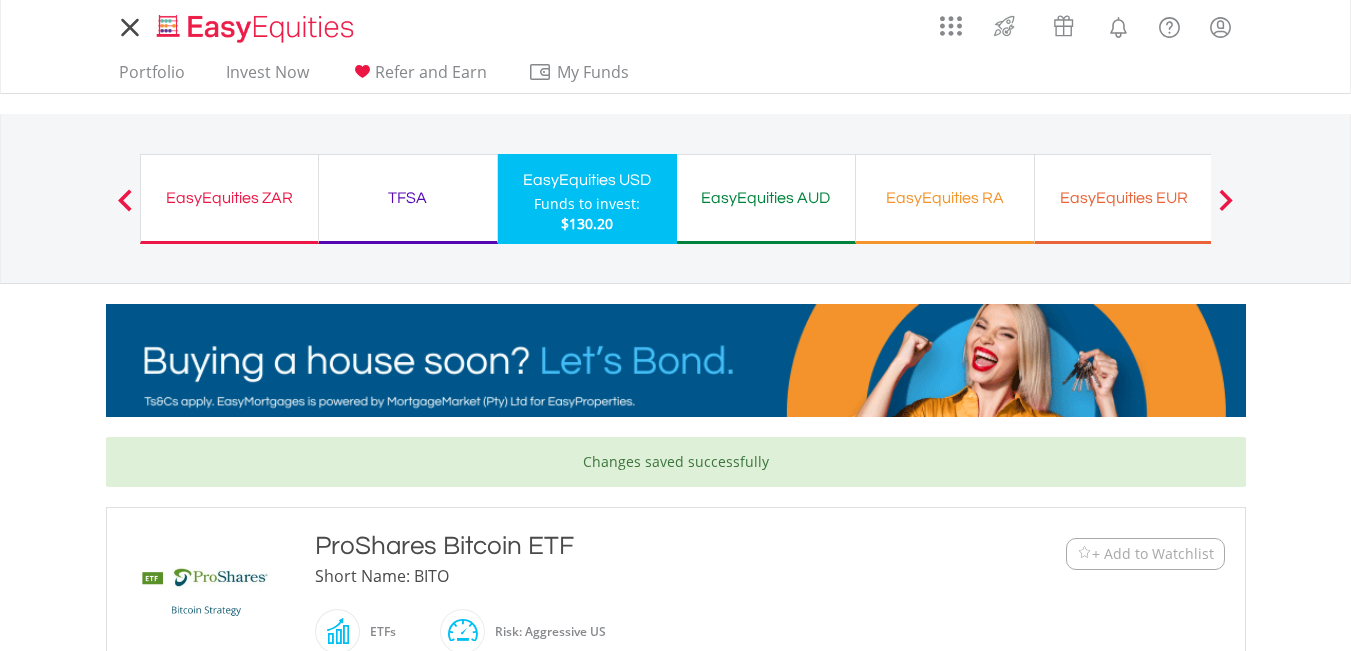 click 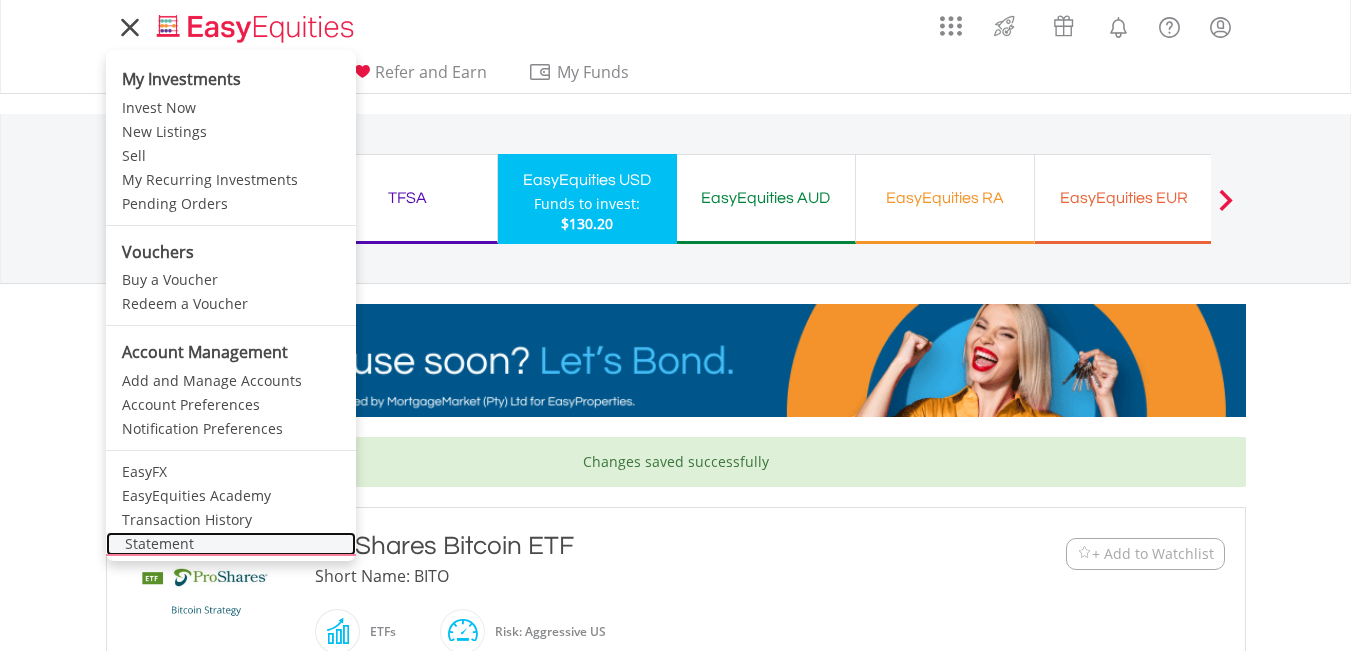click on "Statement" at bounding box center (231, 544) 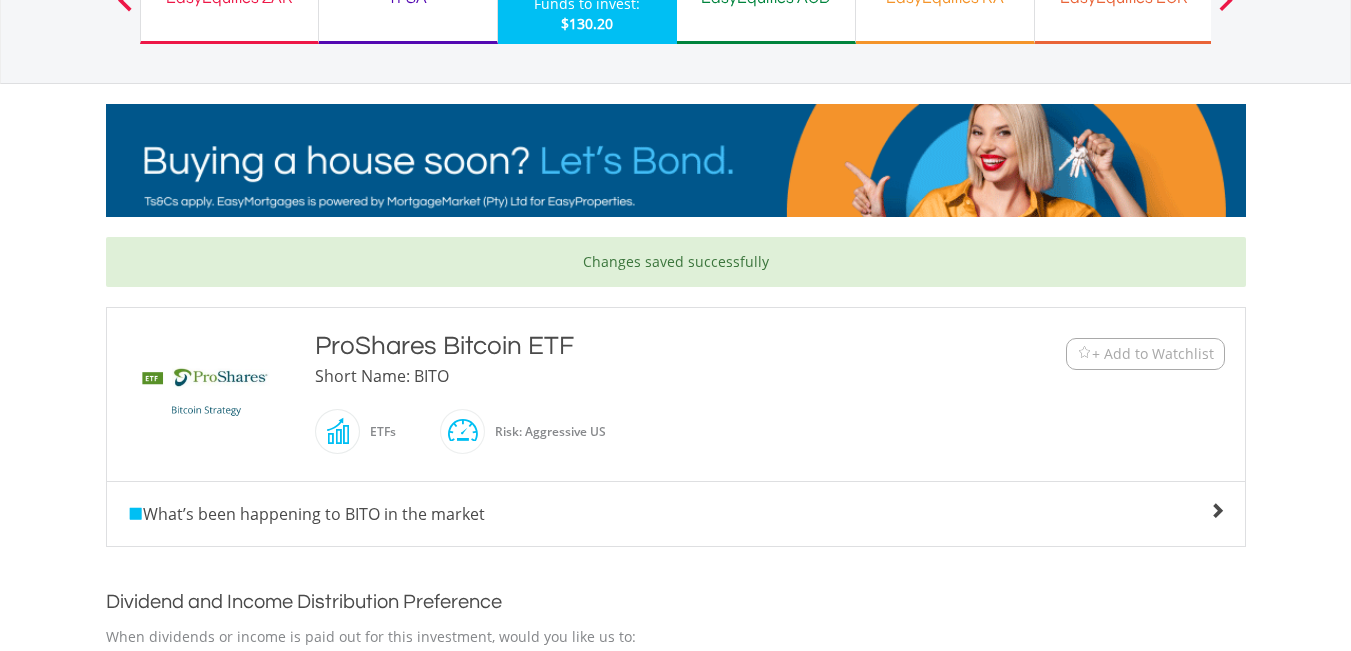 scroll, scrollTop: 0, scrollLeft: 0, axis: both 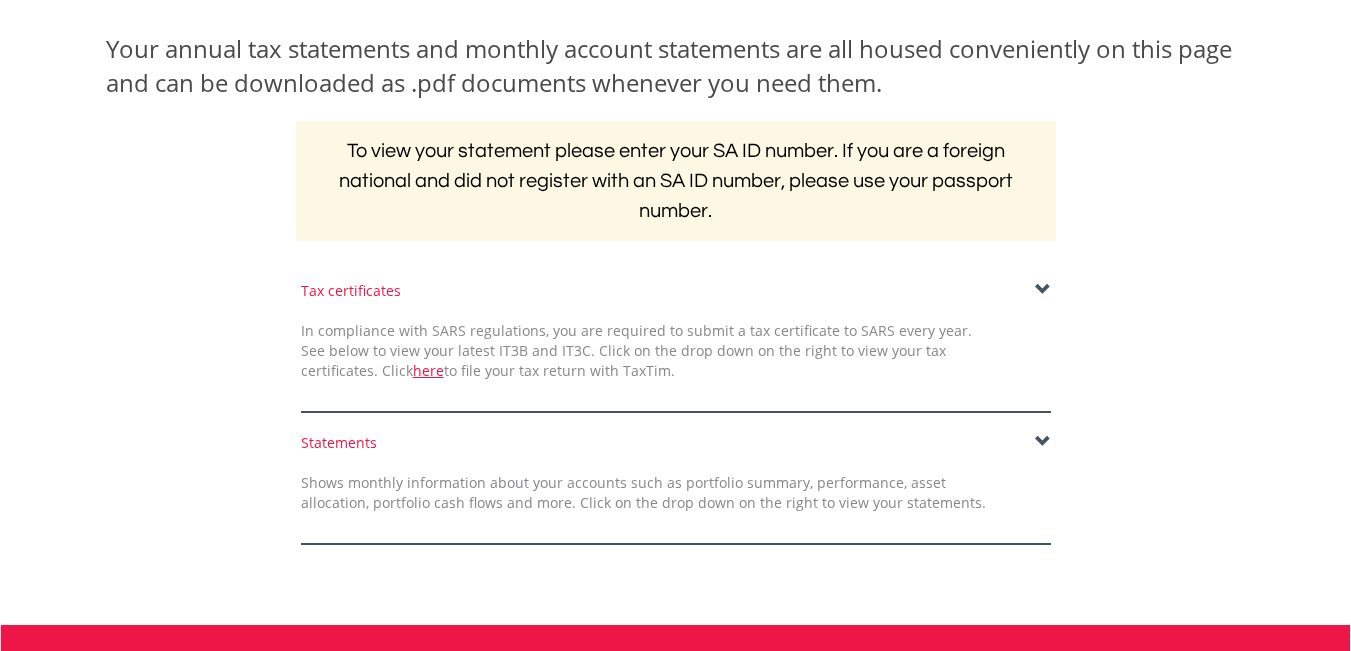 click at bounding box center (1043, 290) 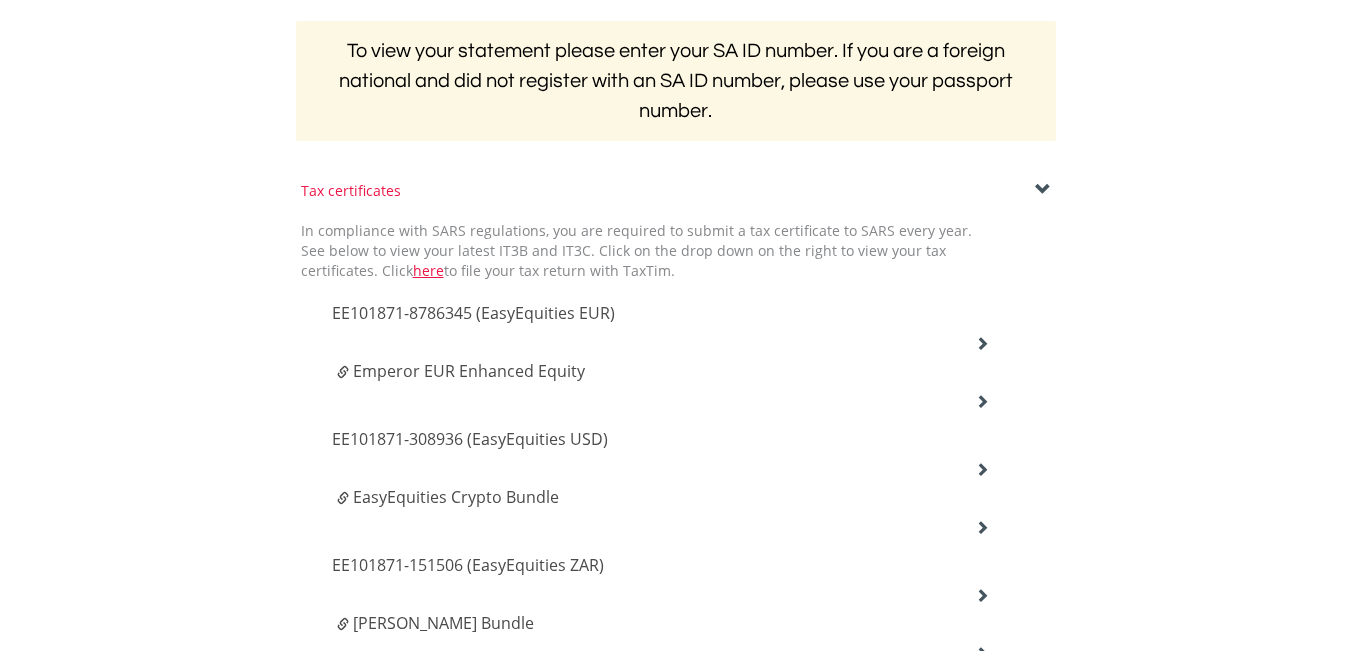 scroll, scrollTop: 500, scrollLeft: 0, axis: vertical 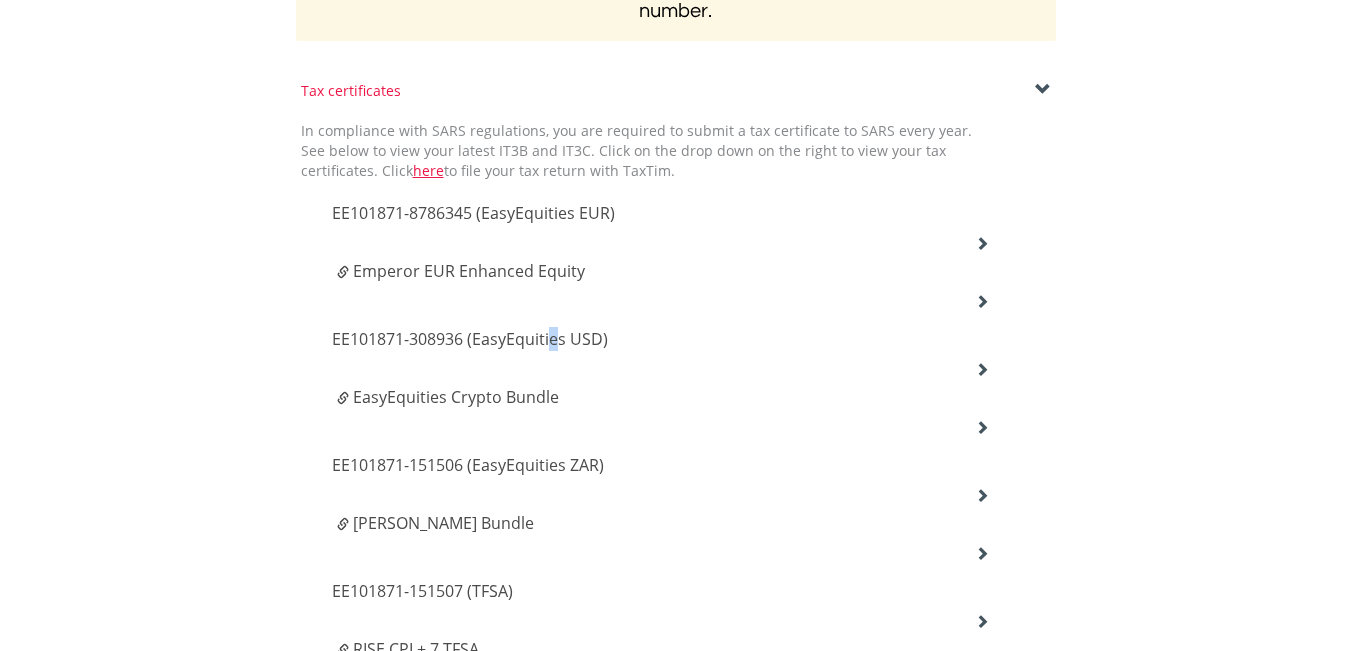 click on "EE101871-308936 (EasyEquities USD)" at bounding box center [473, 213] 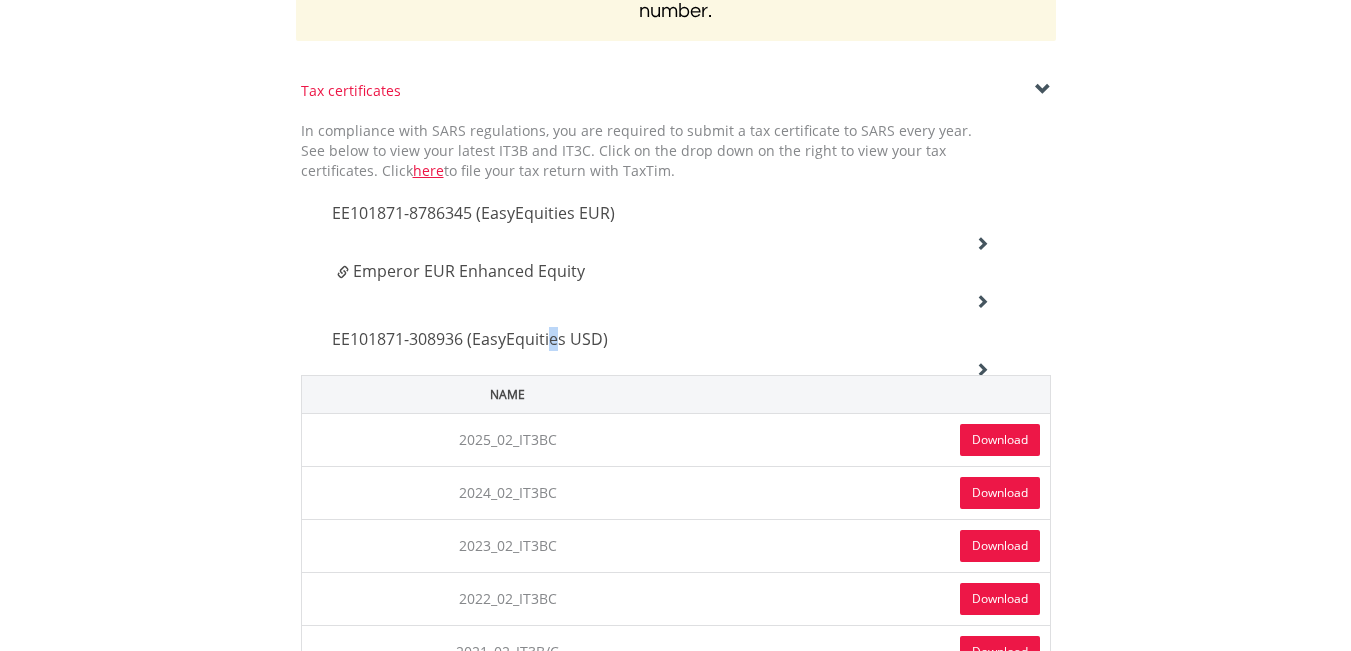 click on "Download" at bounding box center [1000, 440] 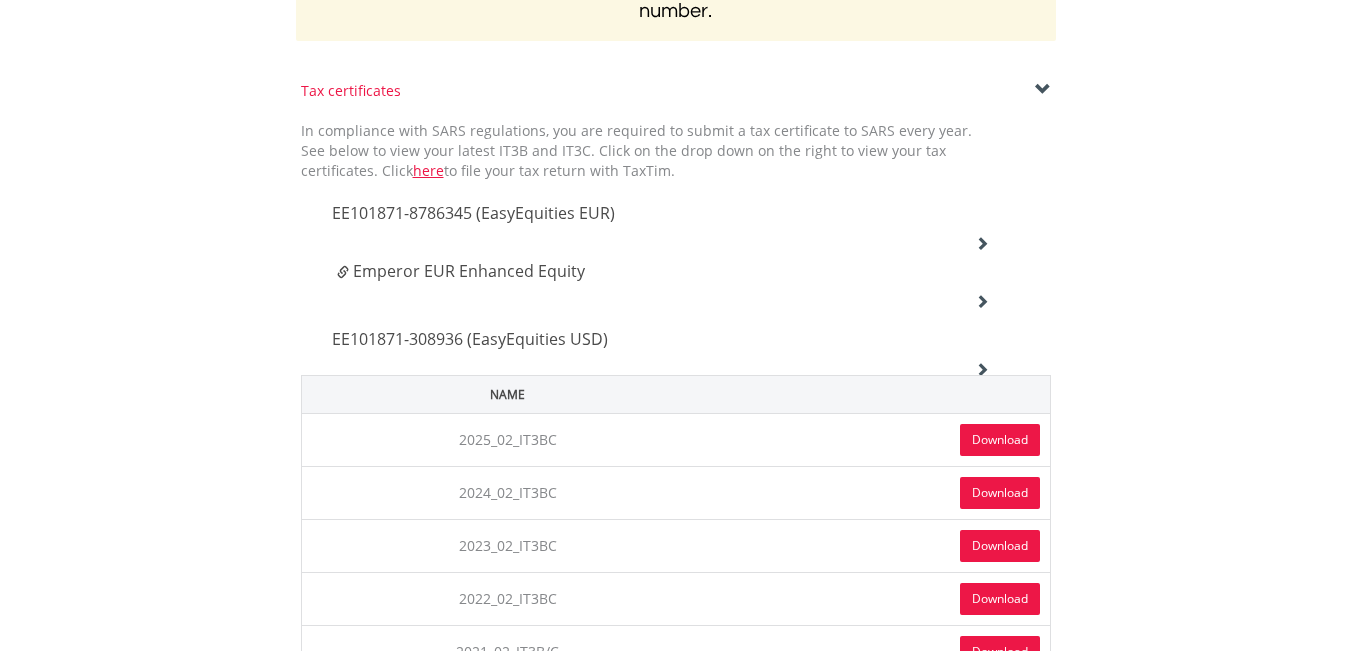 click at bounding box center (982, 243) 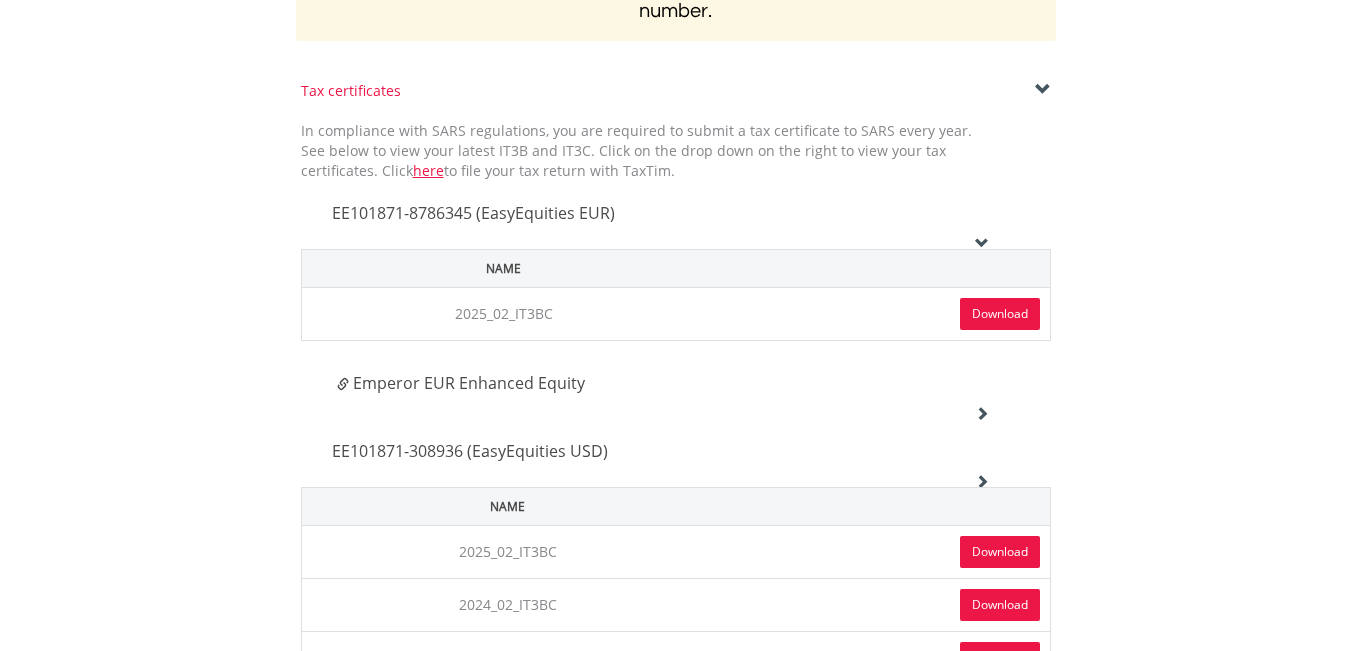 click on "Download" at bounding box center [1000, 314] 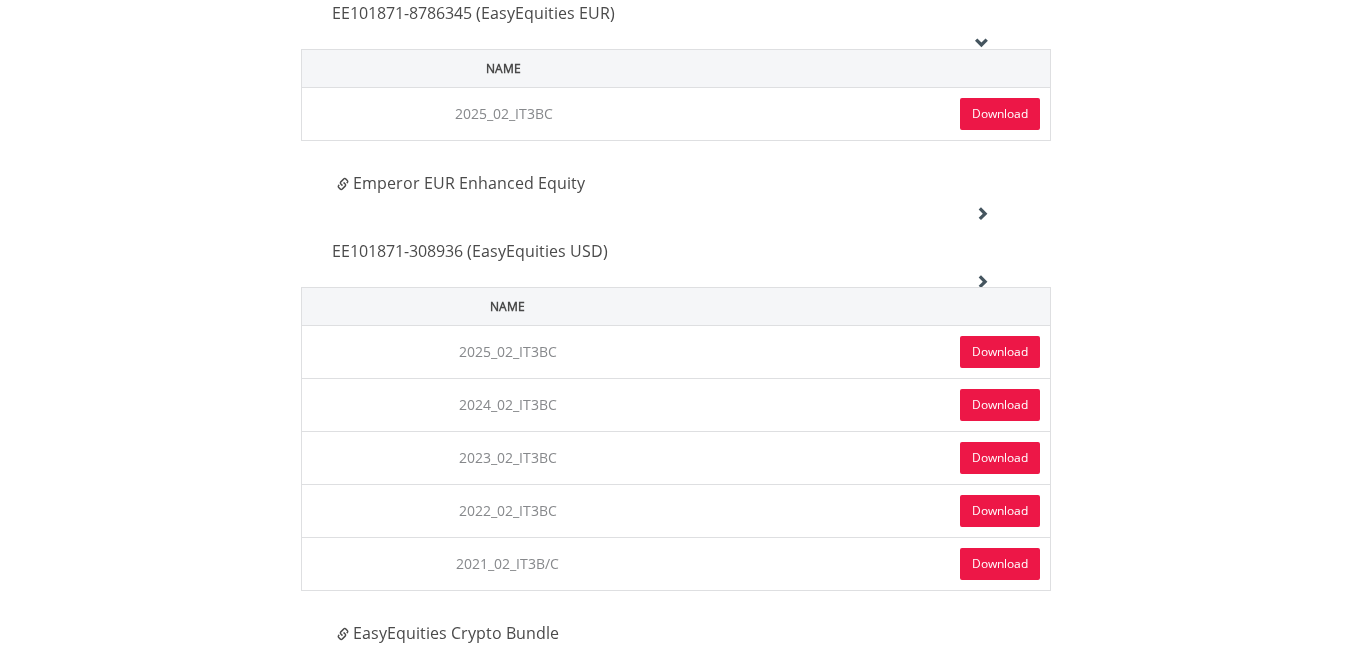 click at bounding box center (982, 213) 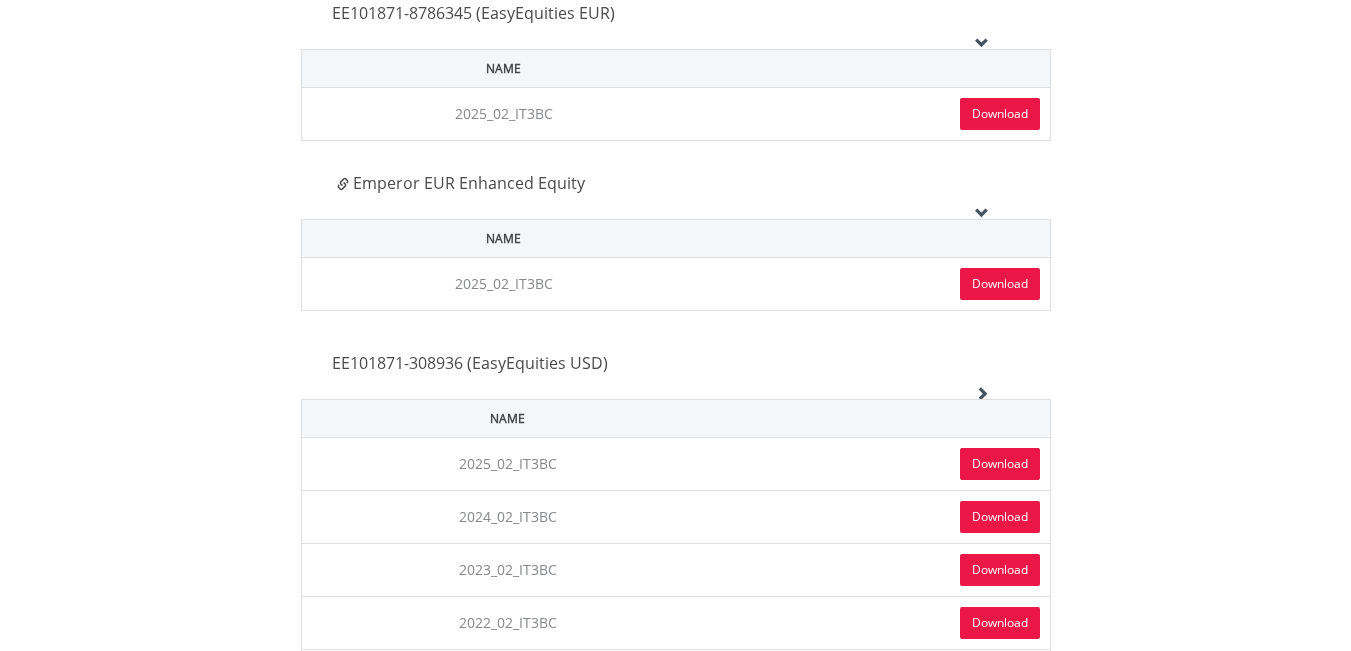click on "Download" at bounding box center (1000, 284) 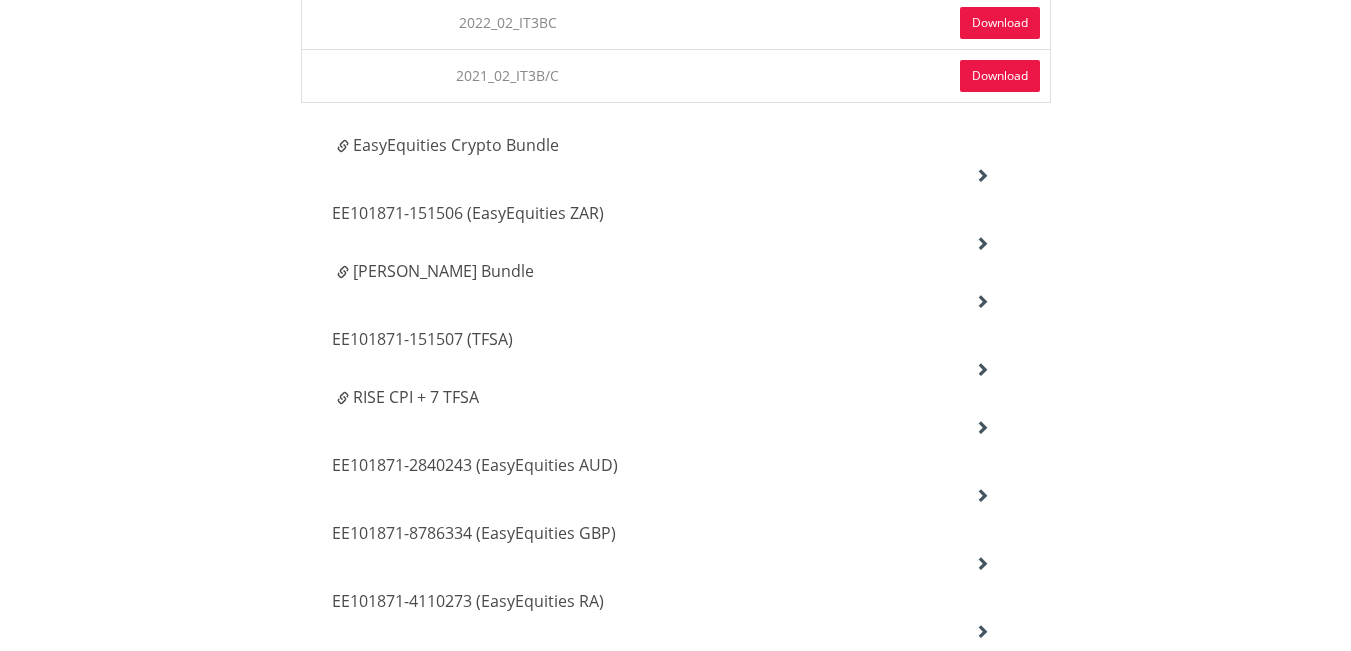 scroll, scrollTop: 1200, scrollLeft: 0, axis: vertical 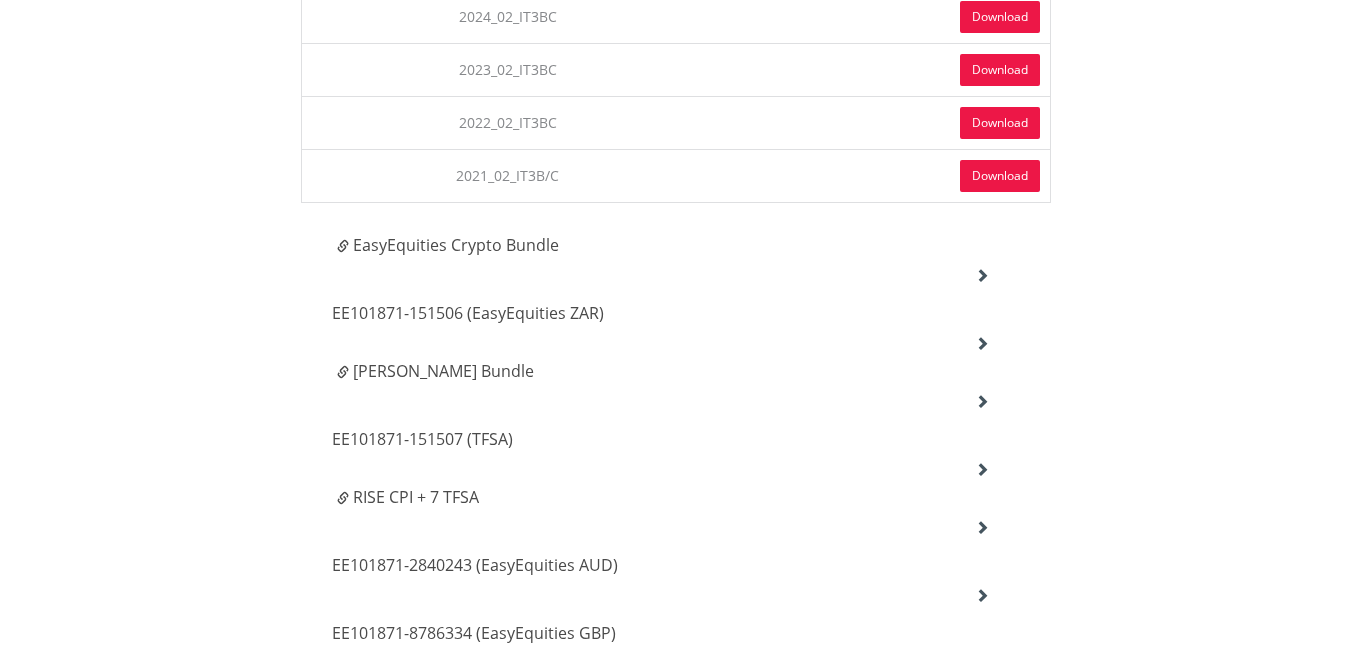 click on "EasyEquities Crypto Bundle" at bounding box center [456, 245] 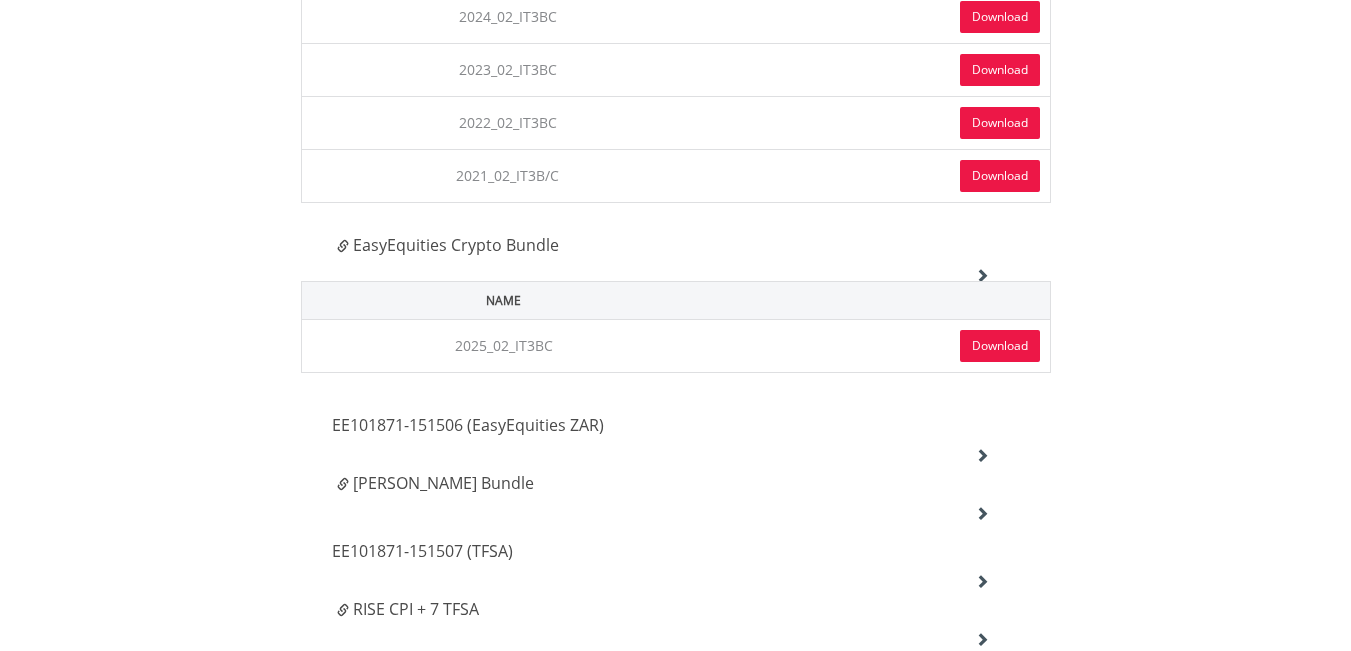 click on "Download" at bounding box center [1000, 346] 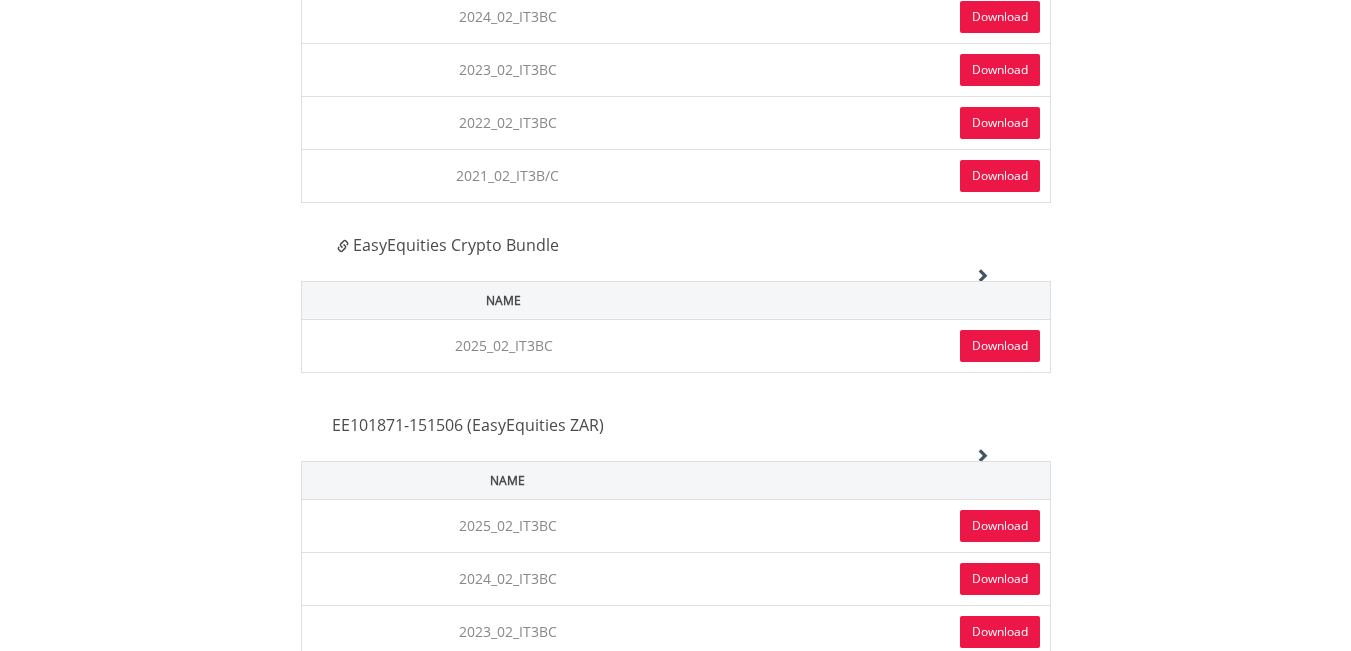 scroll, scrollTop: 1400, scrollLeft: 0, axis: vertical 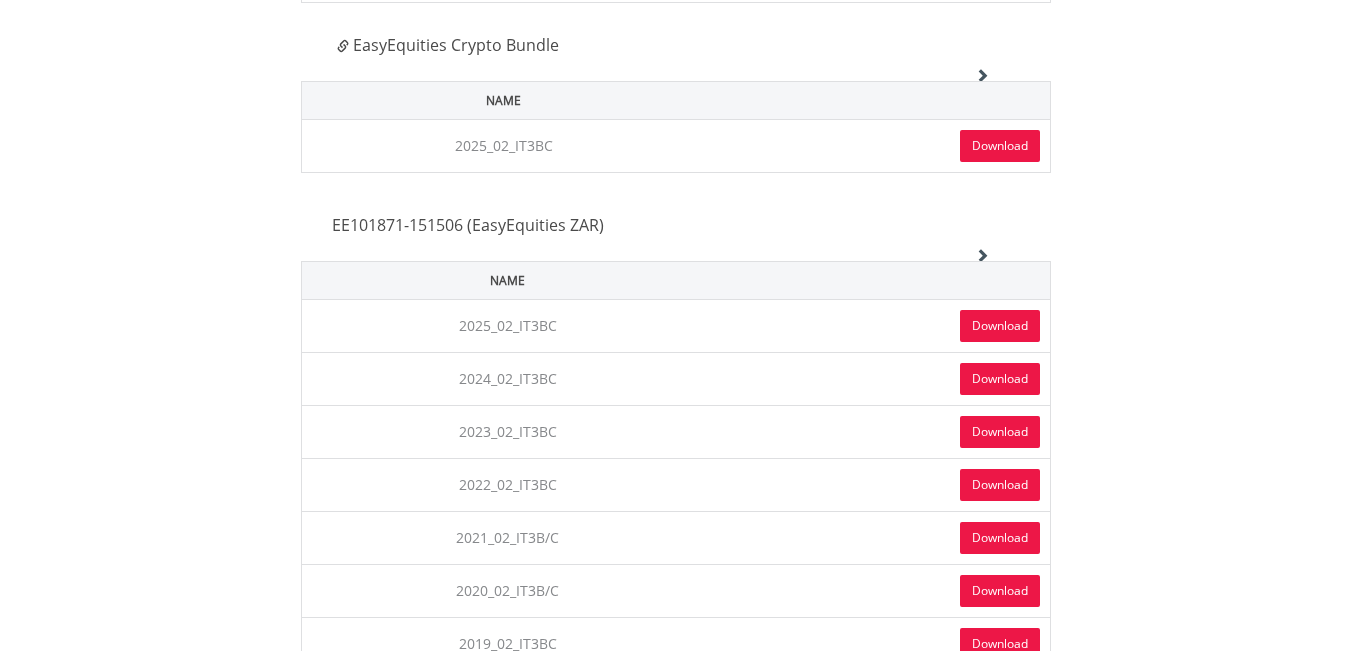 click on "Download" at bounding box center (1000, 326) 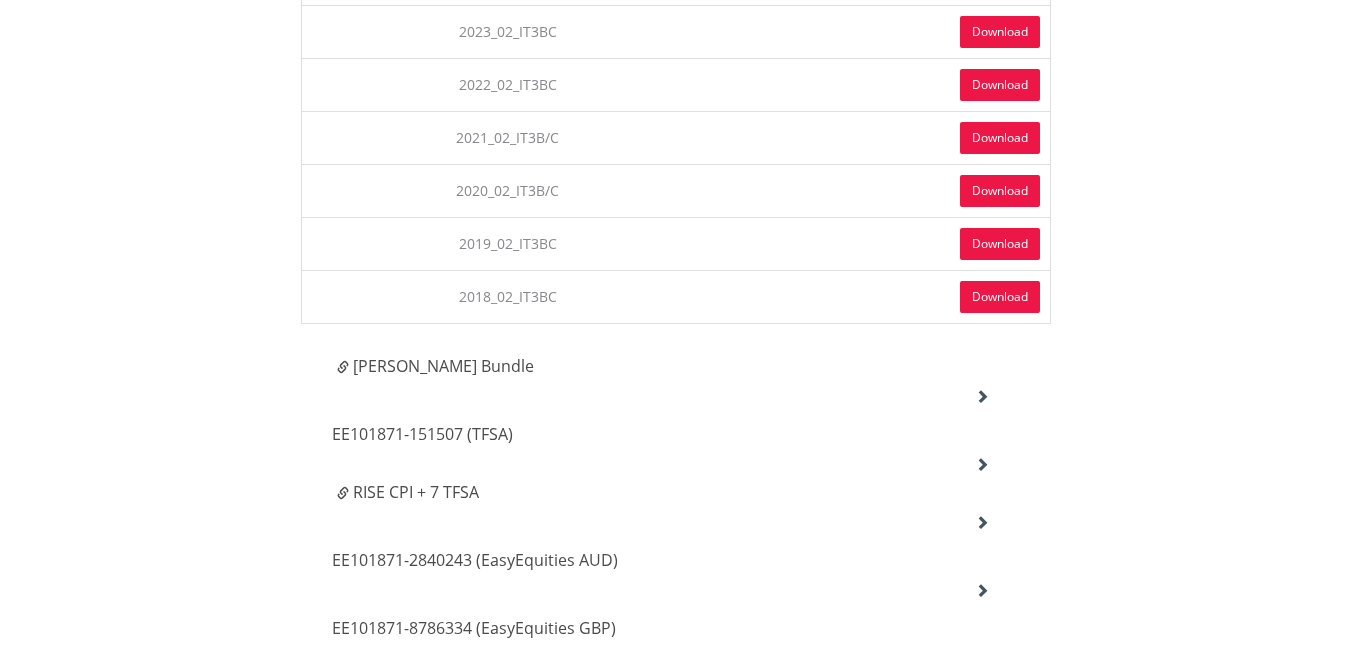 scroll, scrollTop: 2000, scrollLeft: 0, axis: vertical 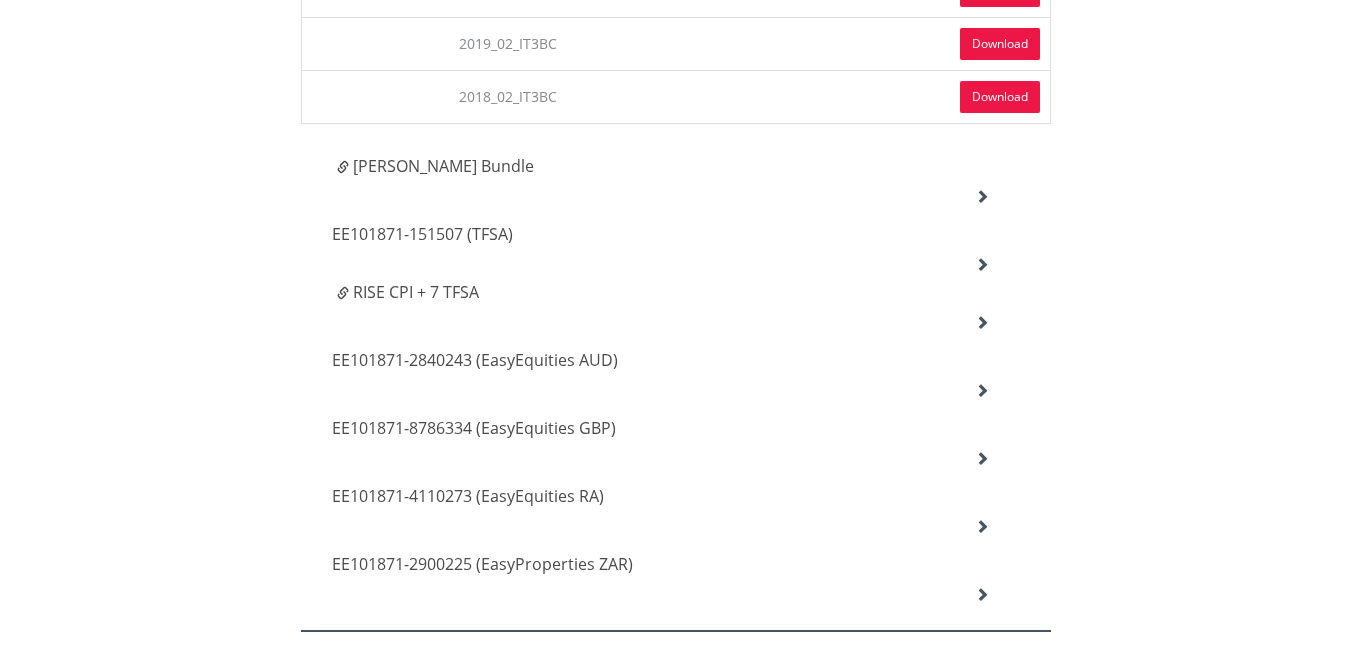 click at bounding box center [982, 196] 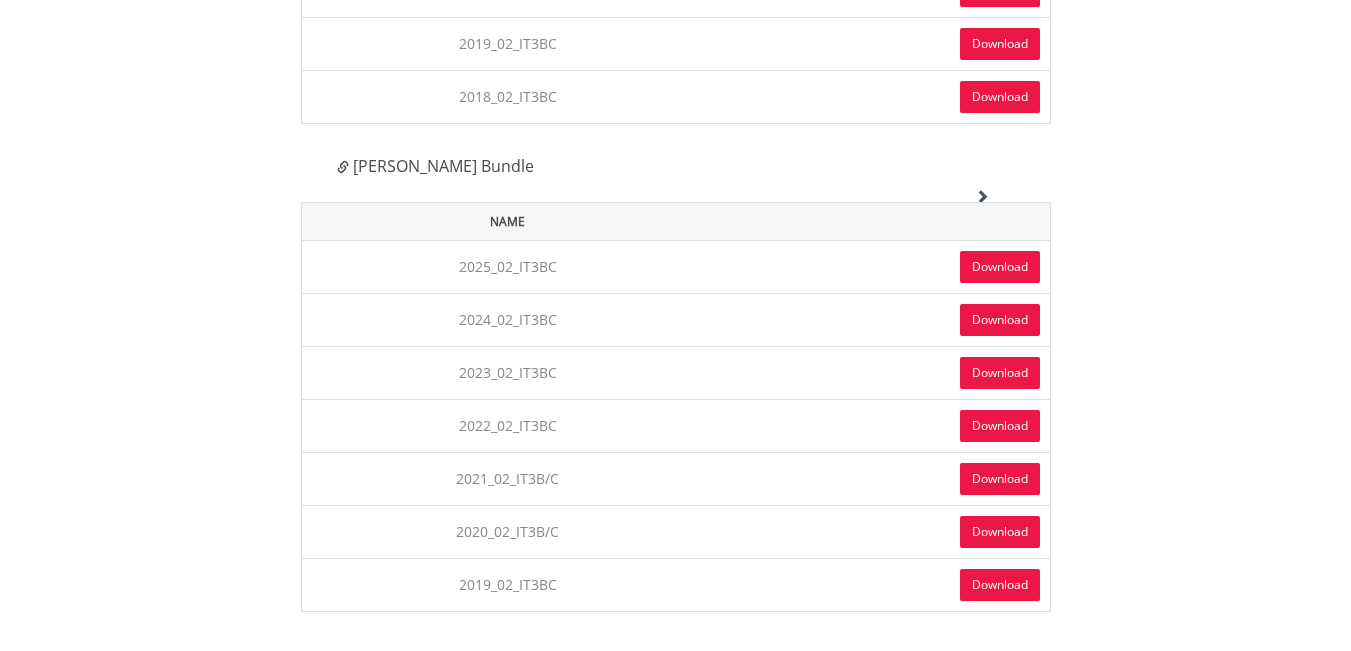 click on "Download" at bounding box center [1000, 267] 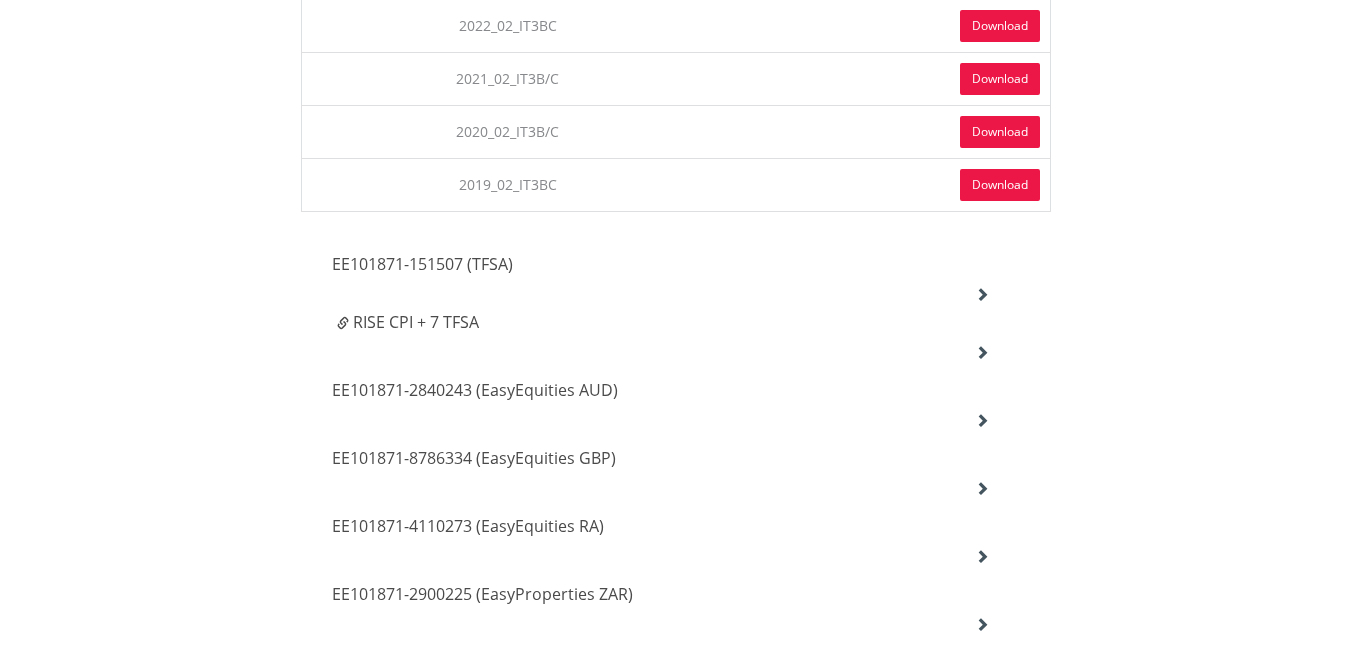 scroll, scrollTop: 2500, scrollLeft: 0, axis: vertical 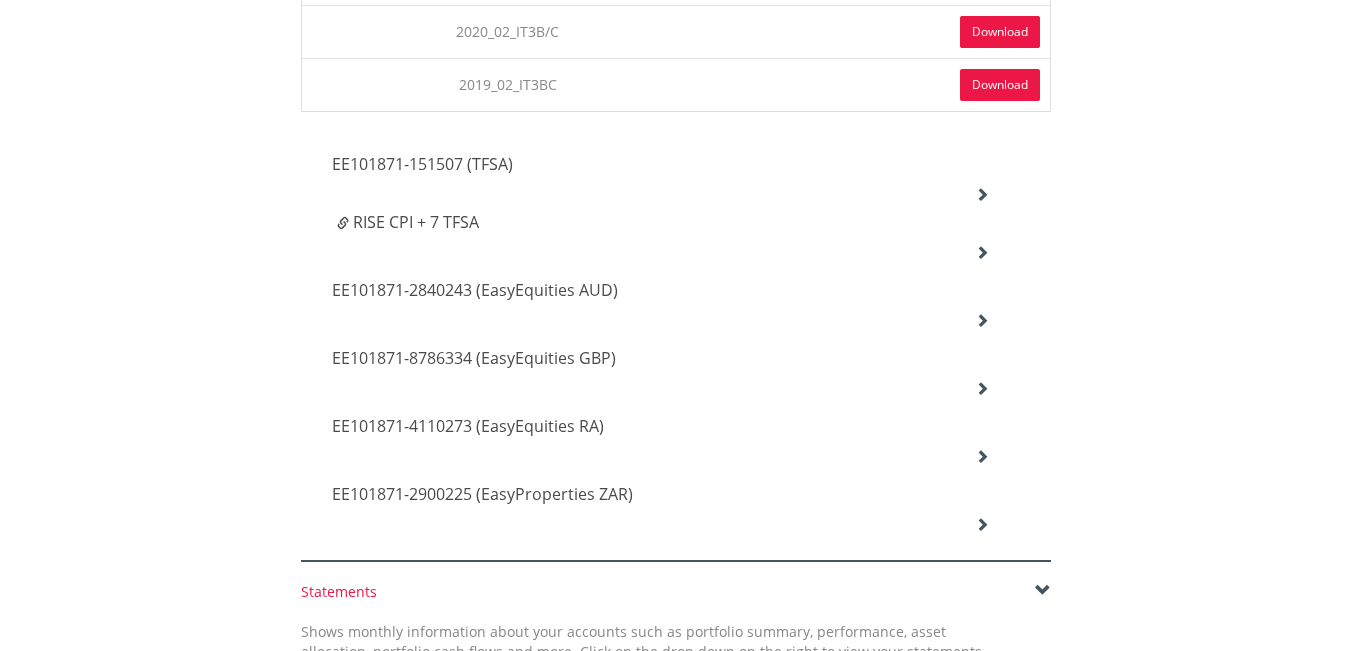 click at bounding box center [982, 194] 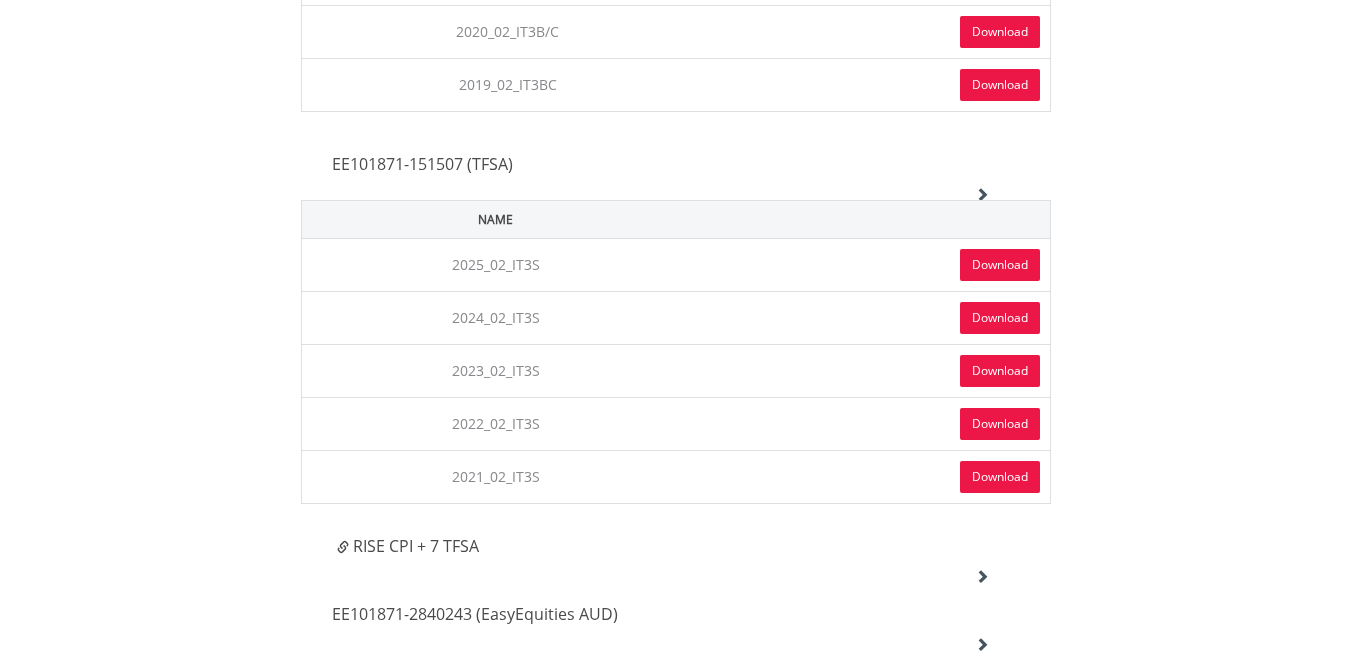 click on "Download" at bounding box center [1000, 265] 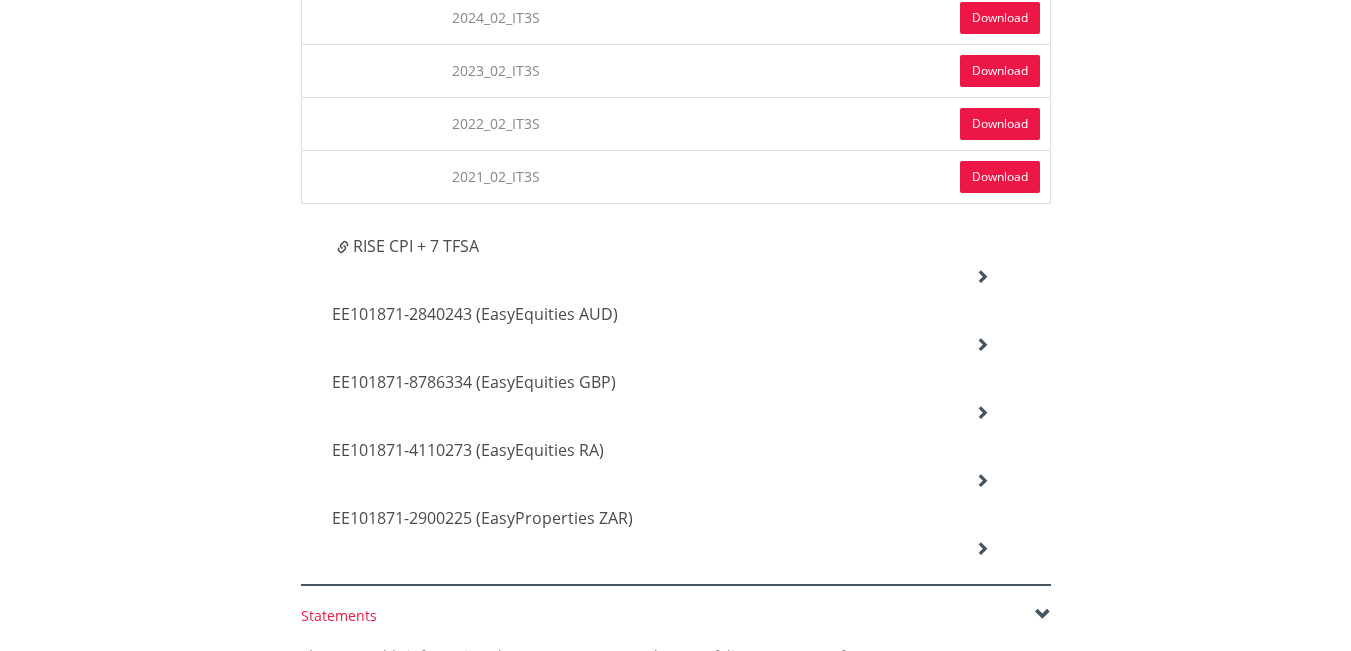 click at bounding box center (982, 276) 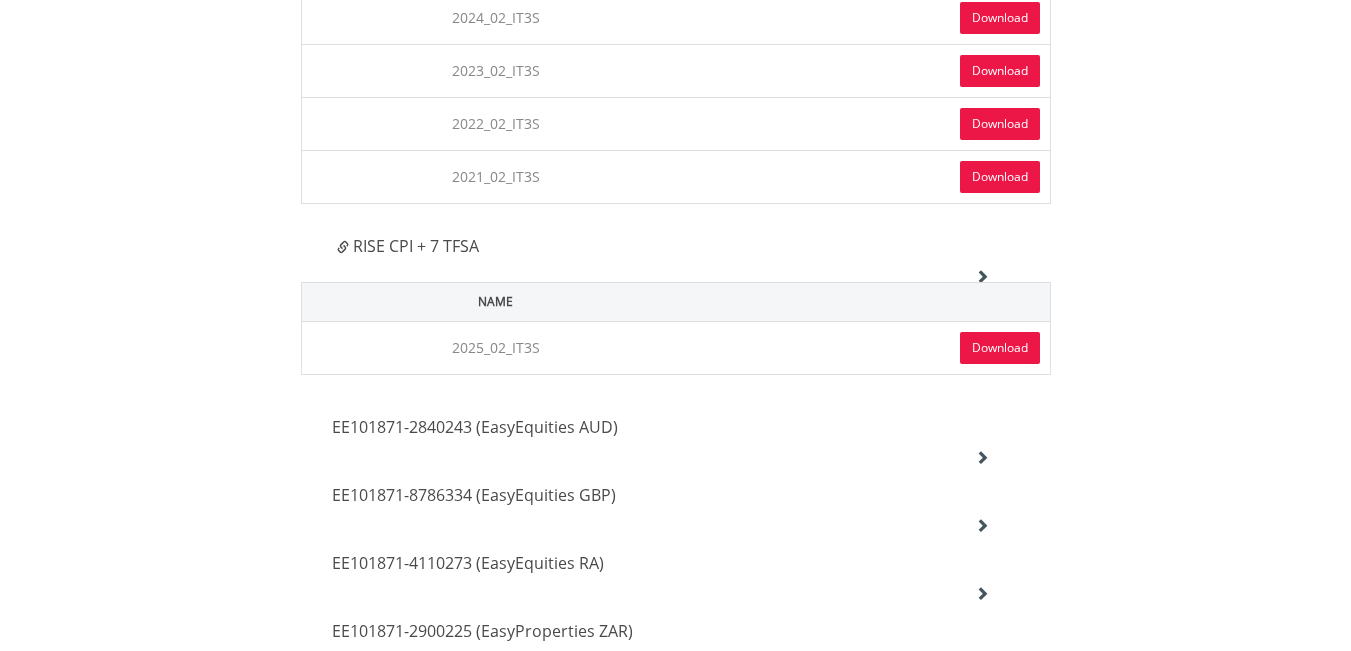 click on "Download" at bounding box center (1000, 348) 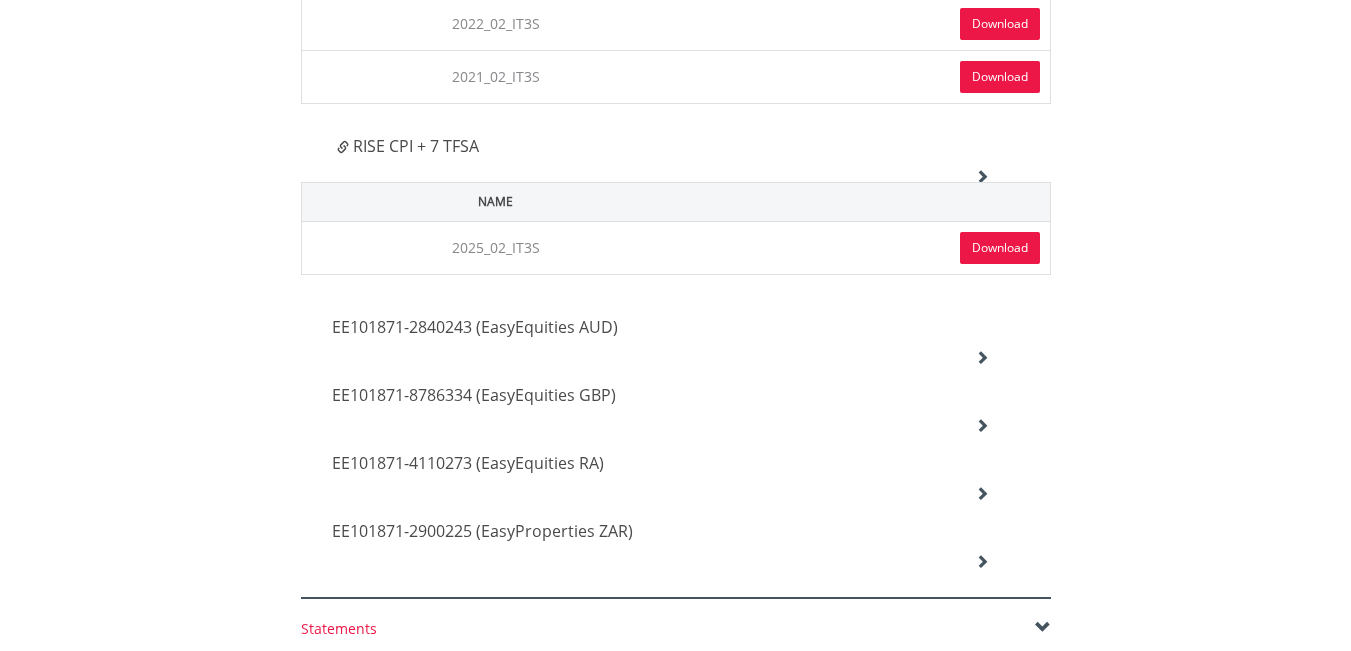 scroll, scrollTop: 3100, scrollLeft: 0, axis: vertical 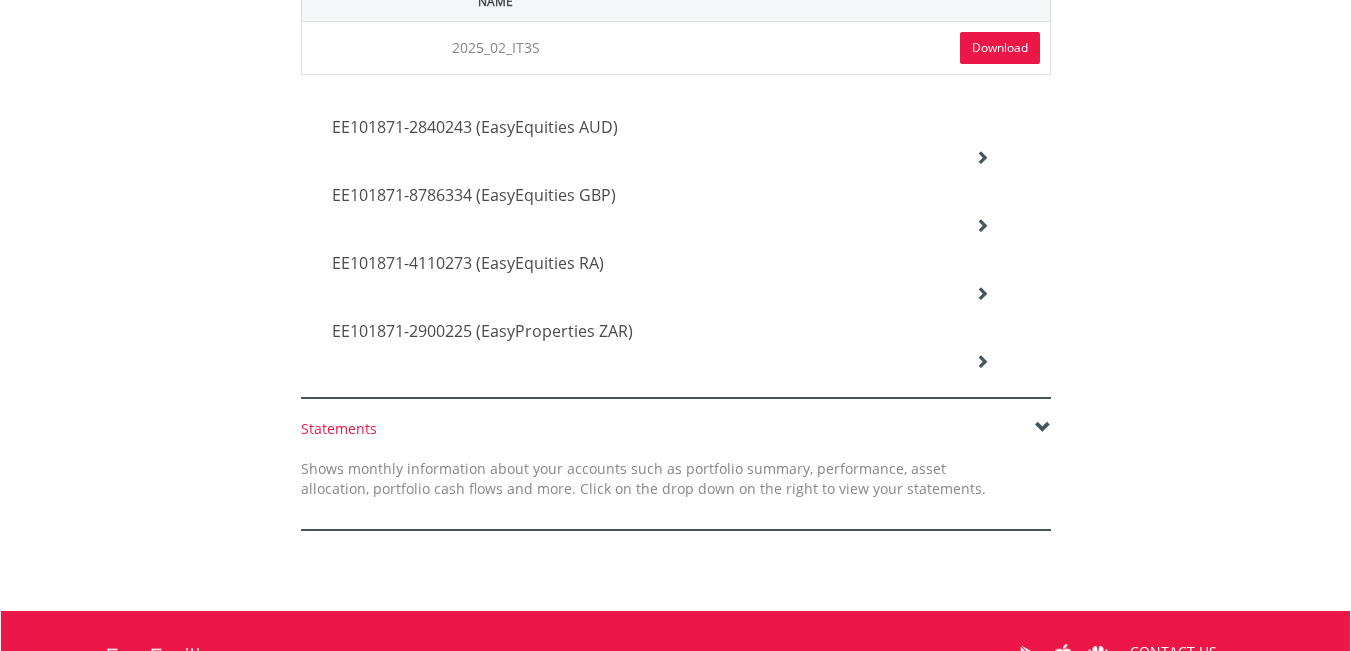 click on "EE101871-2840243 (EasyEquities AUD)" at bounding box center [475, 127] 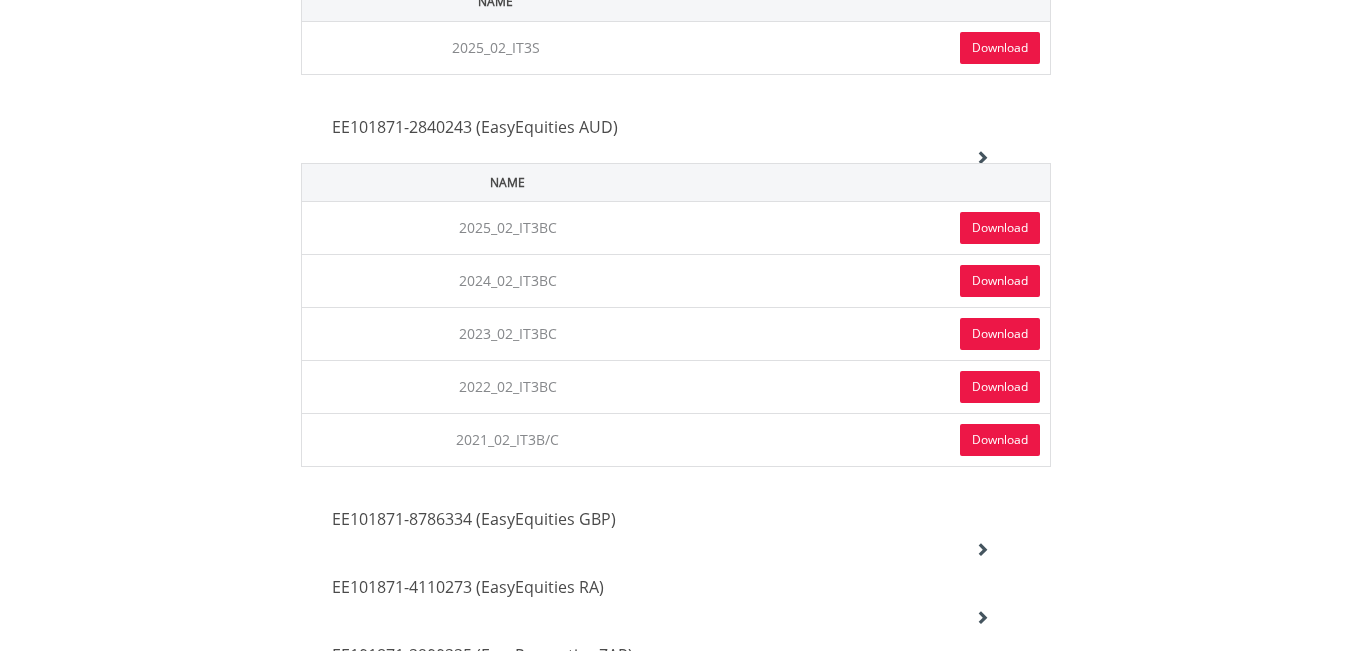 click on "Download" at bounding box center [1000, 228] 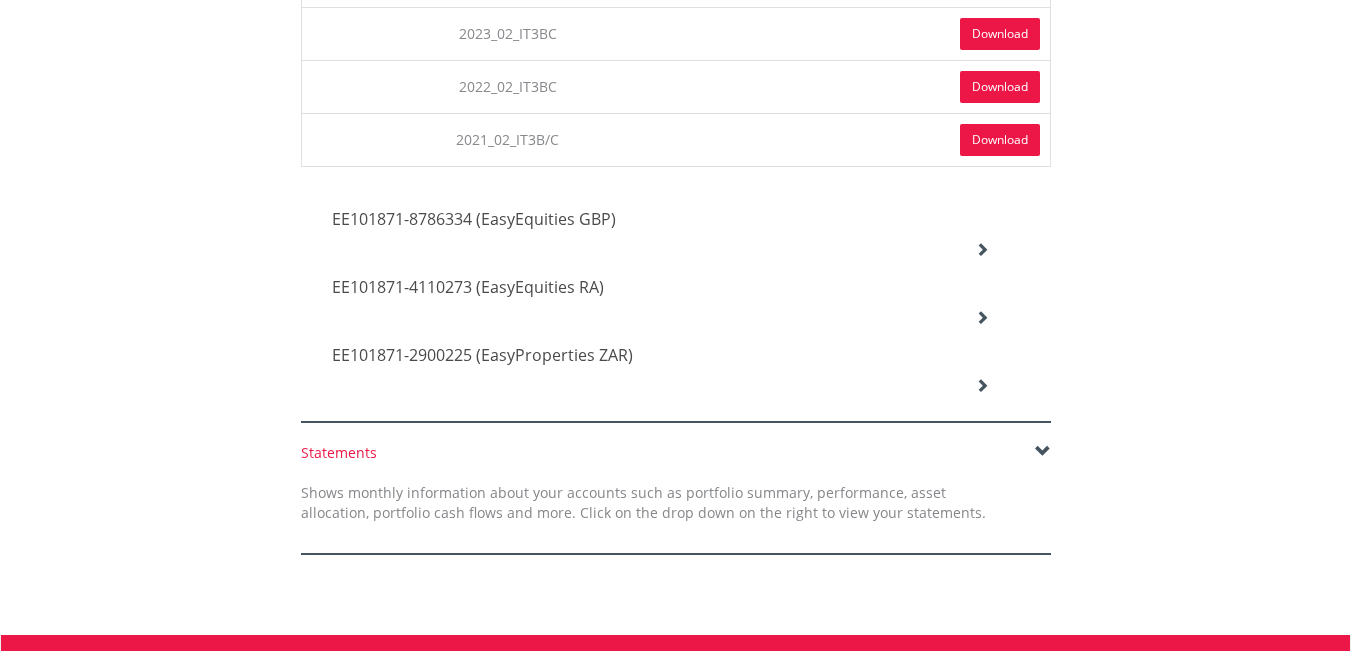 scroll, scrollTop: 3300, scrollLeft: 0, axis: vertical 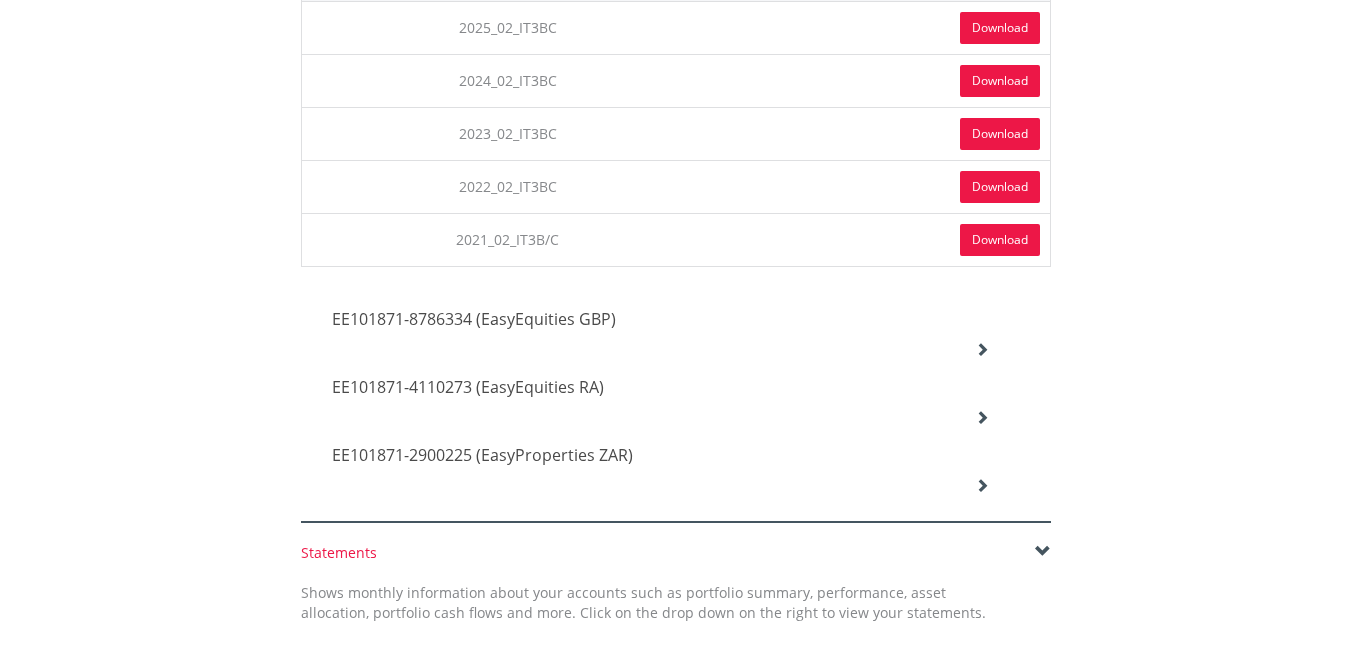 click on "EE101871-8786334 (EasyEquities GBP)" at bounding box center [474, 319] 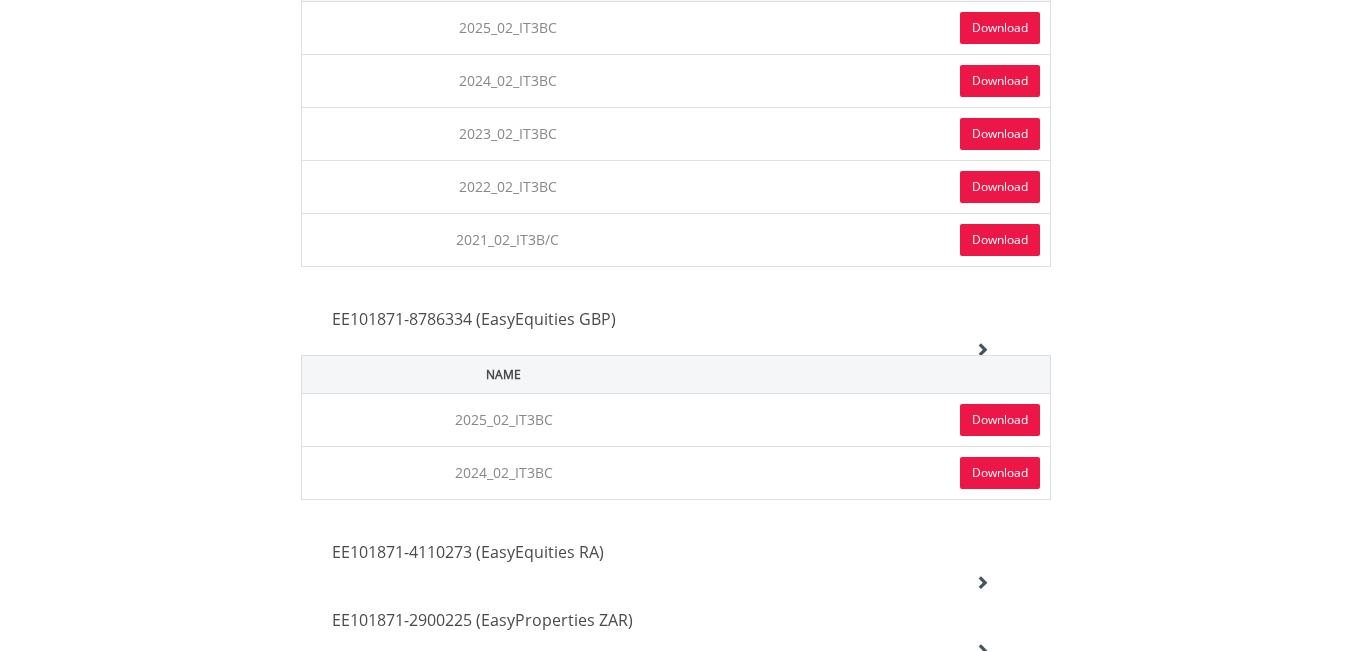 scroll, scrollTop: 3600, scrollLeft: 0, axis: vertical 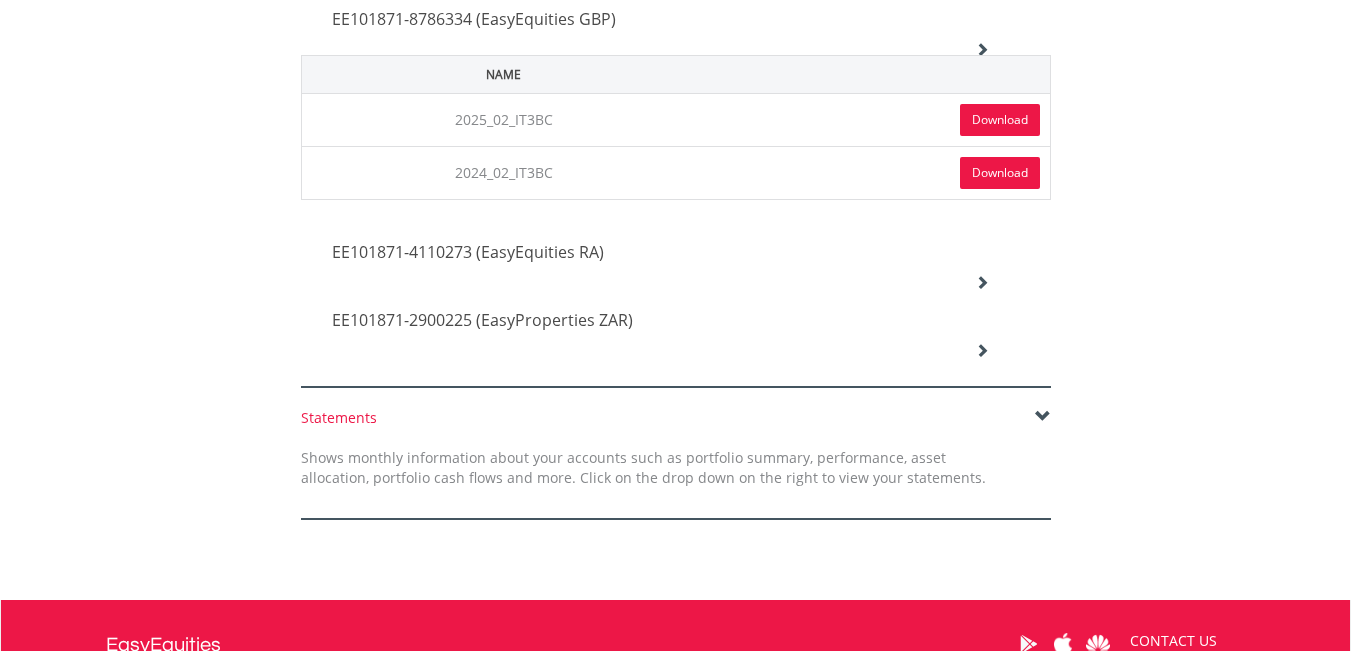 click at bounding box center [982, 282] 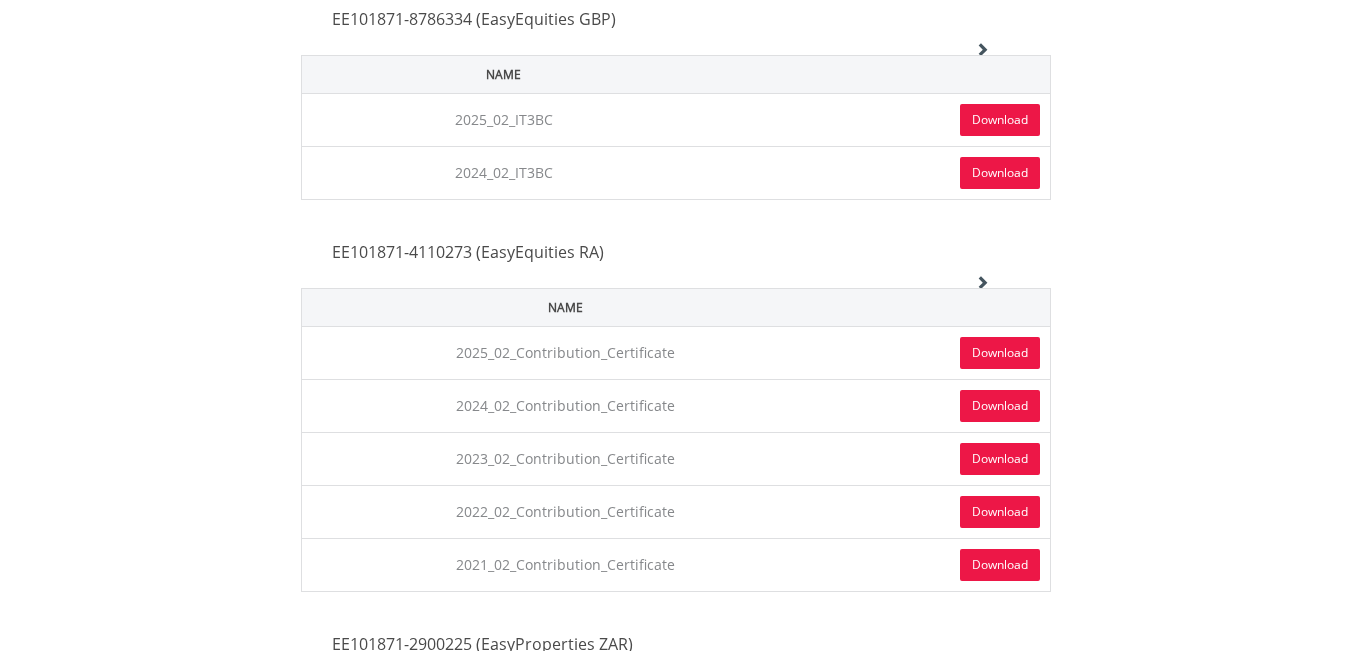click on "Download" at bounding box center (1000, 353) 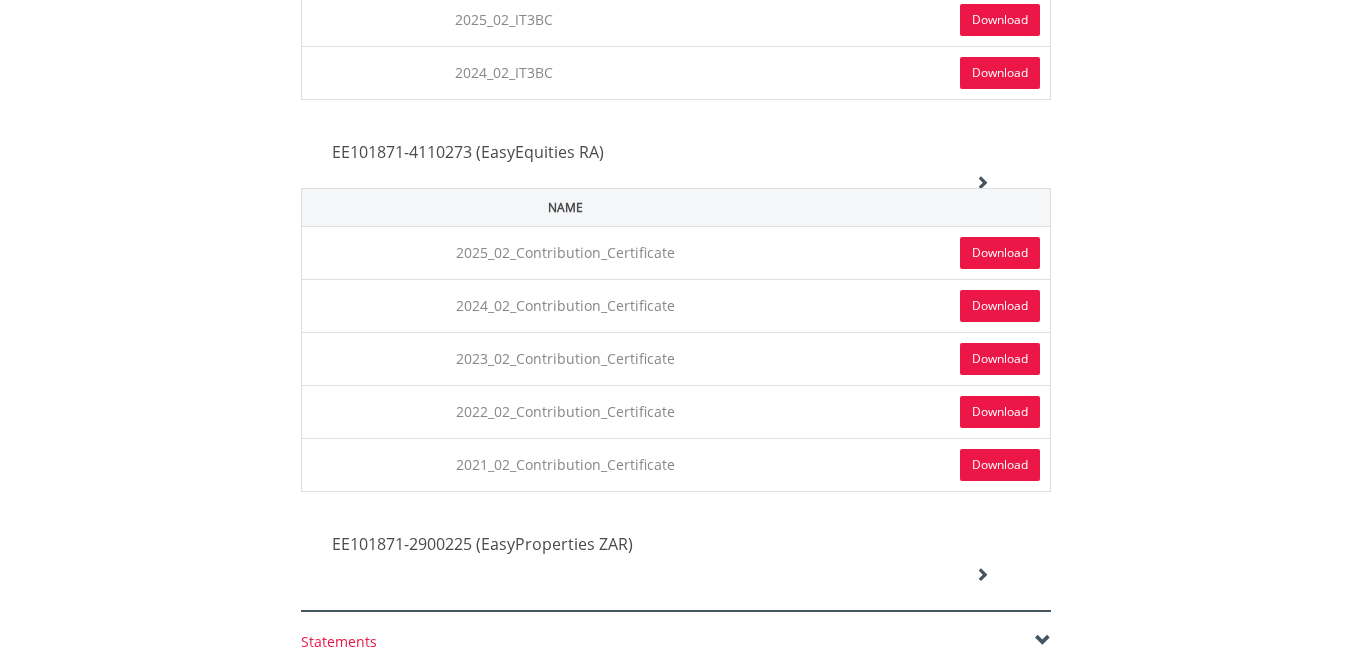 scroll, scrollTop: 3900, scrollLeft: 0, axis: vertical 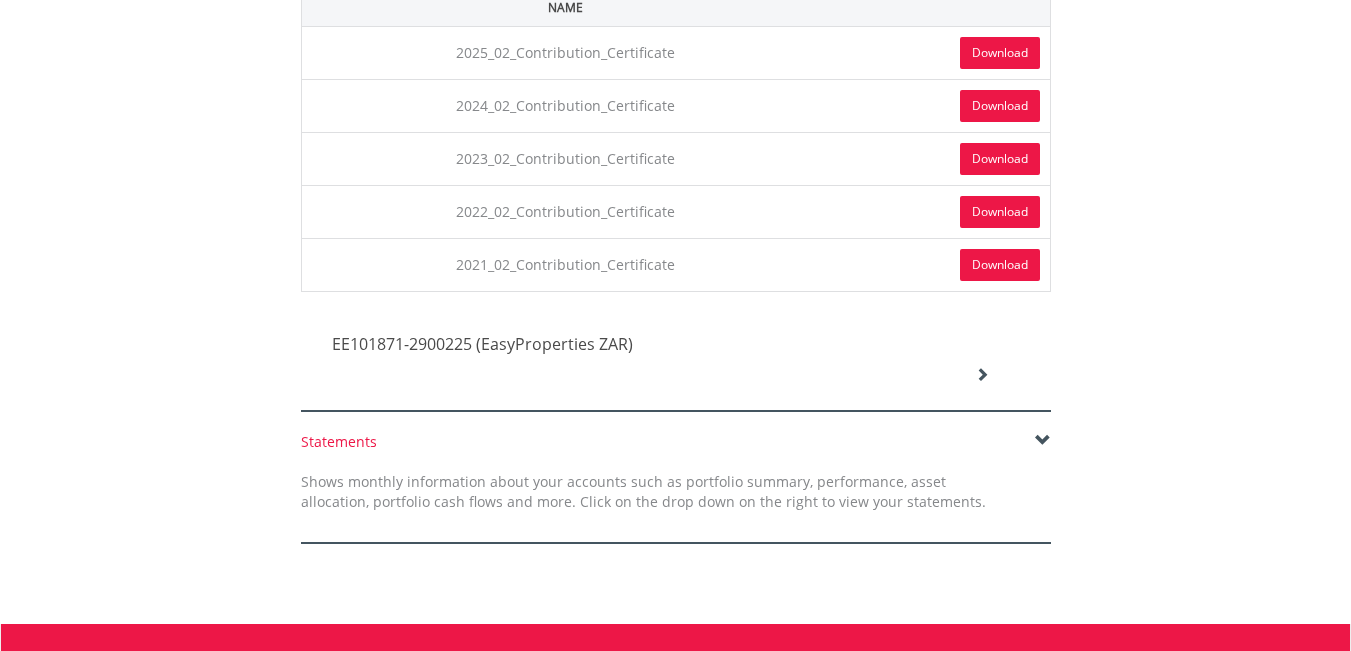 click on "EE101871-2900225 (EasyProperties ZAR)" at bounding box center [482, 344] 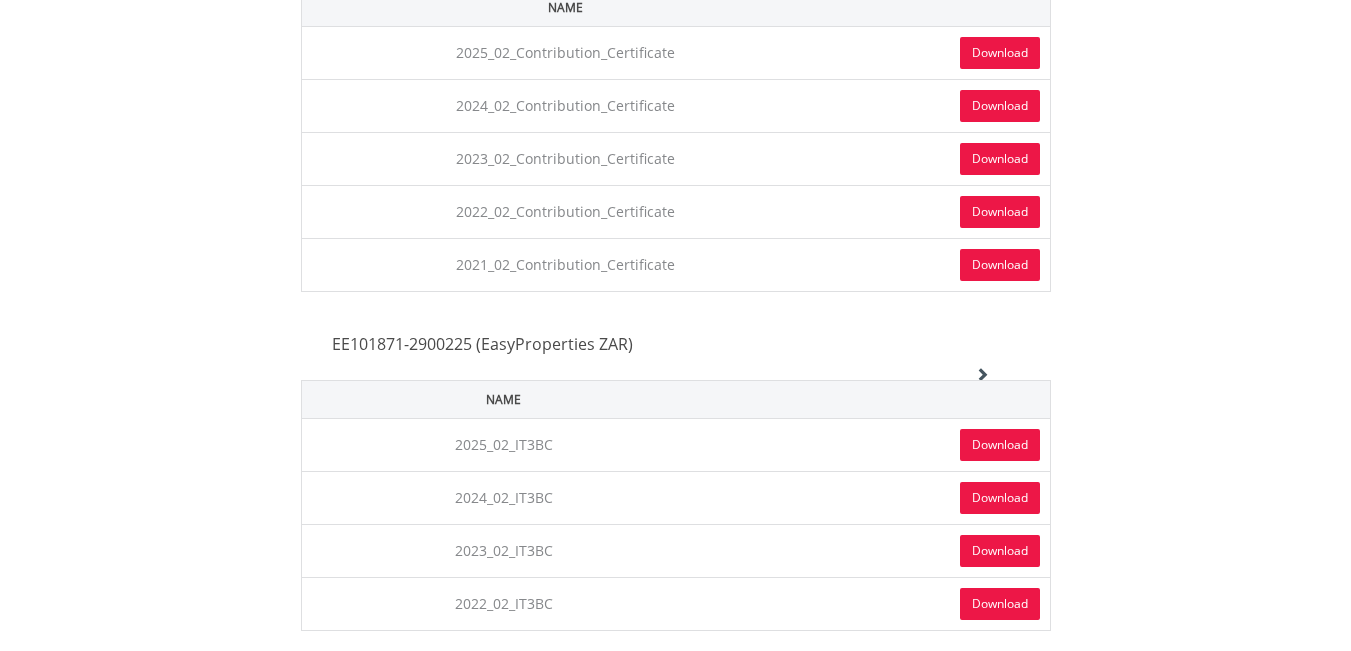 click on "EE101871-2900225 (EasyProperties ZAR)" at bounding box center (661, -3185) 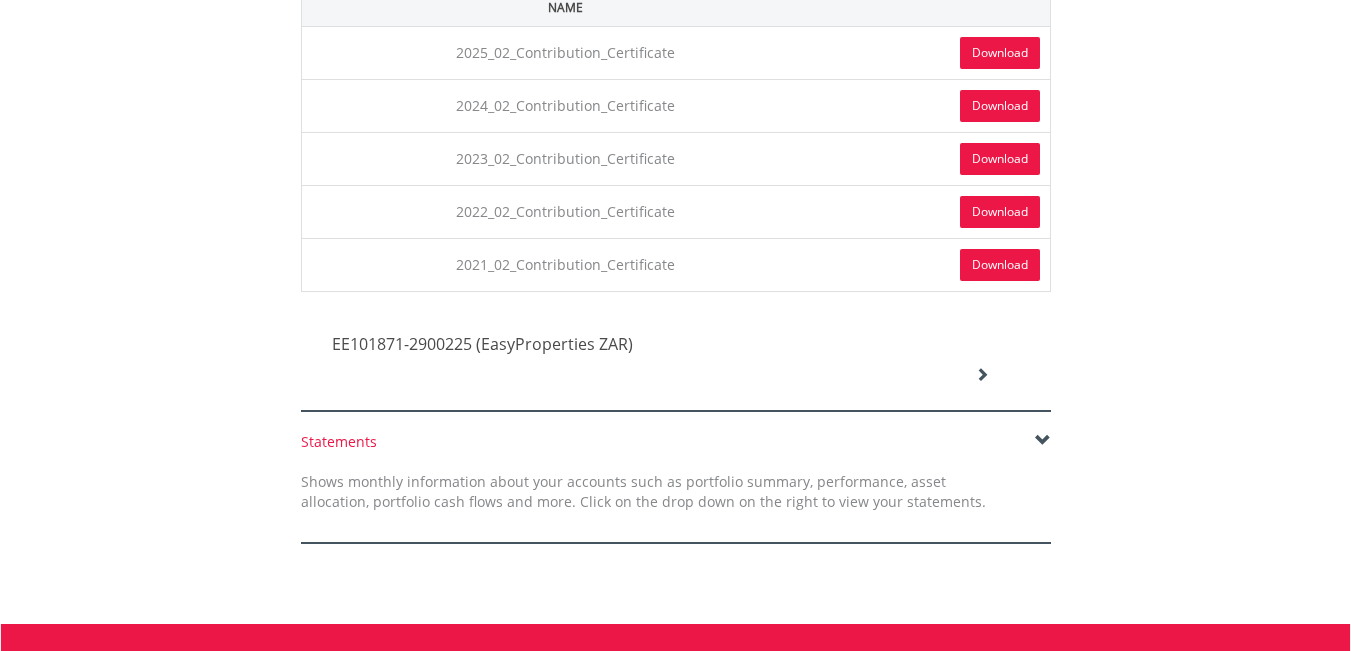 click at bounding box center [982, 374] 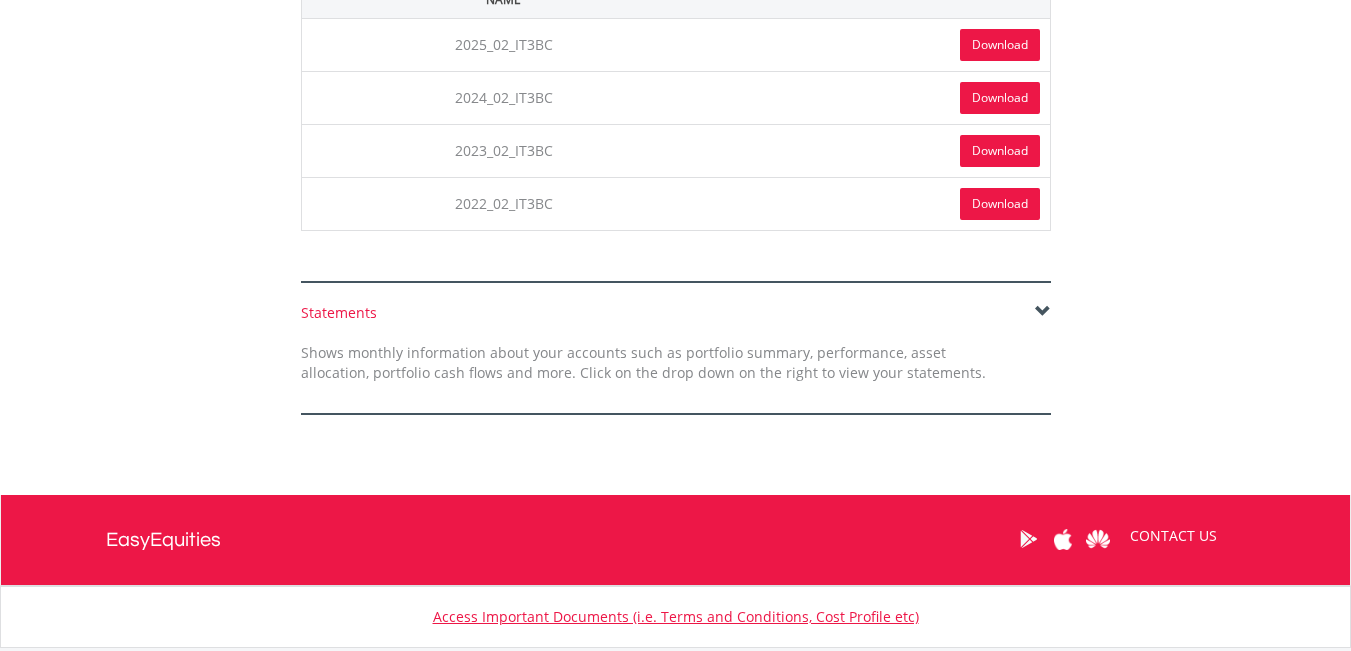 scroll, scrollTop: 4100, scrollLeft: 0, axis: vertical 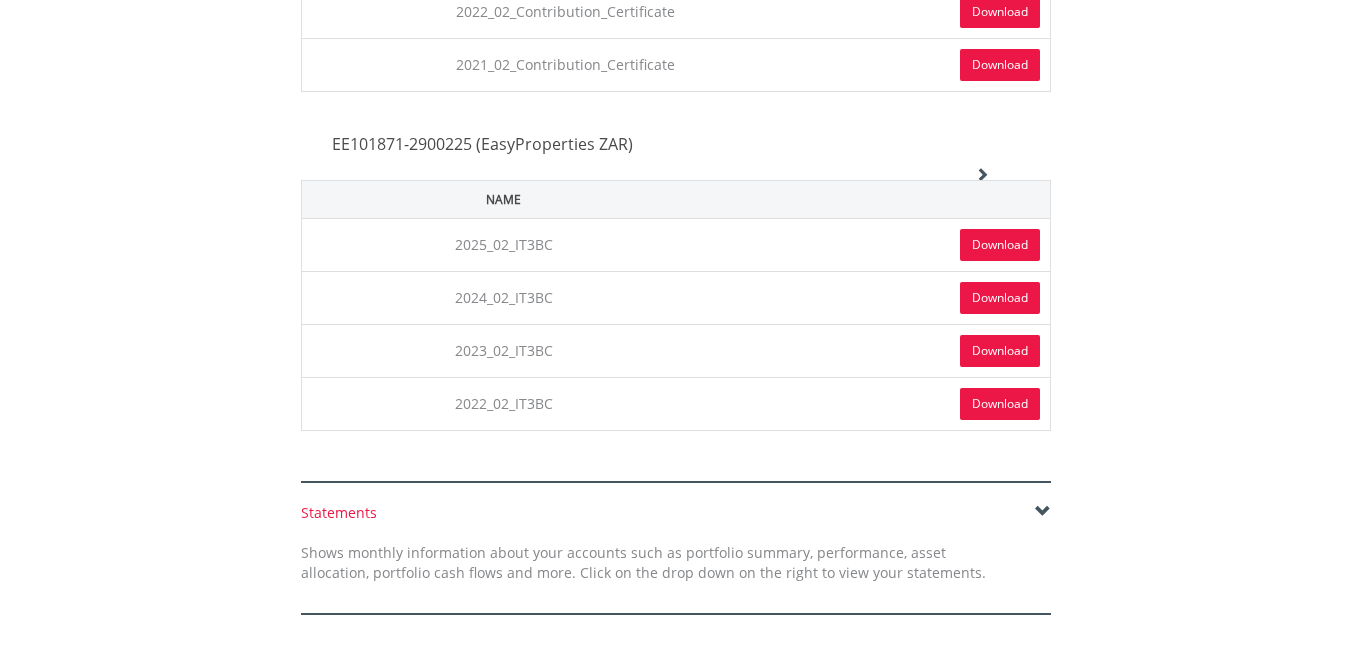 click on "Download" at bounding box center (1000, 245) 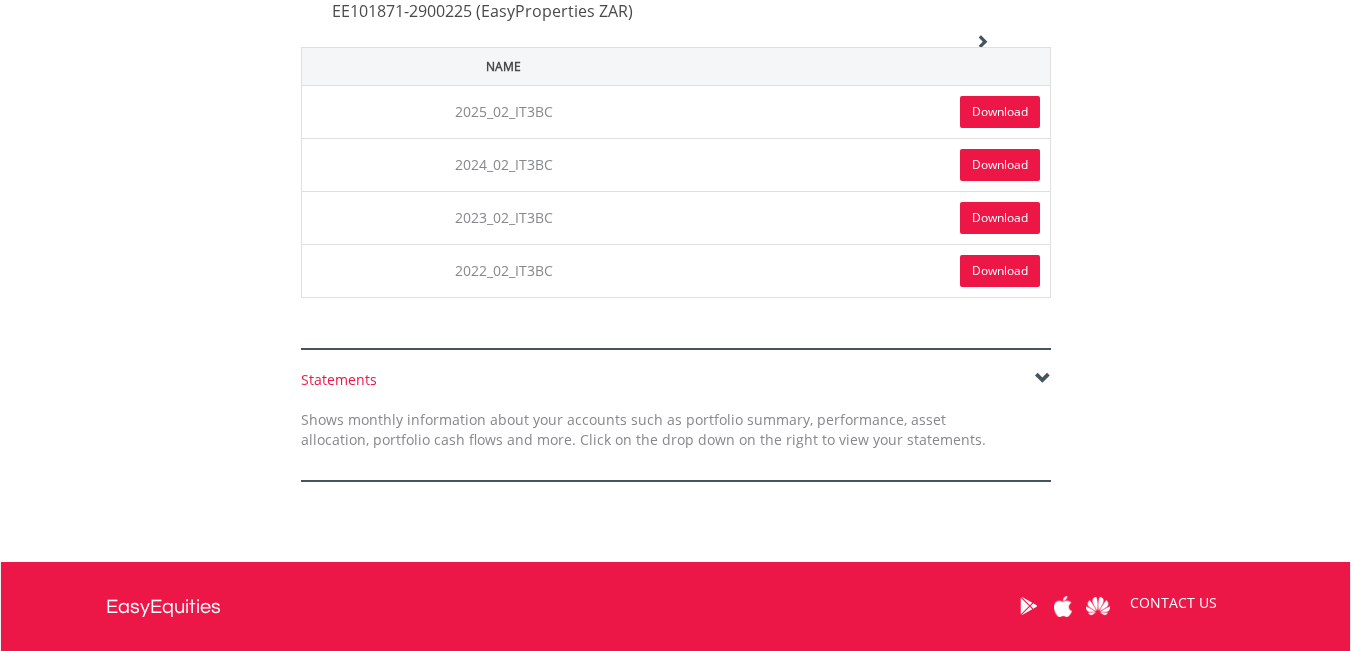 scroll, scrollTop: 3833, scrollLeft: 0, axis: vertical 